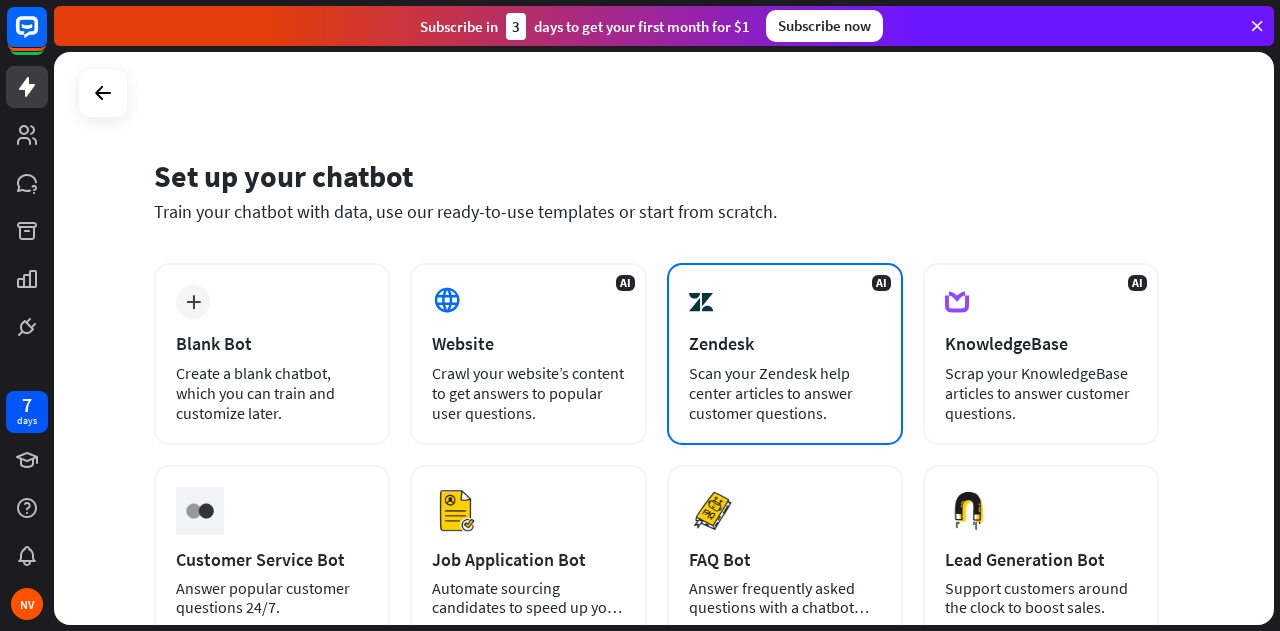 scroll, scrollTop: 0, scrollLeft: 0, axis: both 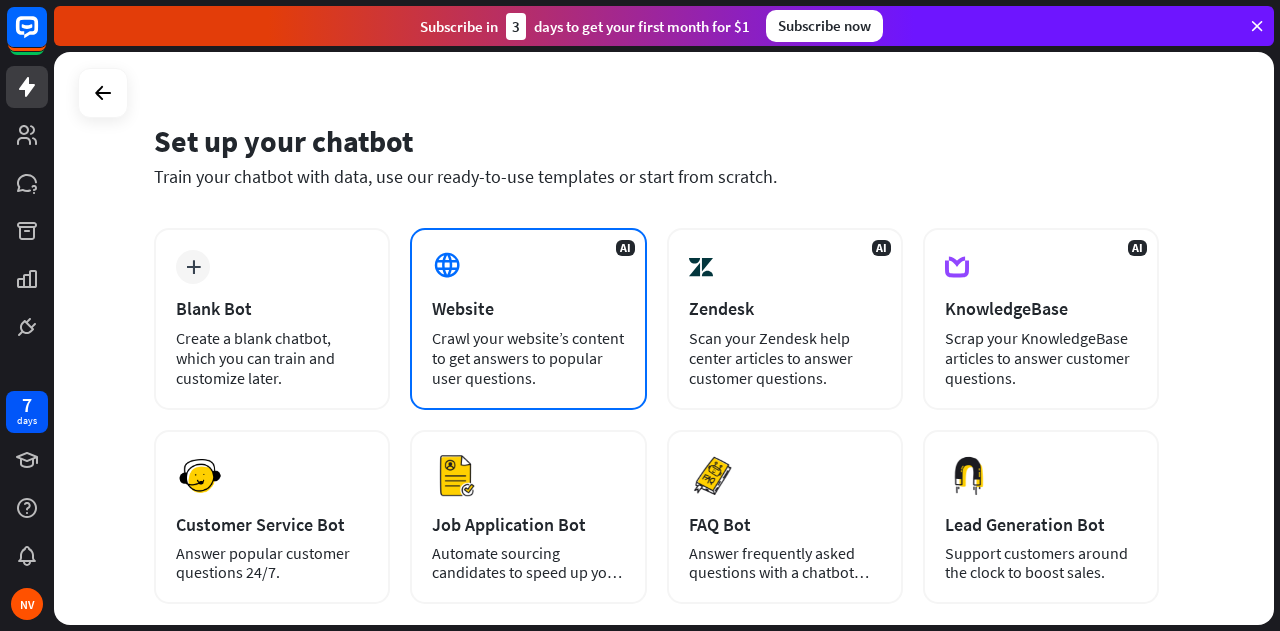 click on "Crawl your website’s content to get answers to
popular user questions." at bounding box center [528, 358] 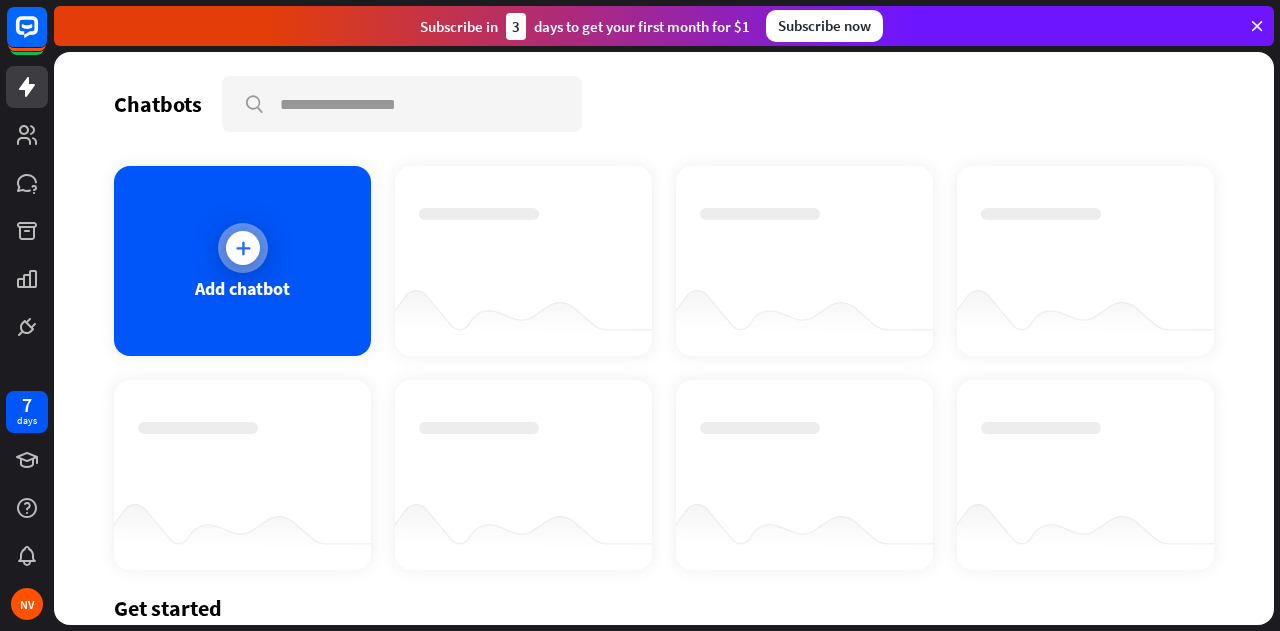 click on "Add chatbot" at bounding box center (242, 261) 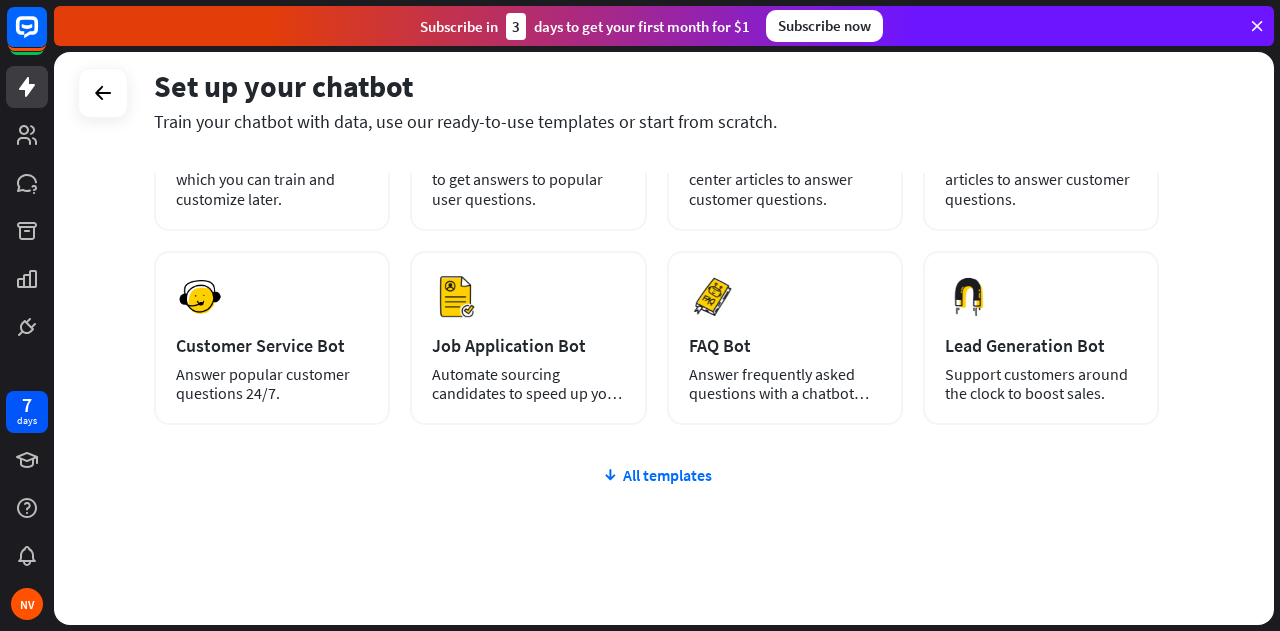 scroll, scrollTop: 254, scrollLeft: 0, axis: vertical 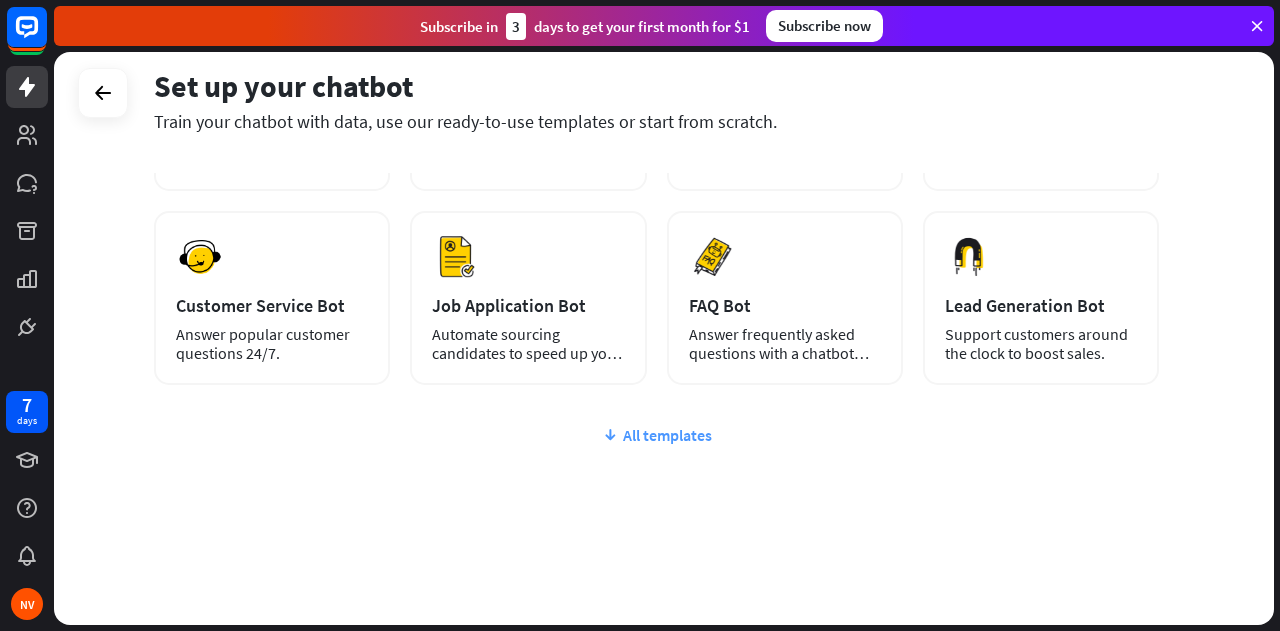 click on "All templates" at bounding box center [656, 435] 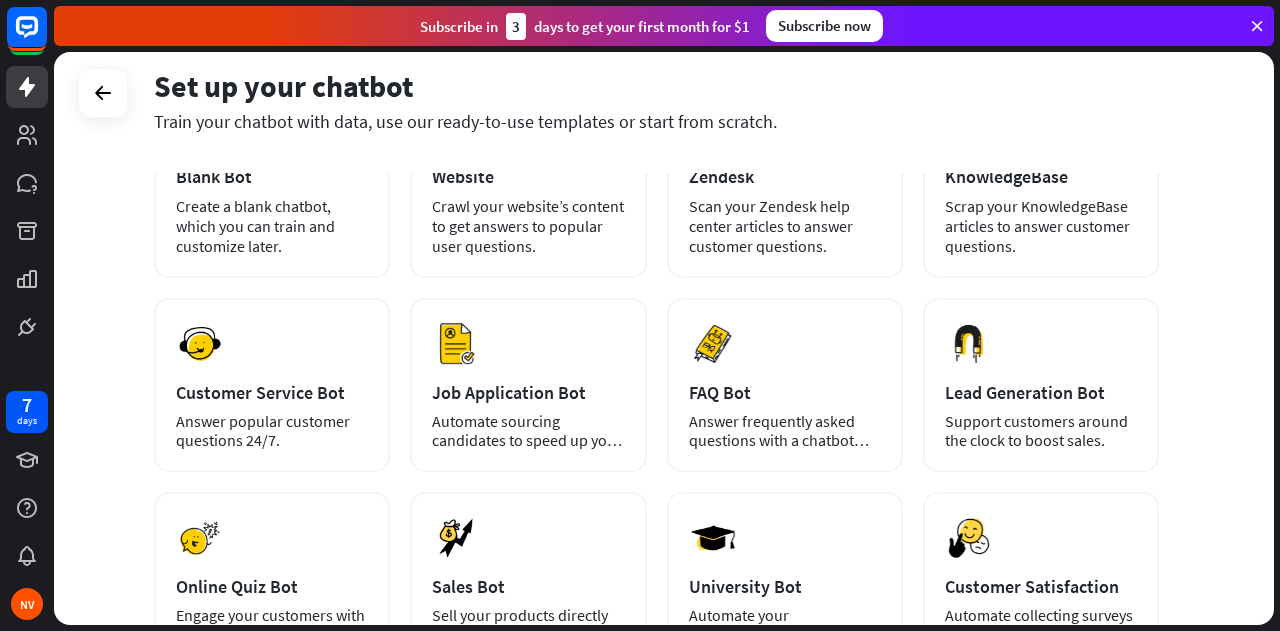 scroll, scrollTop: 166, scrollLeft: 0, axis: vertical 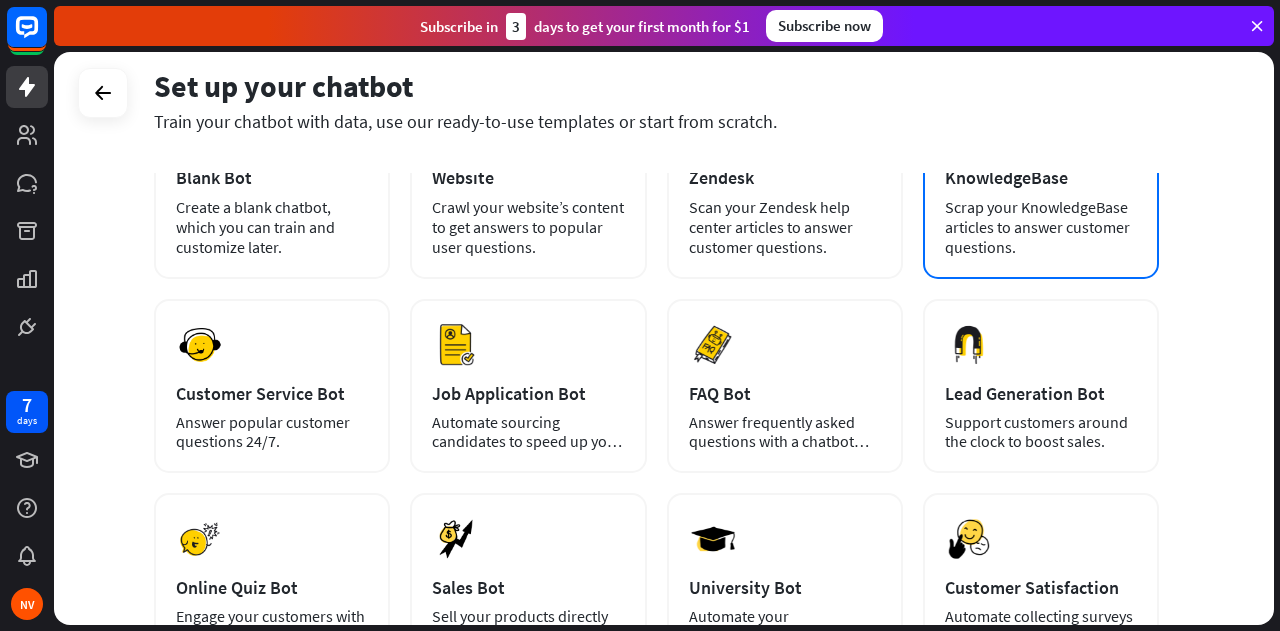click on "Scrap your KnowledgeBase articles to answer customer
questions." at bounding box center [1041, 227] 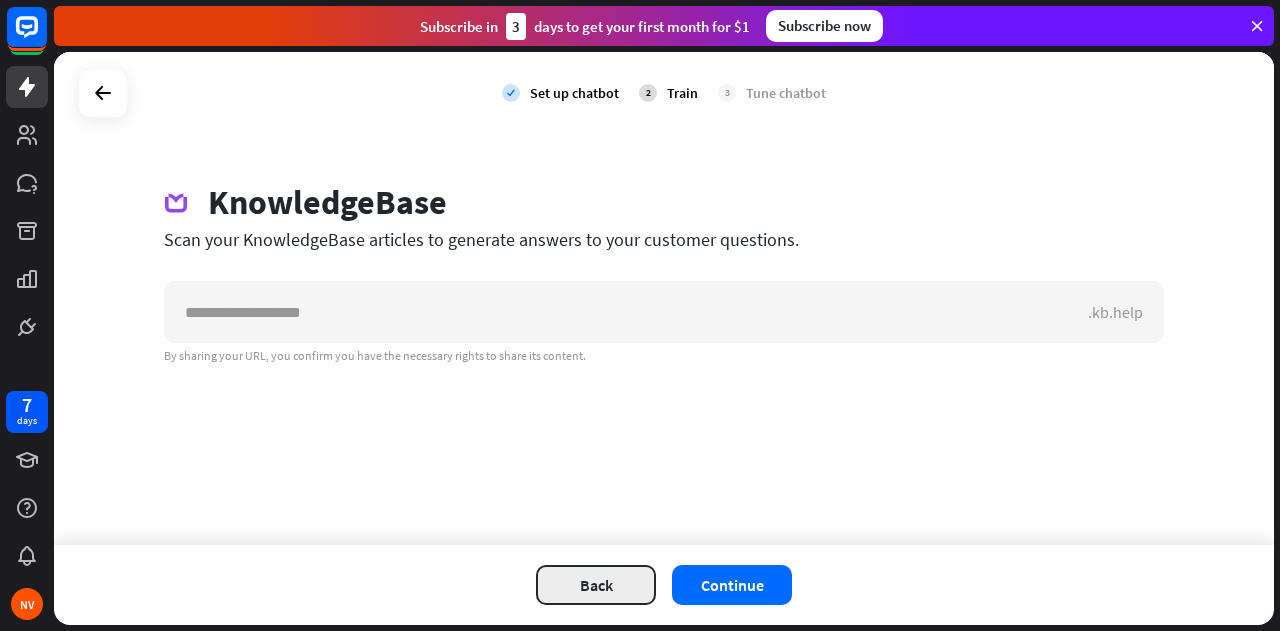 click on "Back" at bounding box center (596, 585) 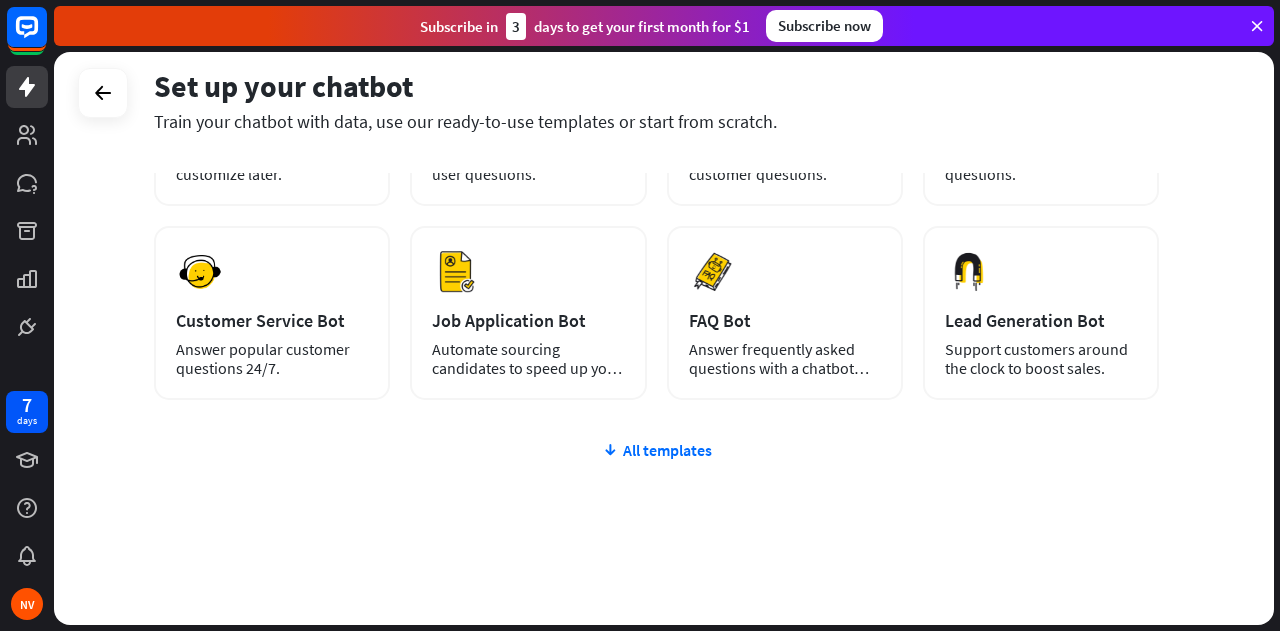 scroll, scrollTop: 236, scrollLeft: 0, axis: vertical 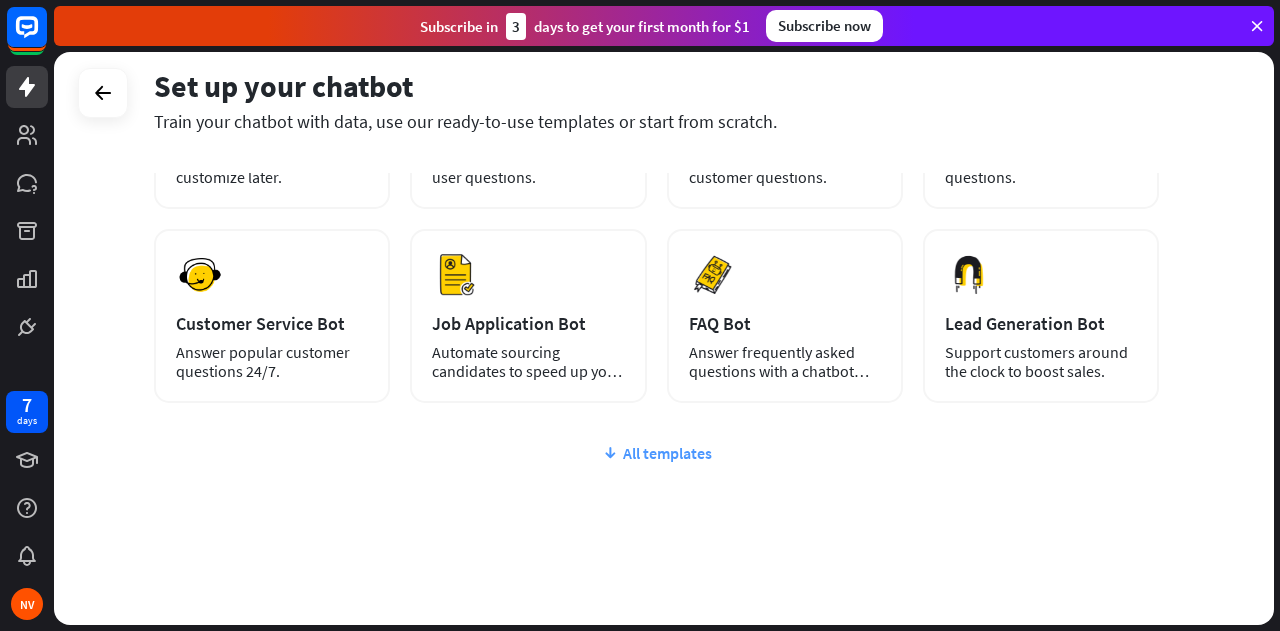 click on "All templates" at bounding box center (656, 453) 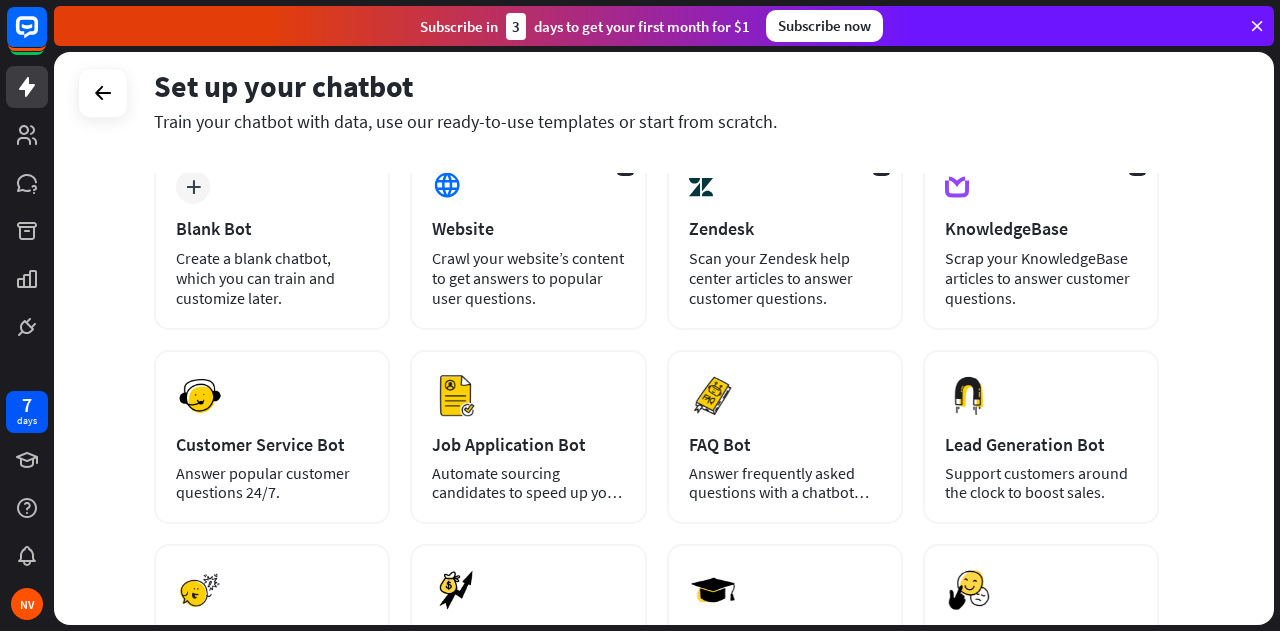scroll, scrollTop: 106, scrollLeft: 0, axis: vertical 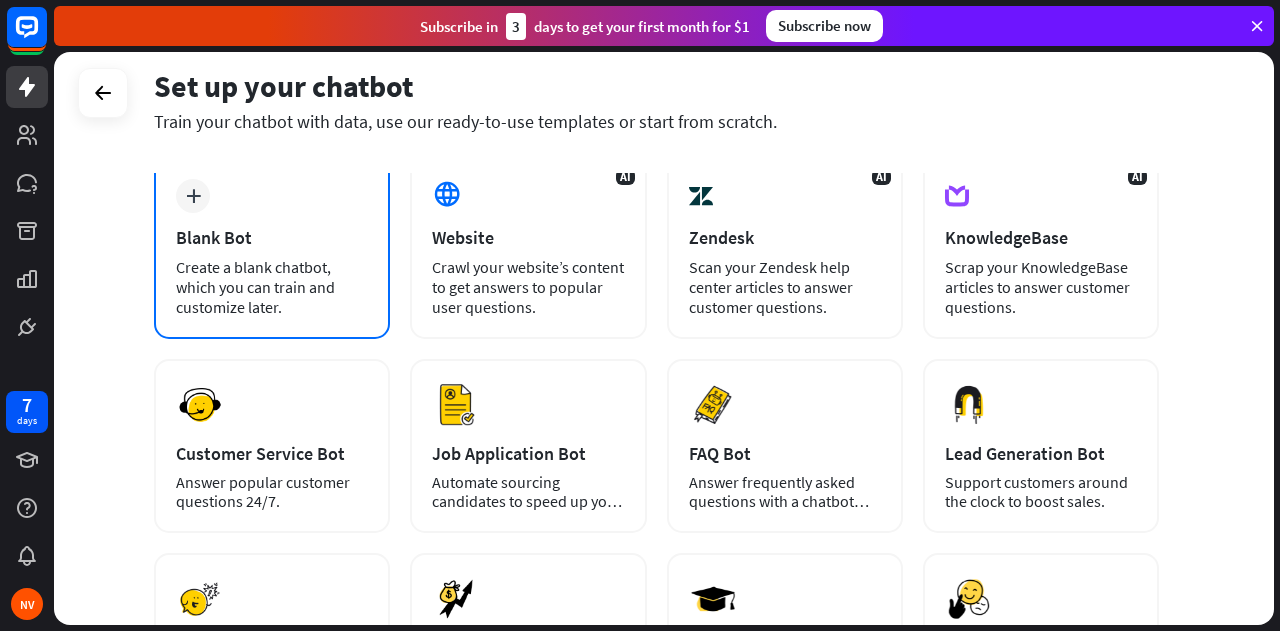 click on "Create a blank chatbot, which you can train and
customize later." at bounding box center [272, 287] 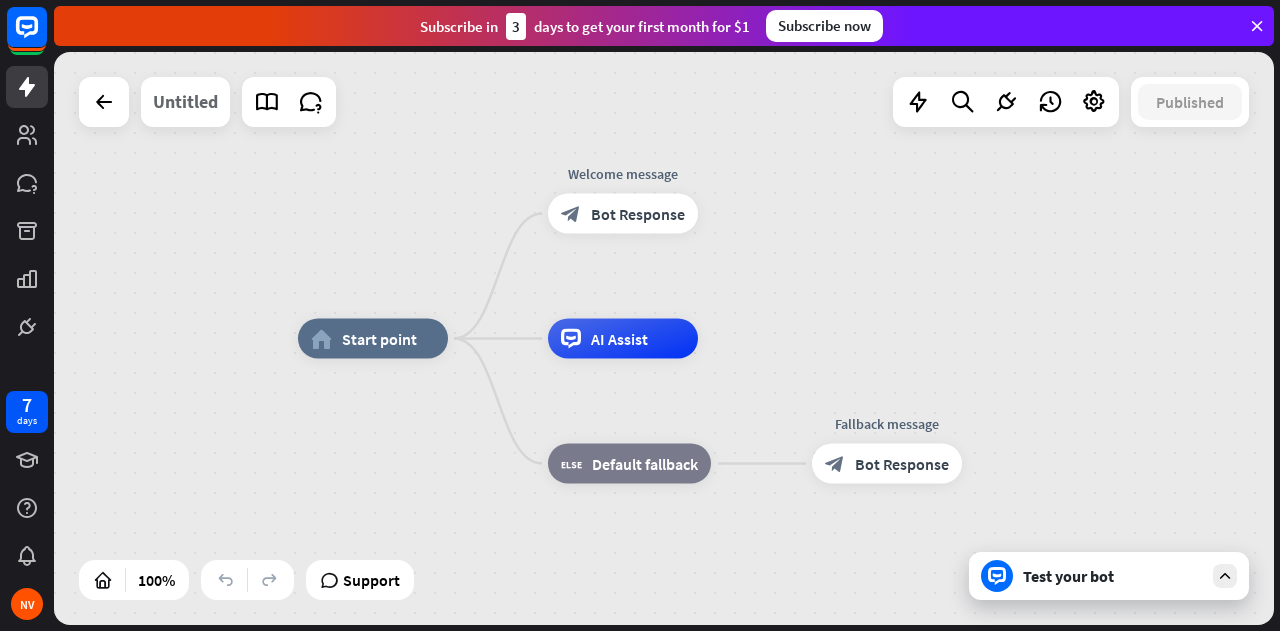 click on "Untitled" at bounding box center [185, 102] 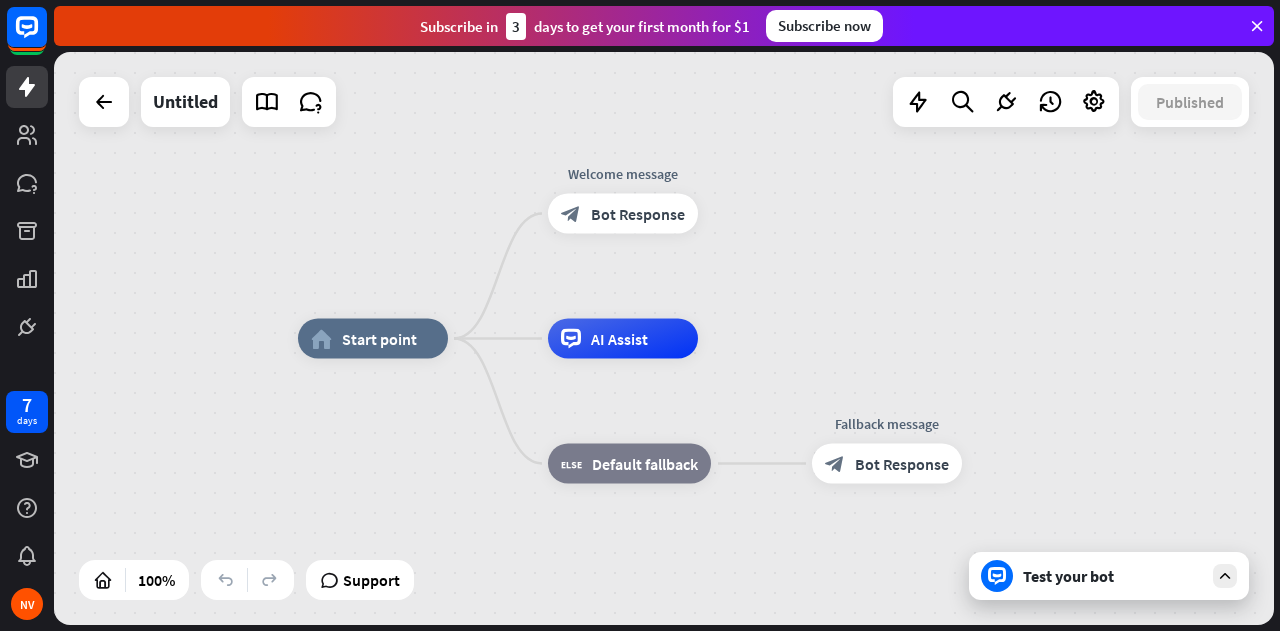 click on "Edit story name
close
********     Cancel   Save" at bounding box center [640, 315] 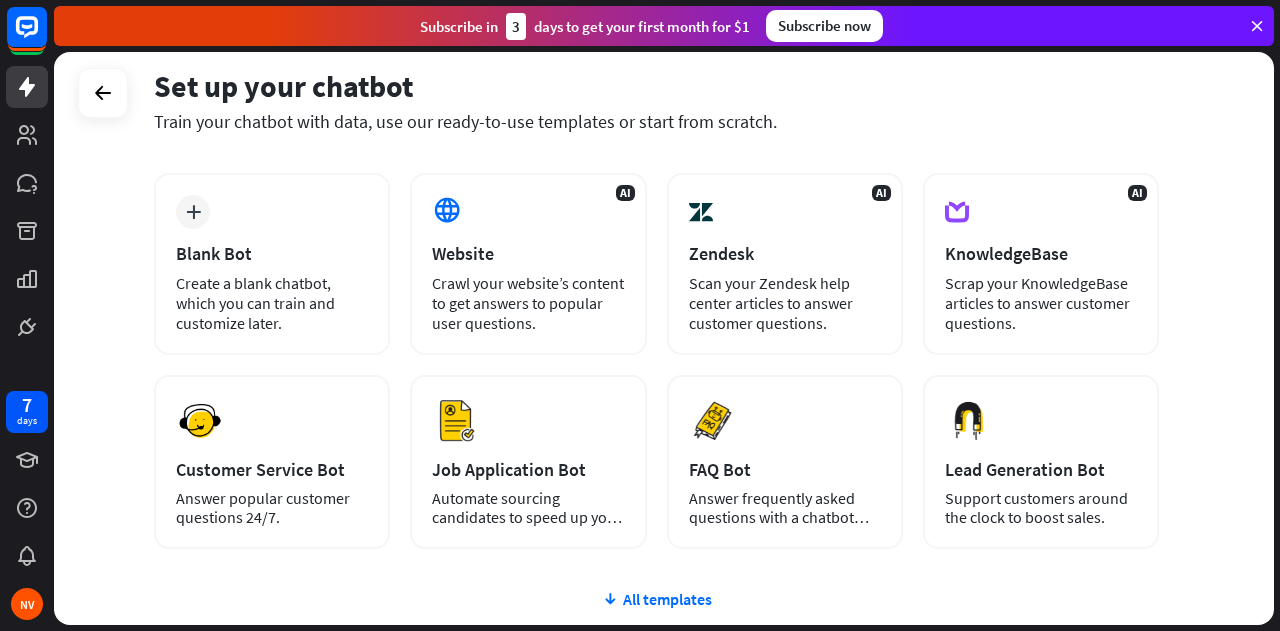 scroll, scrollTop: 88, scrollLeft: 0, axis: vertical 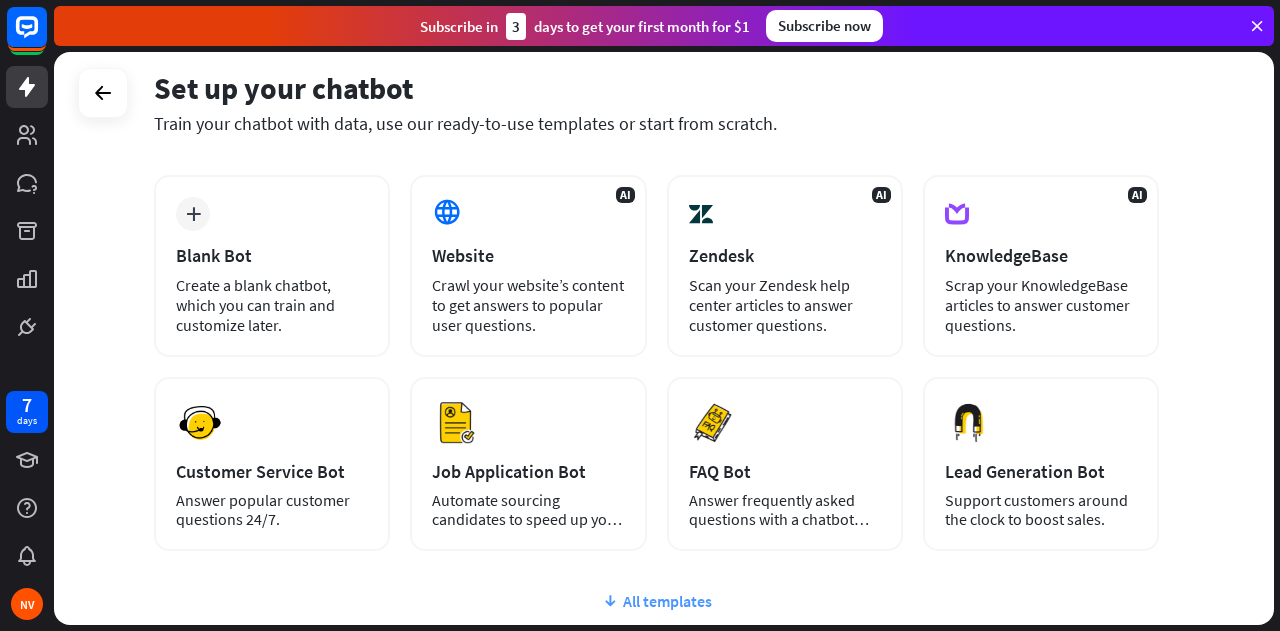 click on "All templates" at bounding box center (656, 601) 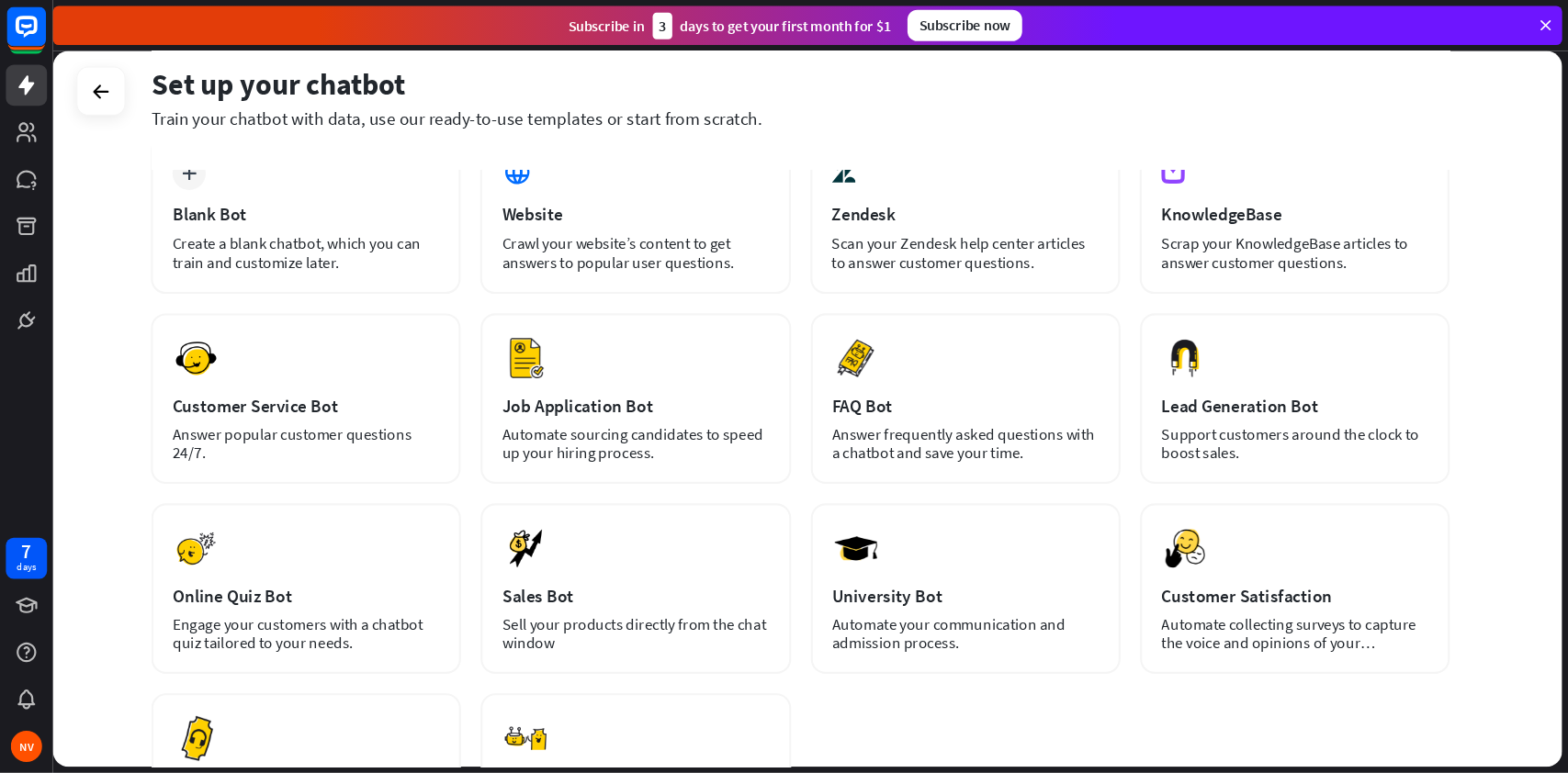 scroll, scrollTop: 116, scrollLeft: 0, axis: vertical 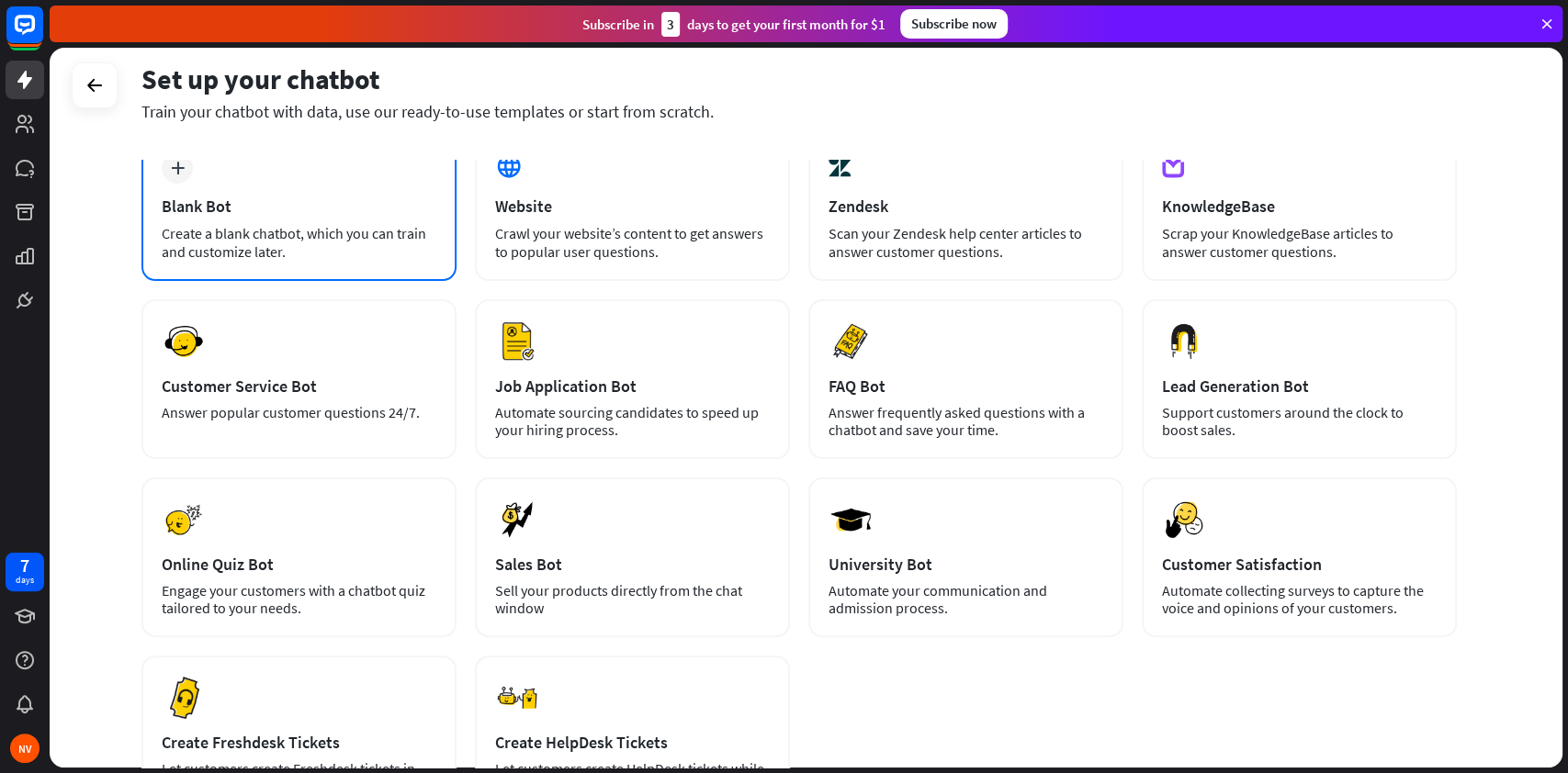 click on "Create a blank chatbot, which you can train and
customize later." at bounding box center [299, 242] 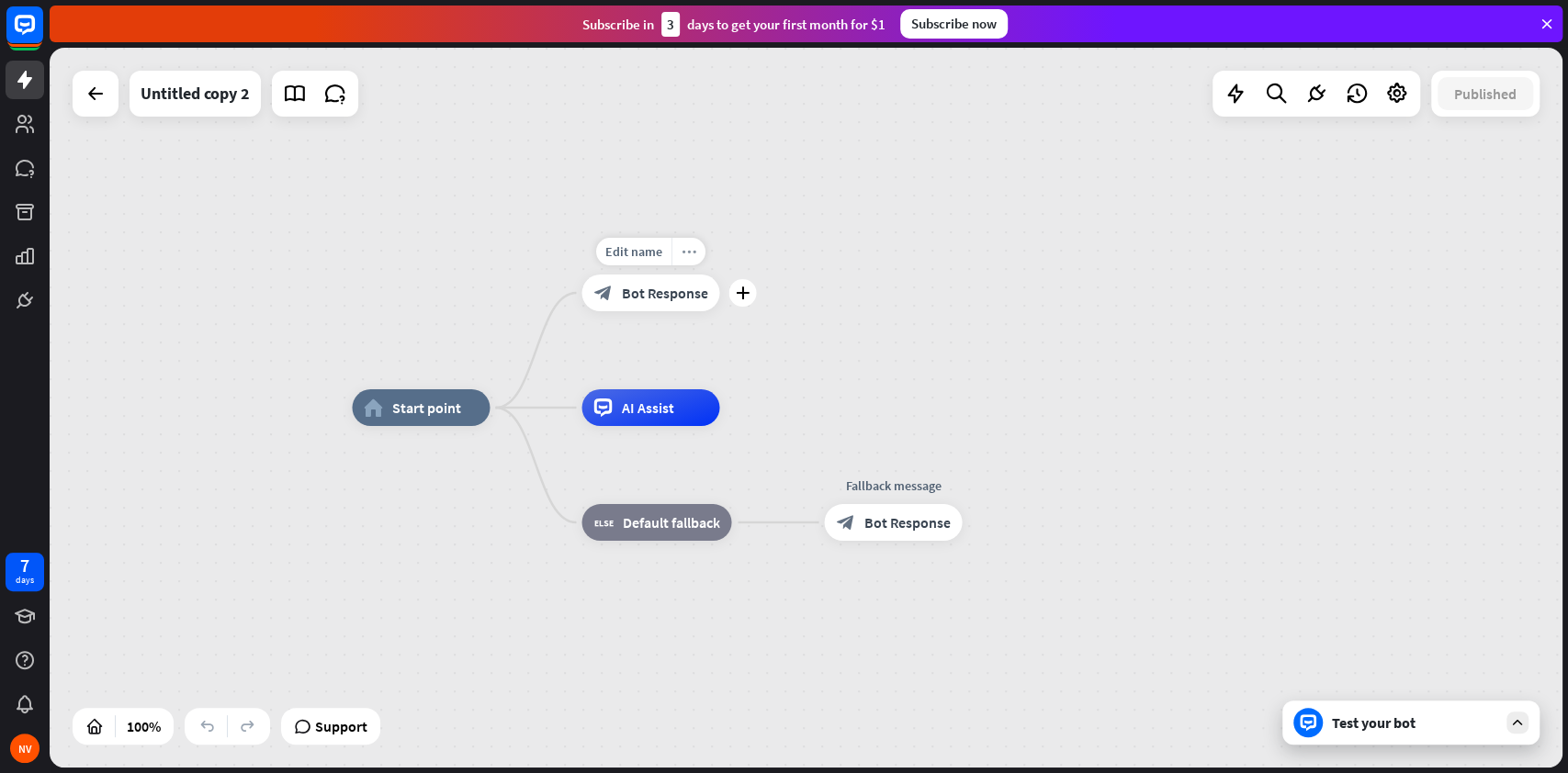 click on "more_horiz" at bounding box center [689, 252] 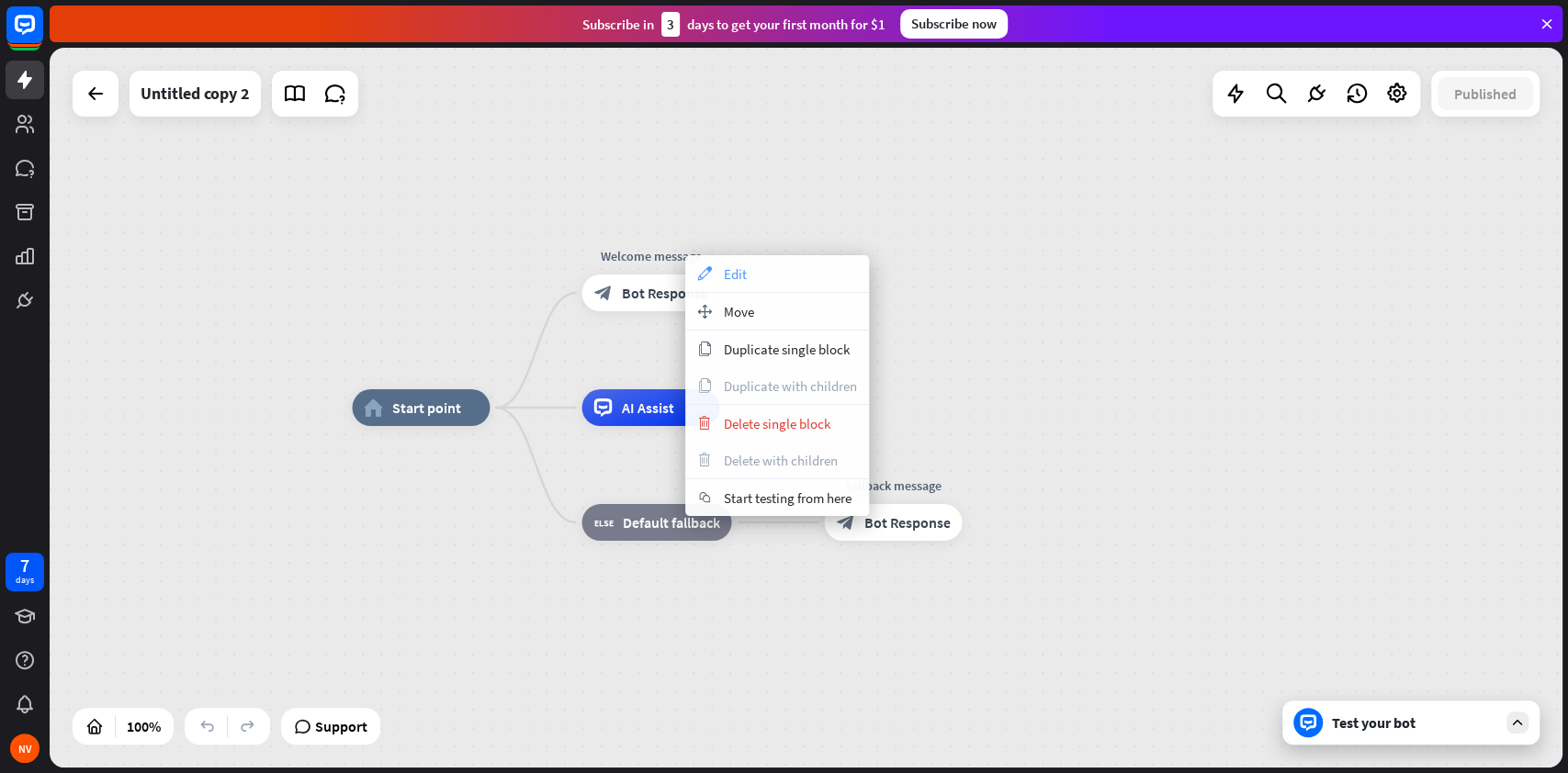click on "appearance   Edit" at bounding box center (777, 274) 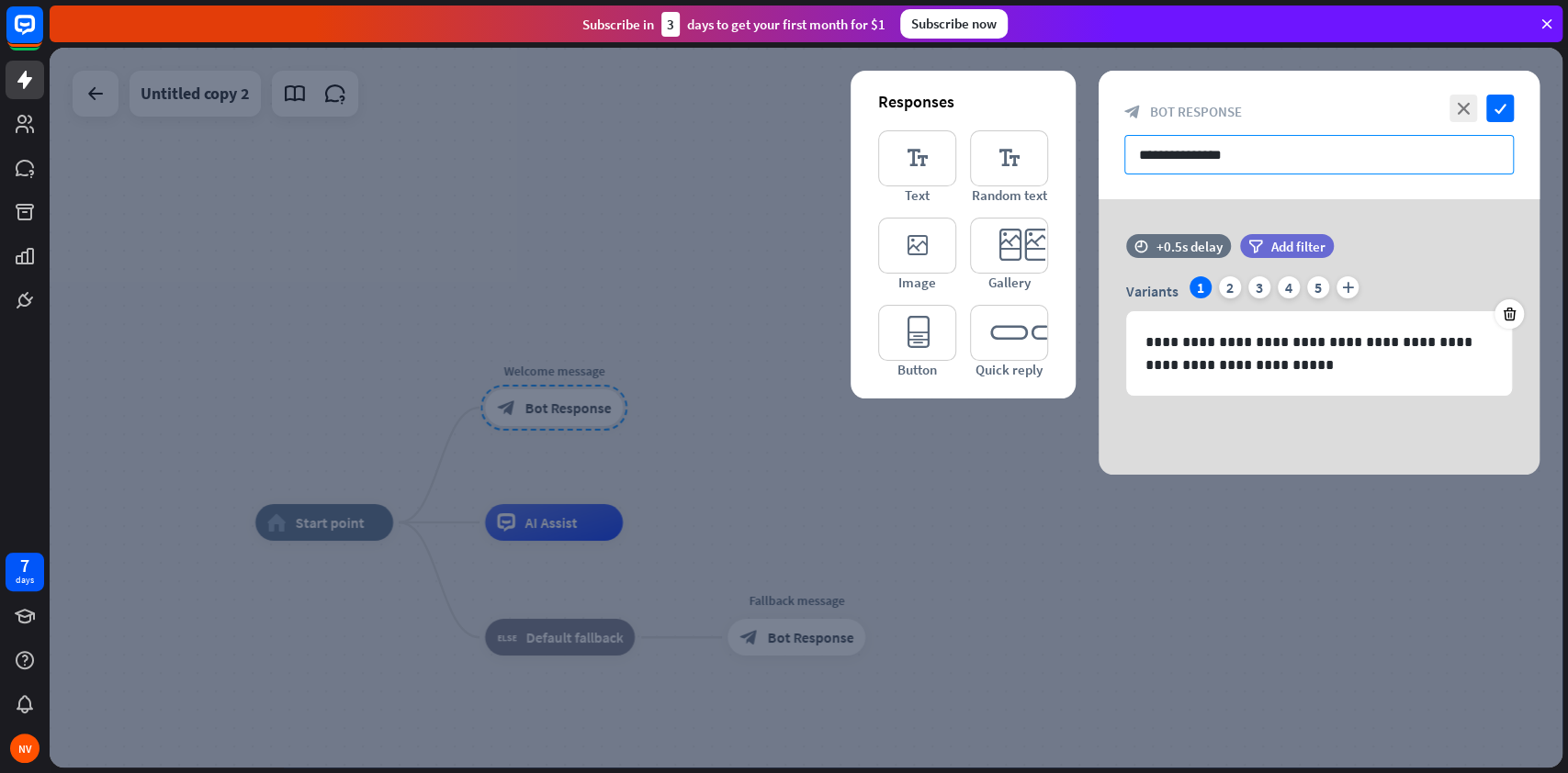 click on "**********" at bounding box center [1319, 154] 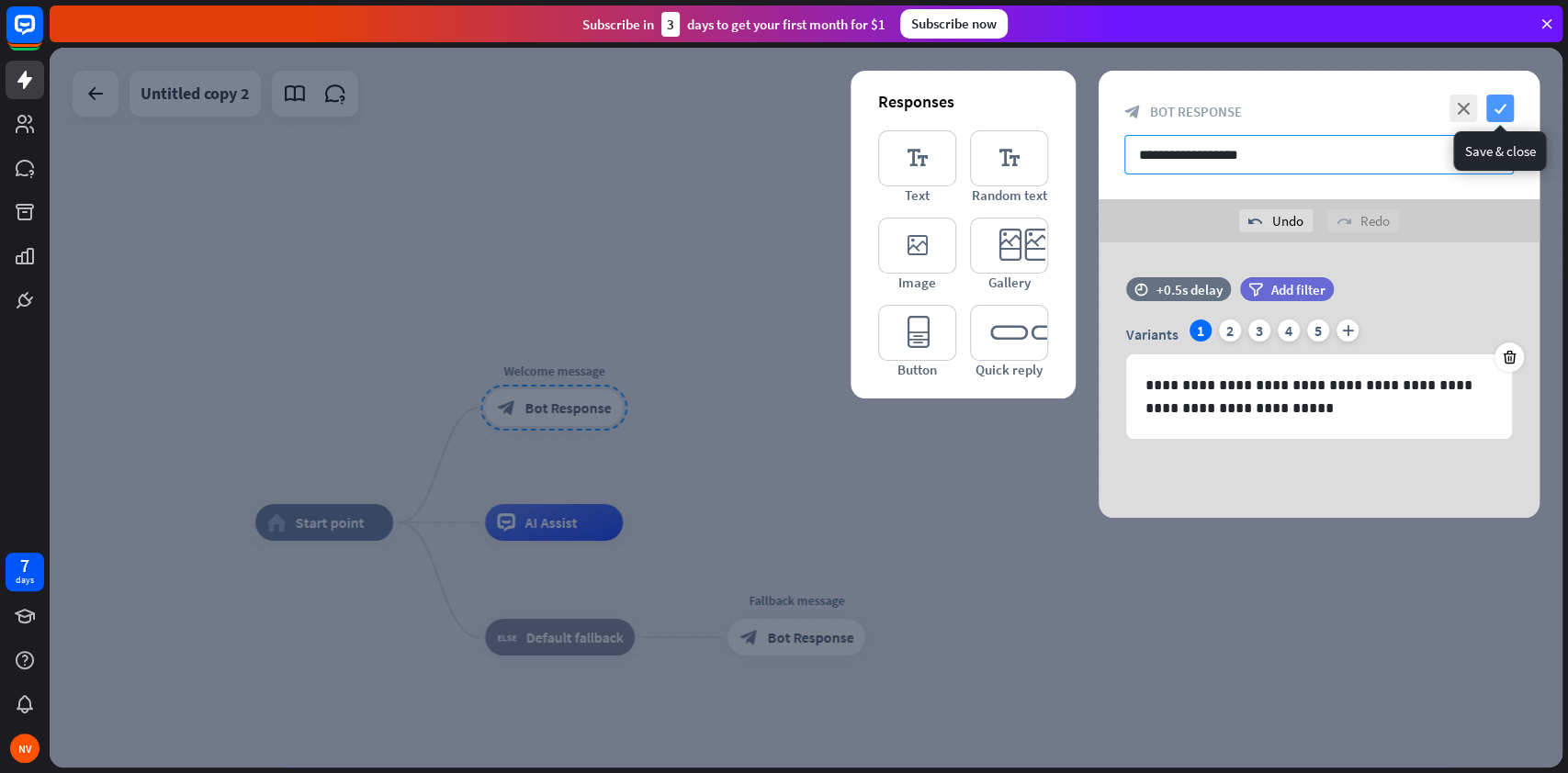 type on "**********" 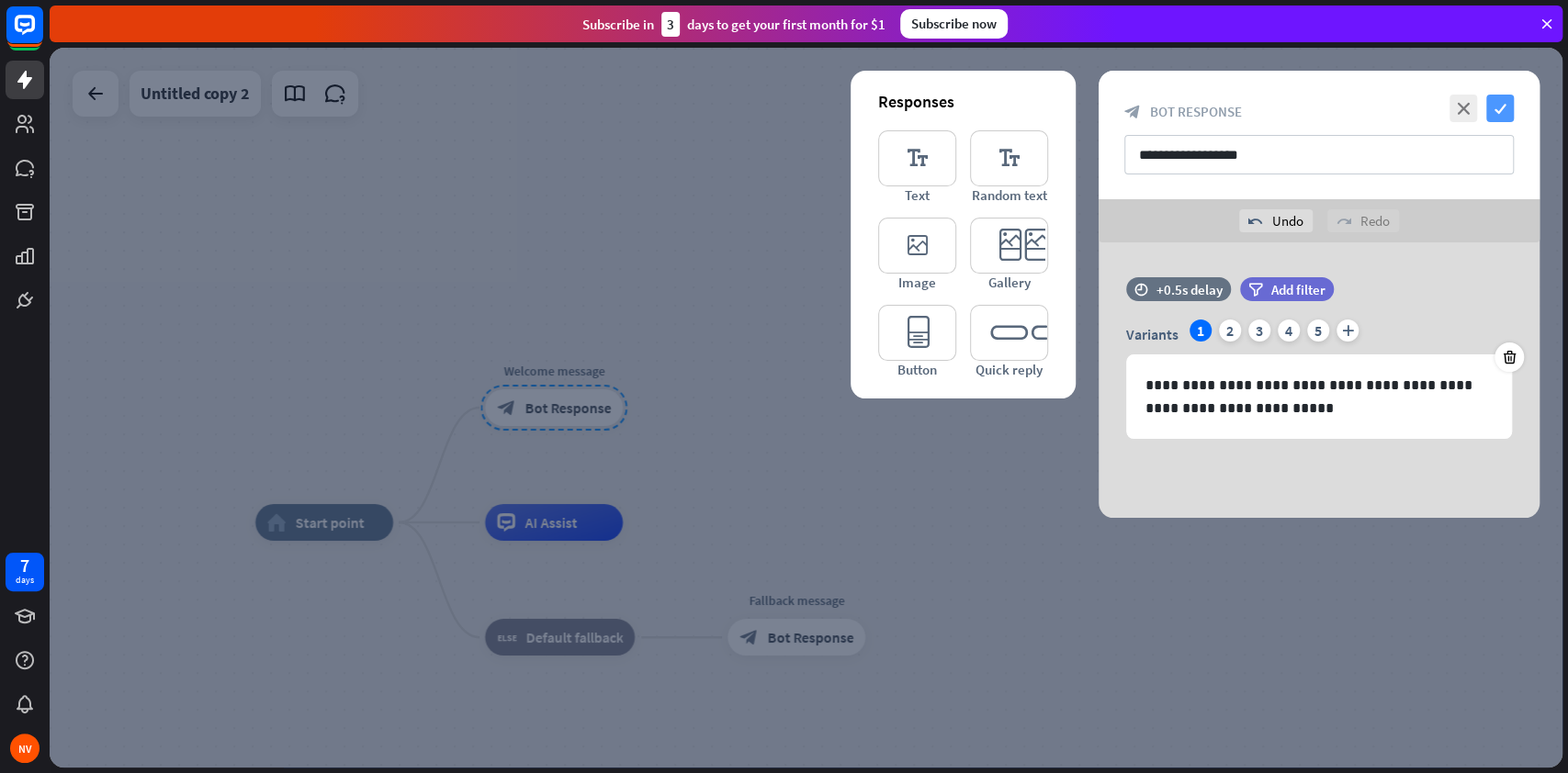click on "check" at bounding box center [1500, 108] 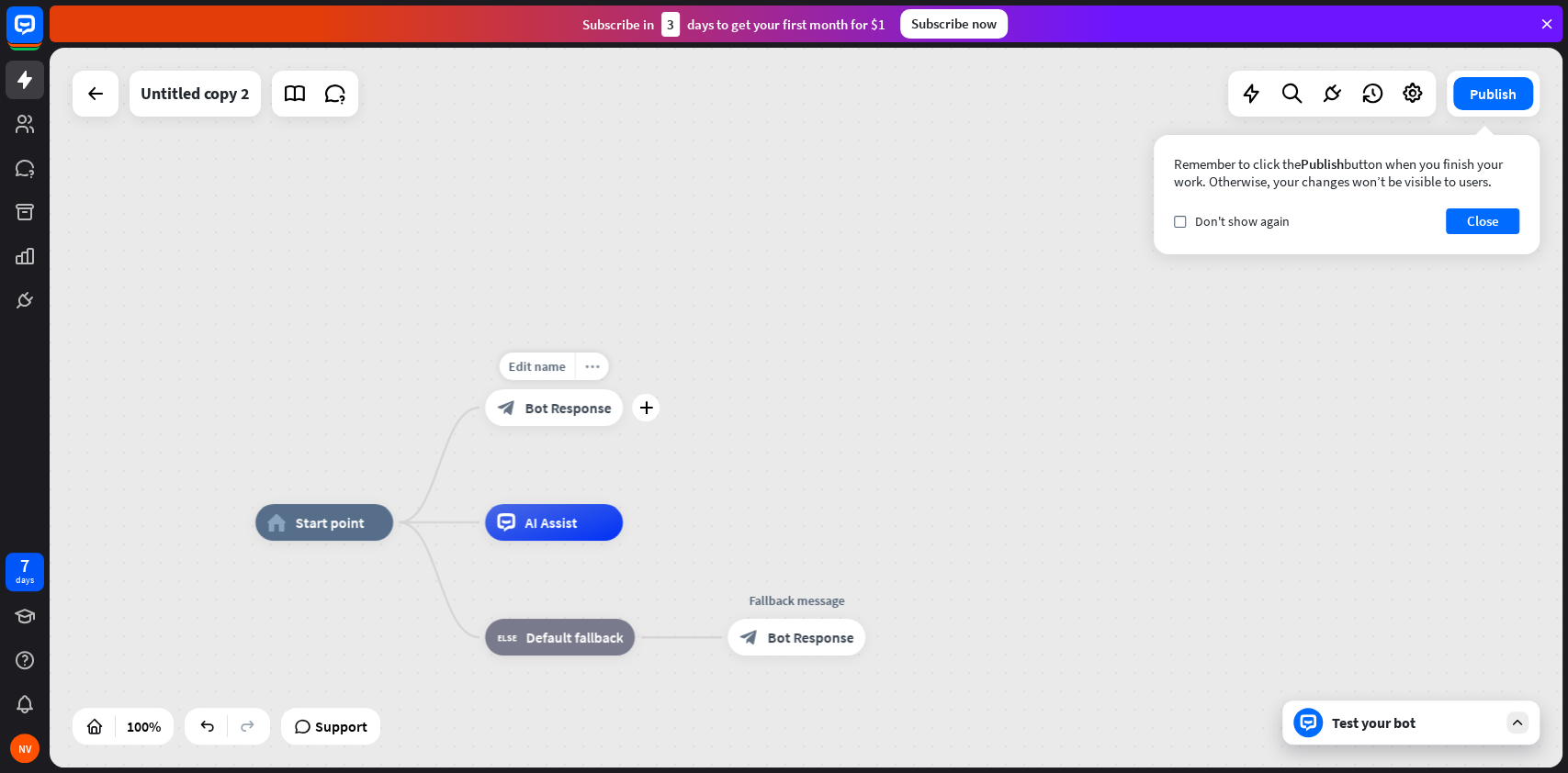 click on "more_horiz" at bounding box center (592, 366) 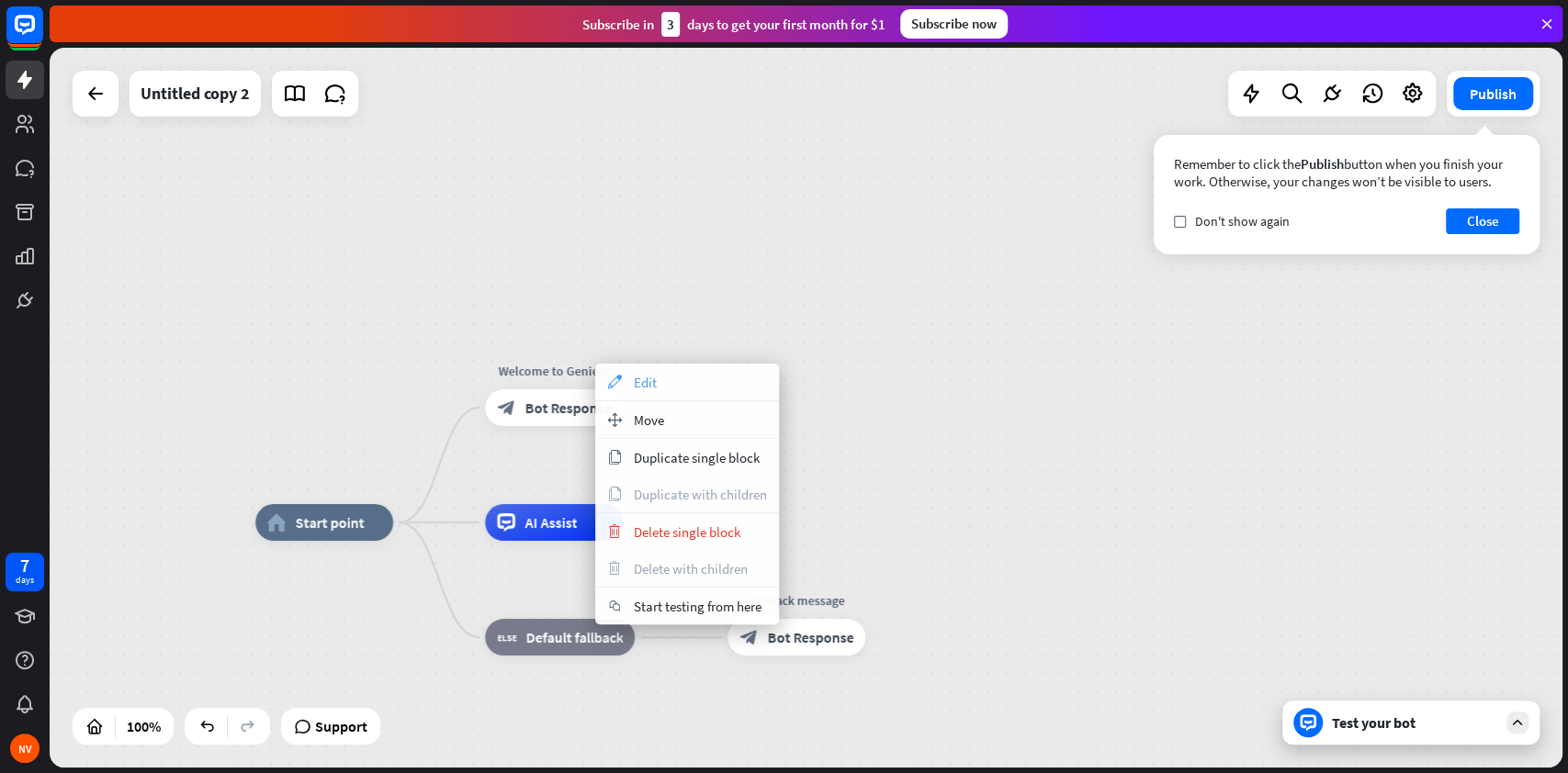 click on "appearance   Edit" at bounding box center [687, 382] 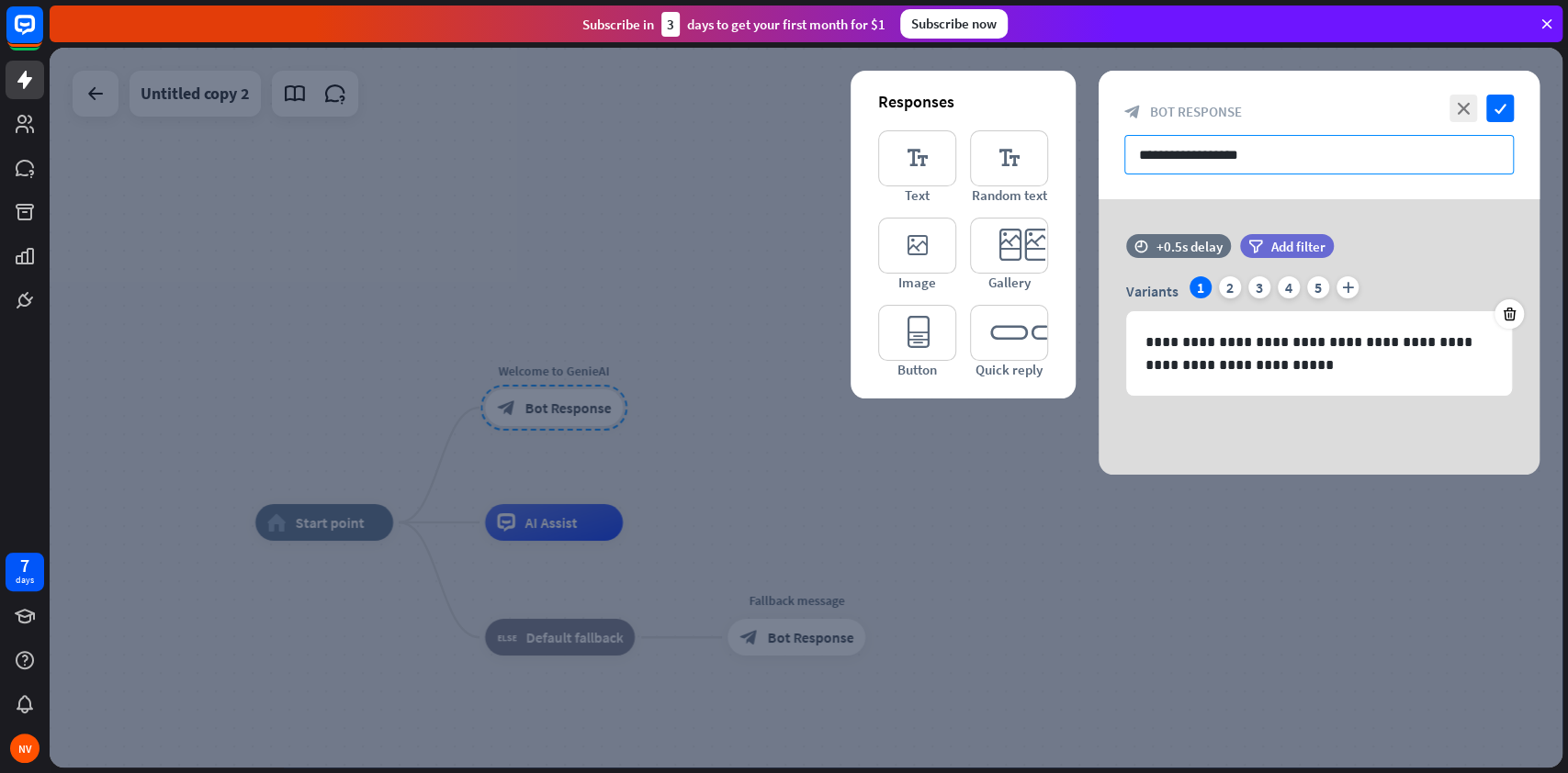 click on "**********" at bounding box center [1319, 154] 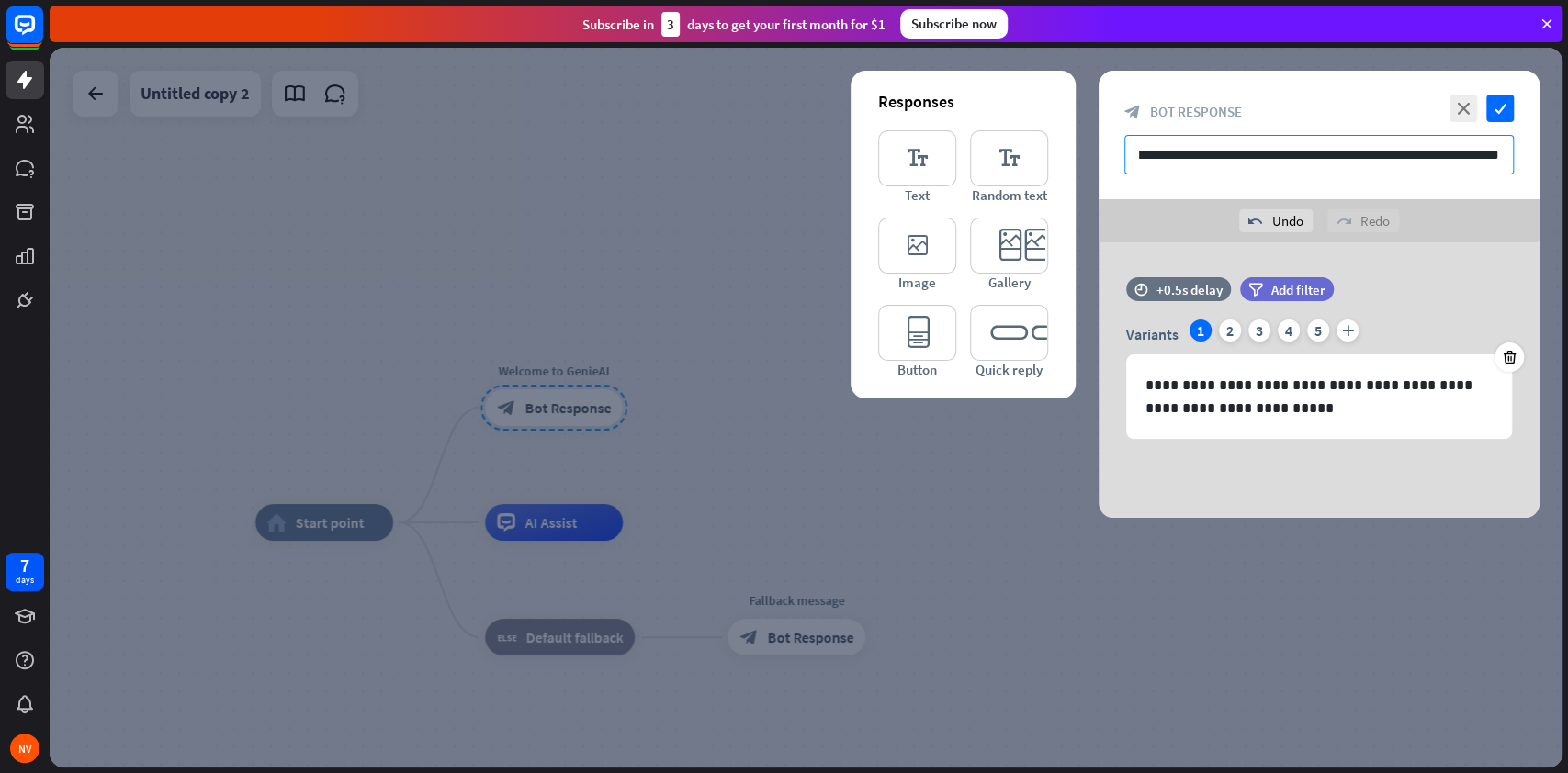 scroll, scrollTop: 0, scrollLeft: 321, axis: horizontal 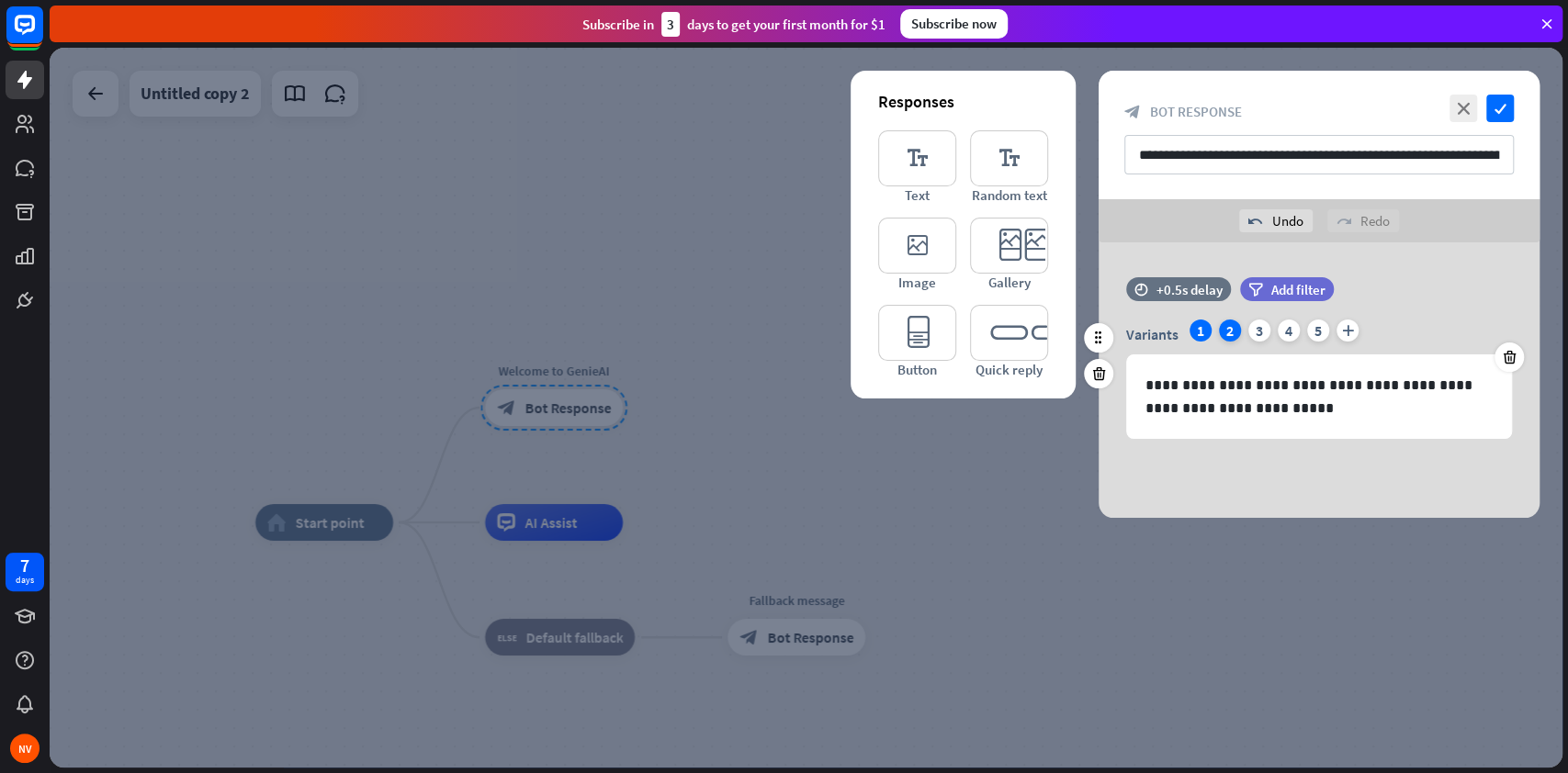 click on "2" at bounding box center (1230, 330) 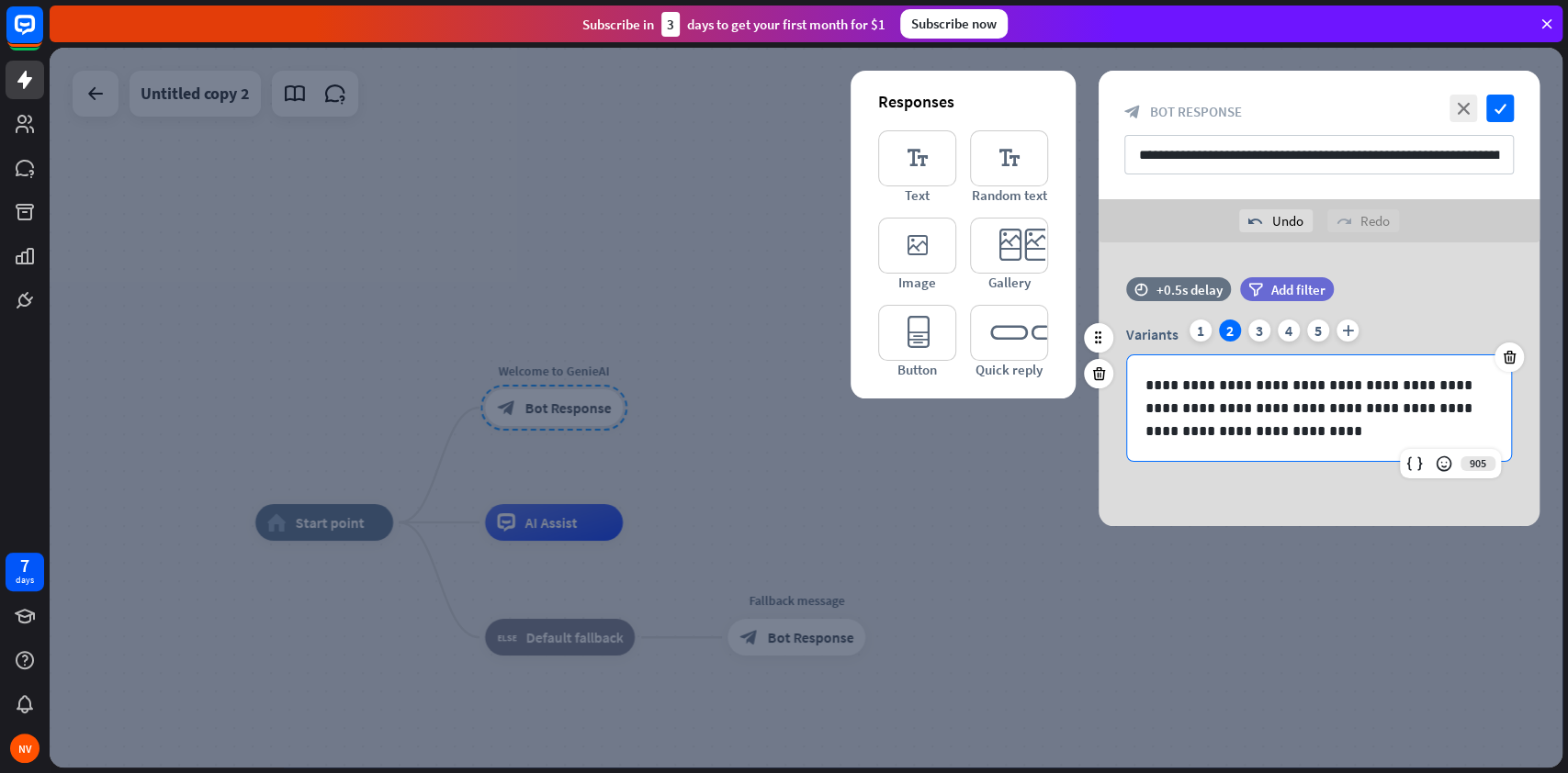 click on "**********" at bounding box center [1319, 408] 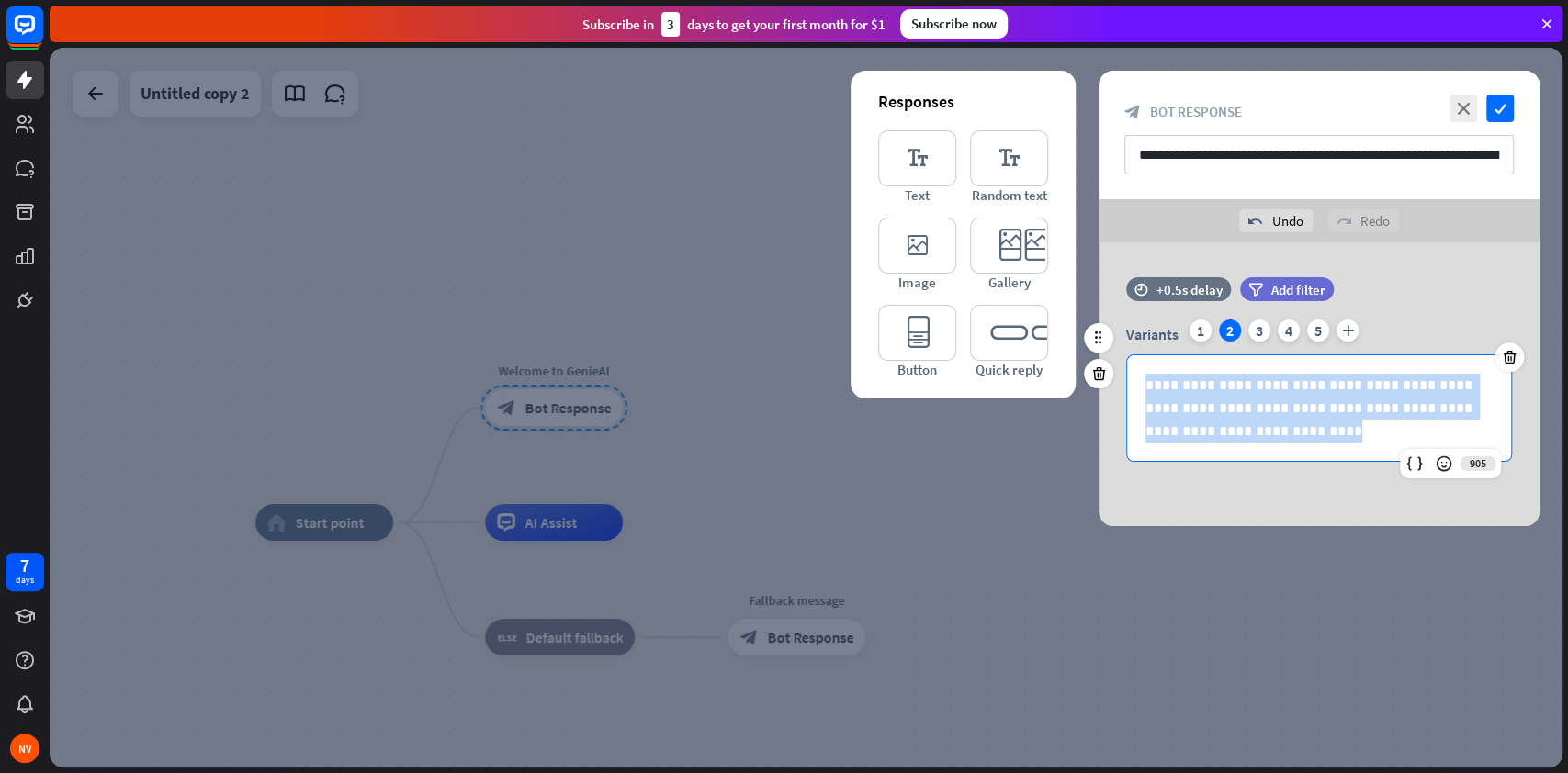 drag, startPoint x: 1146, startPoint y: 386, endPoint x: 1221, endPoint y: 434, distance: 89.04493 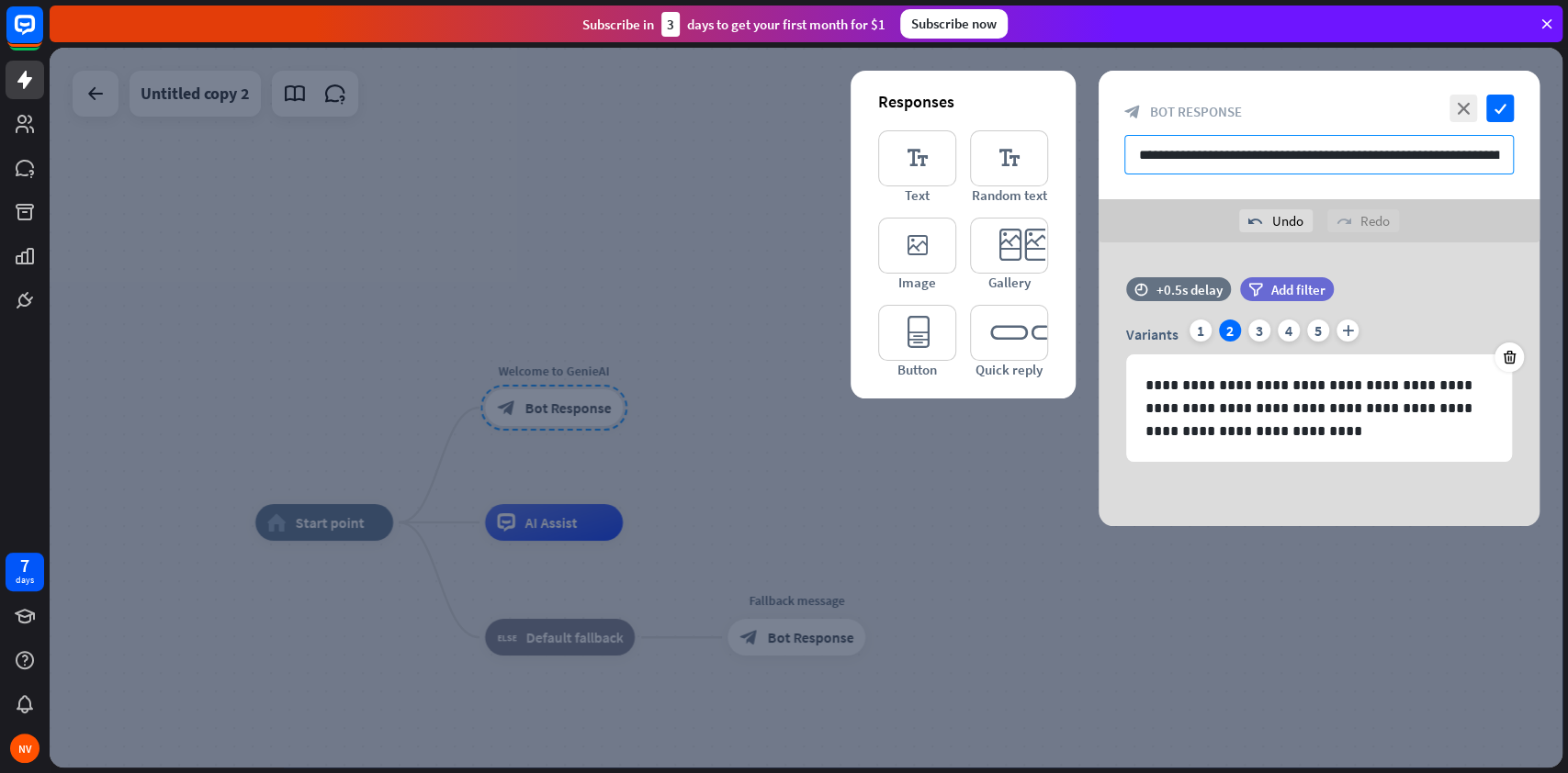 click on "**********" at bounding box center [1319, 154] 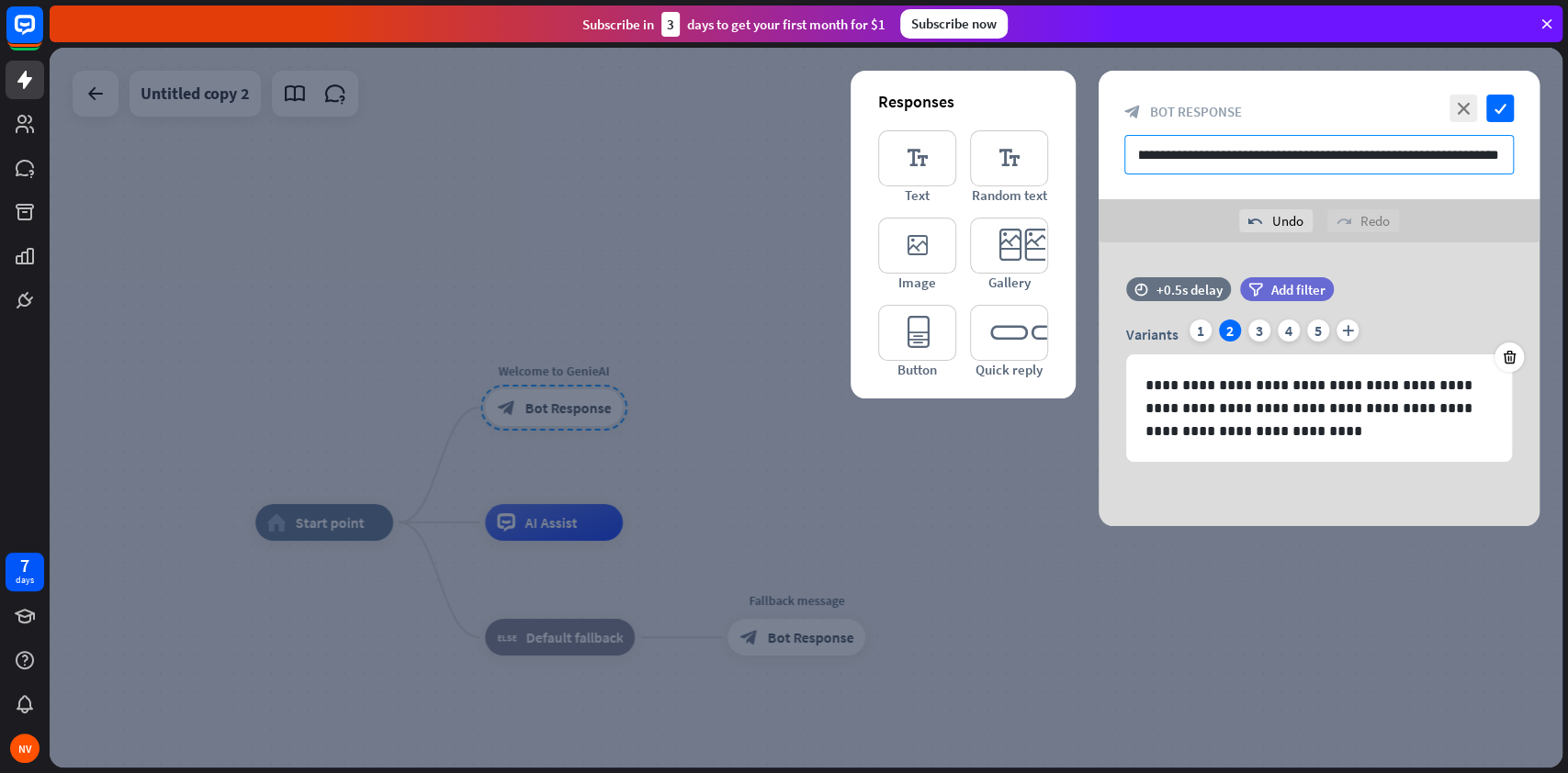 paste on "******" 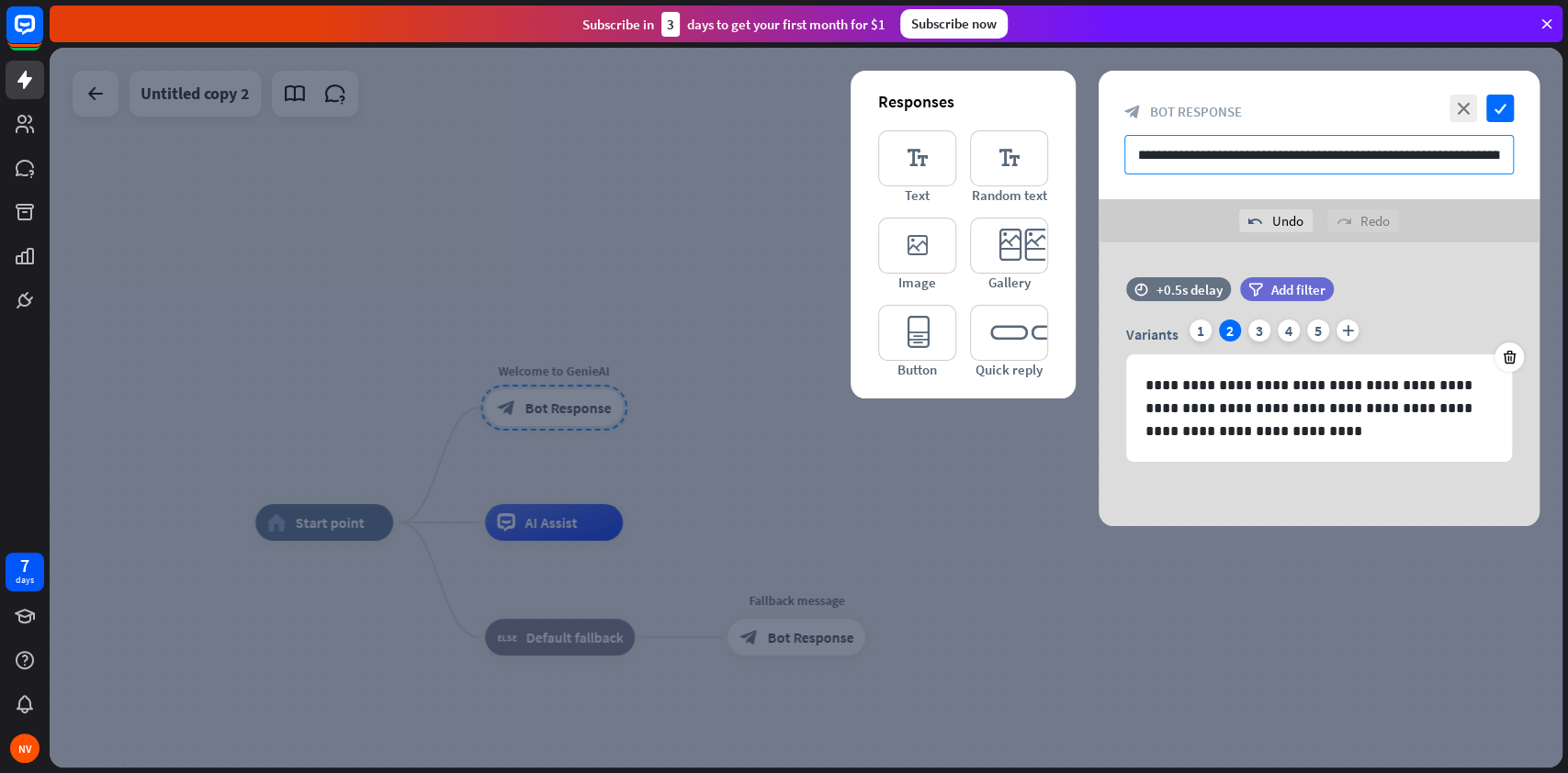 scroll, scrollTop: 0, scrollLeft: 369, axis: horizontal 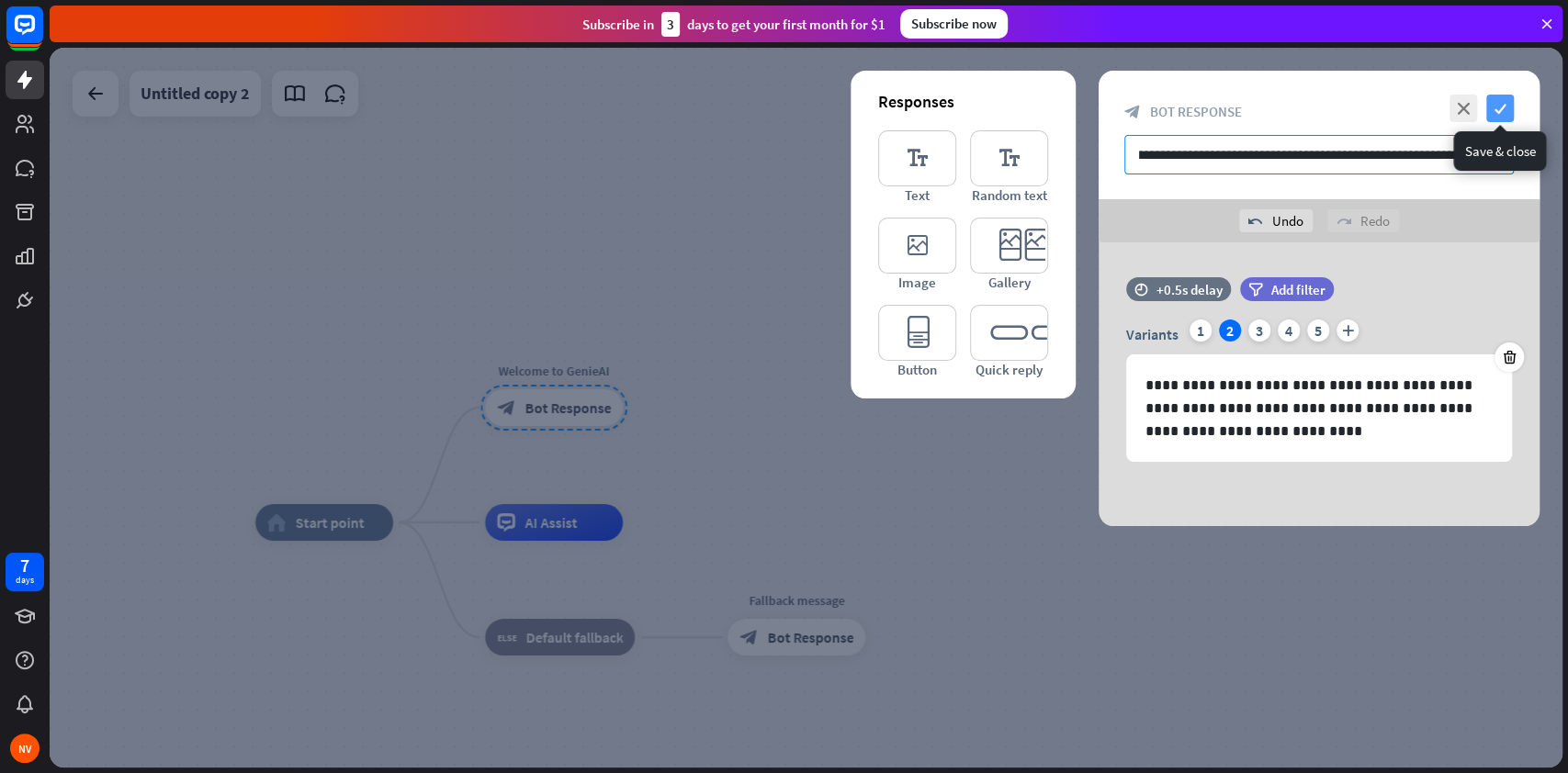 type on "**********" 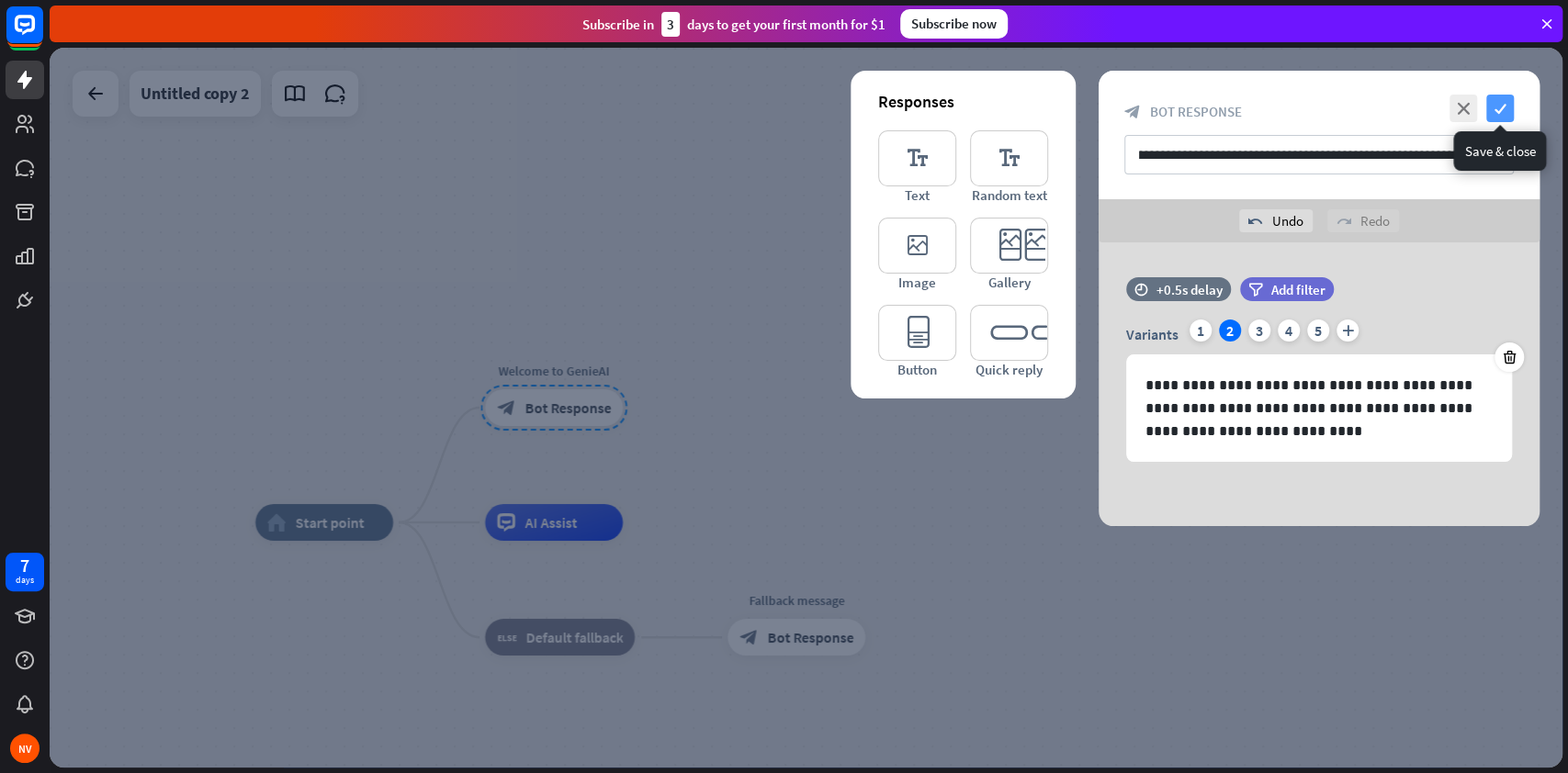 scroll, scrollTop: 0, scrollLeft: 0, axis: both 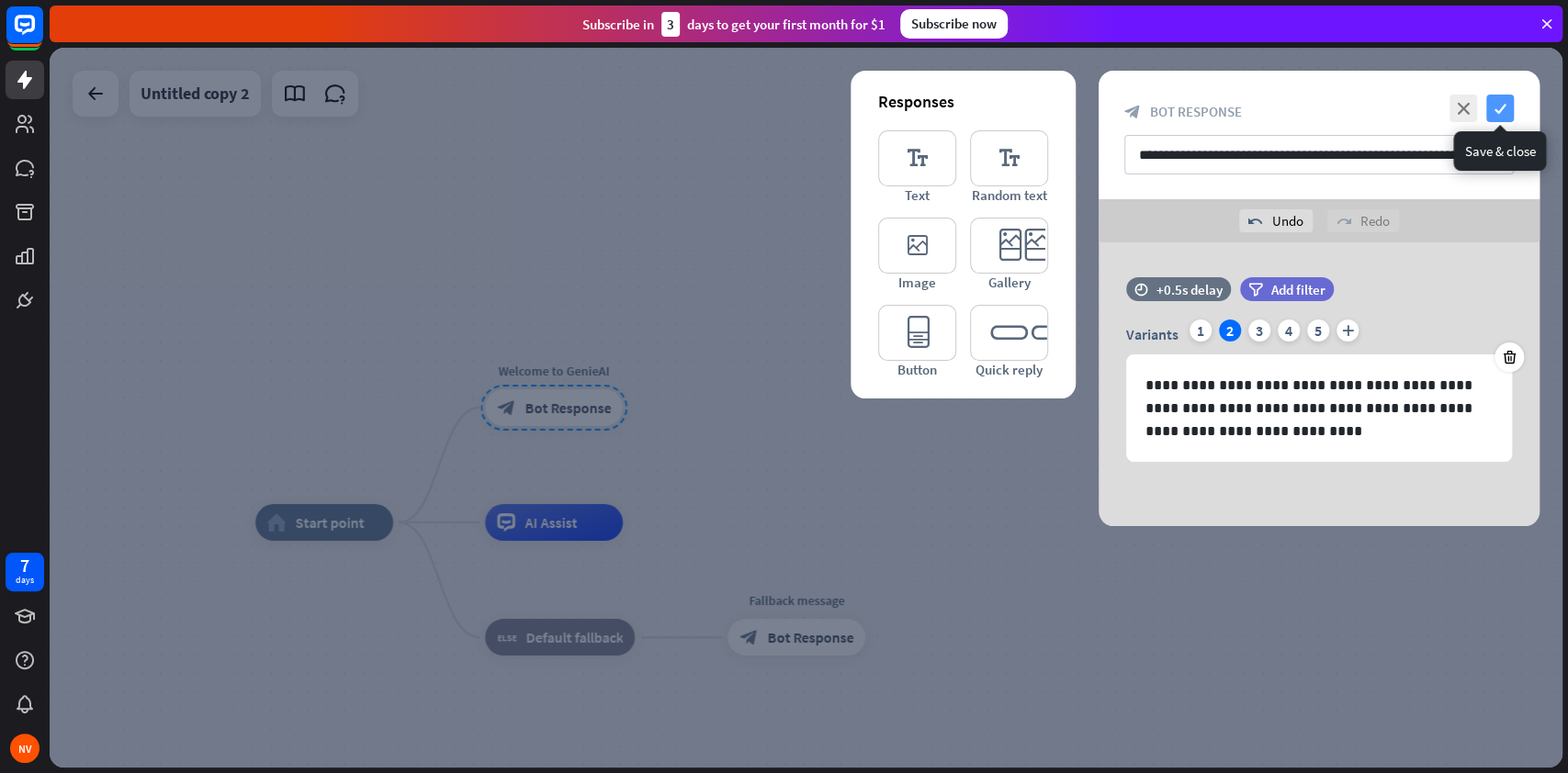 click on "check" at bounding box center (1500, 108) 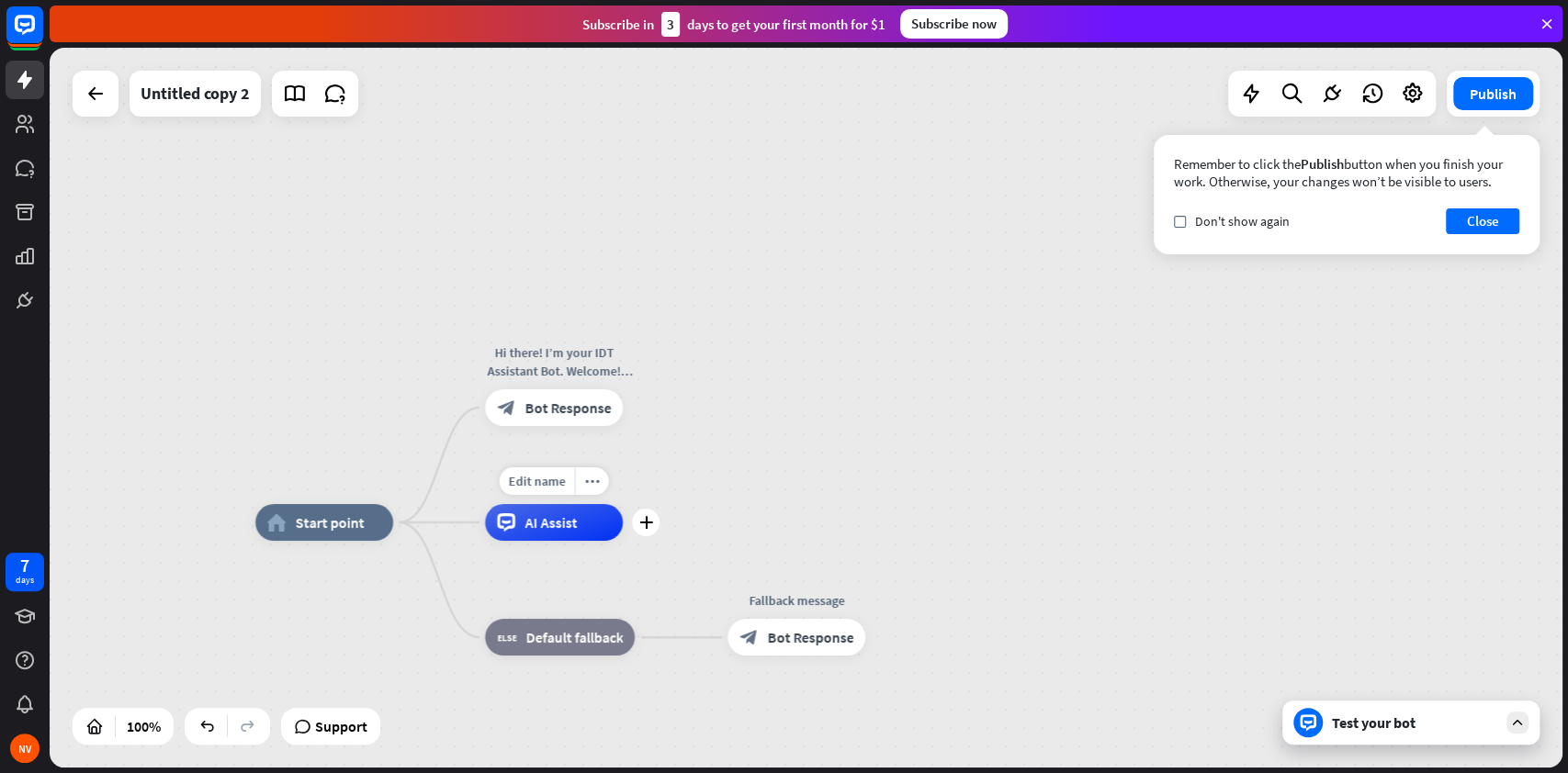 click on "AI Assist" at bounding box center (550, 522) 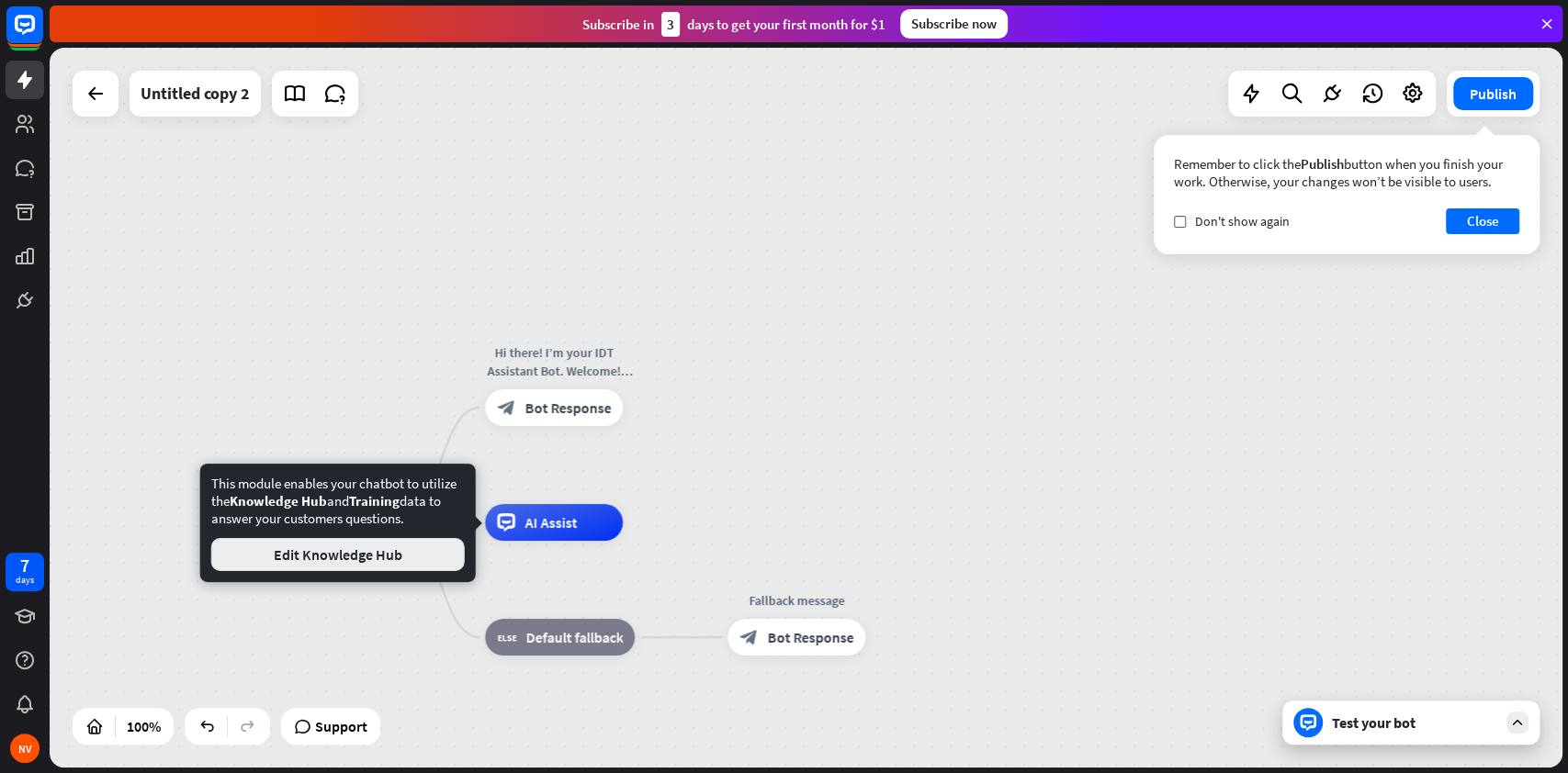 click on "Edit Knowledge Hub" at bounding box center (338, 555) 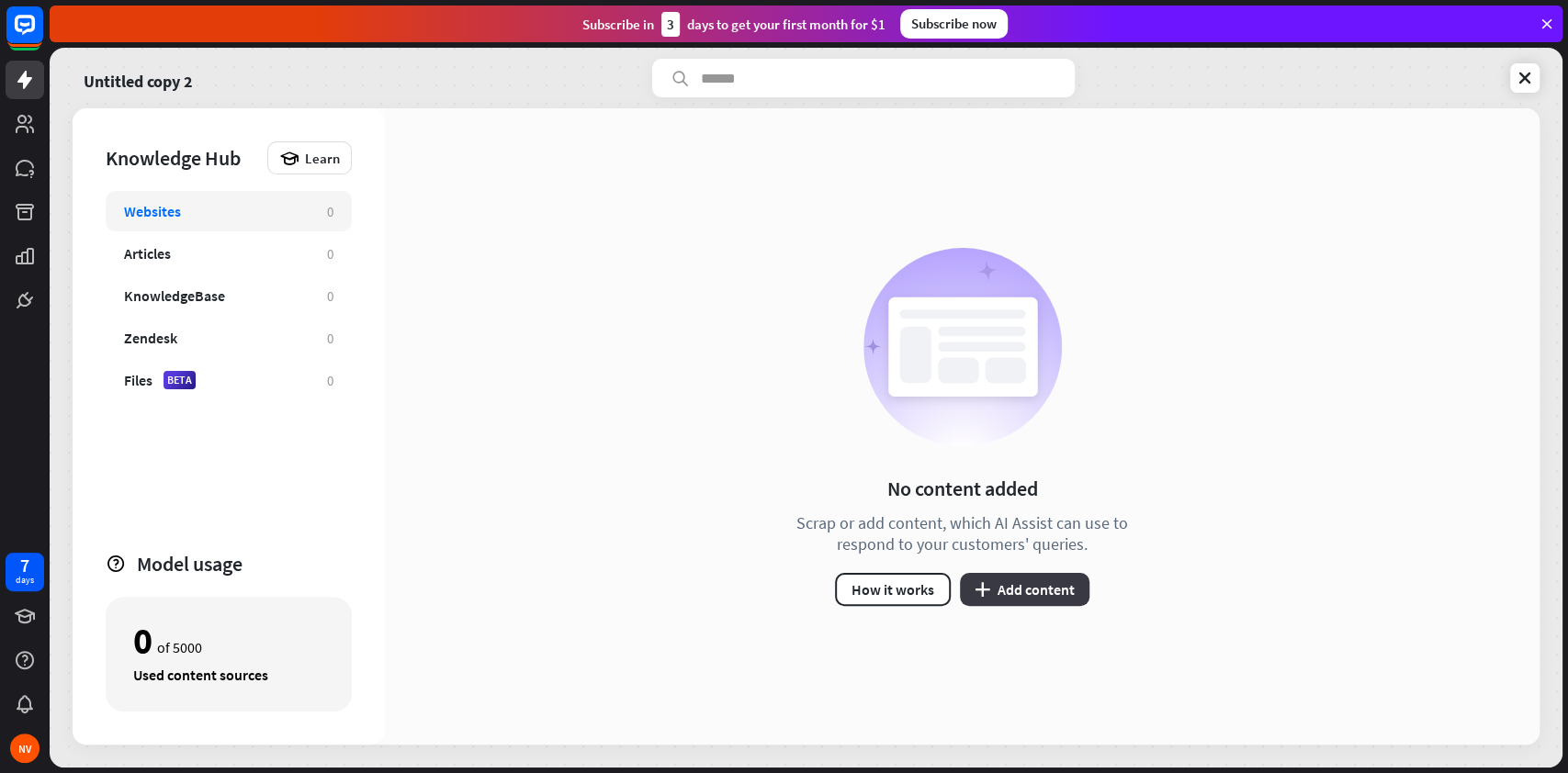 click on "plus
Add content" at bounding box center [1024, 589] 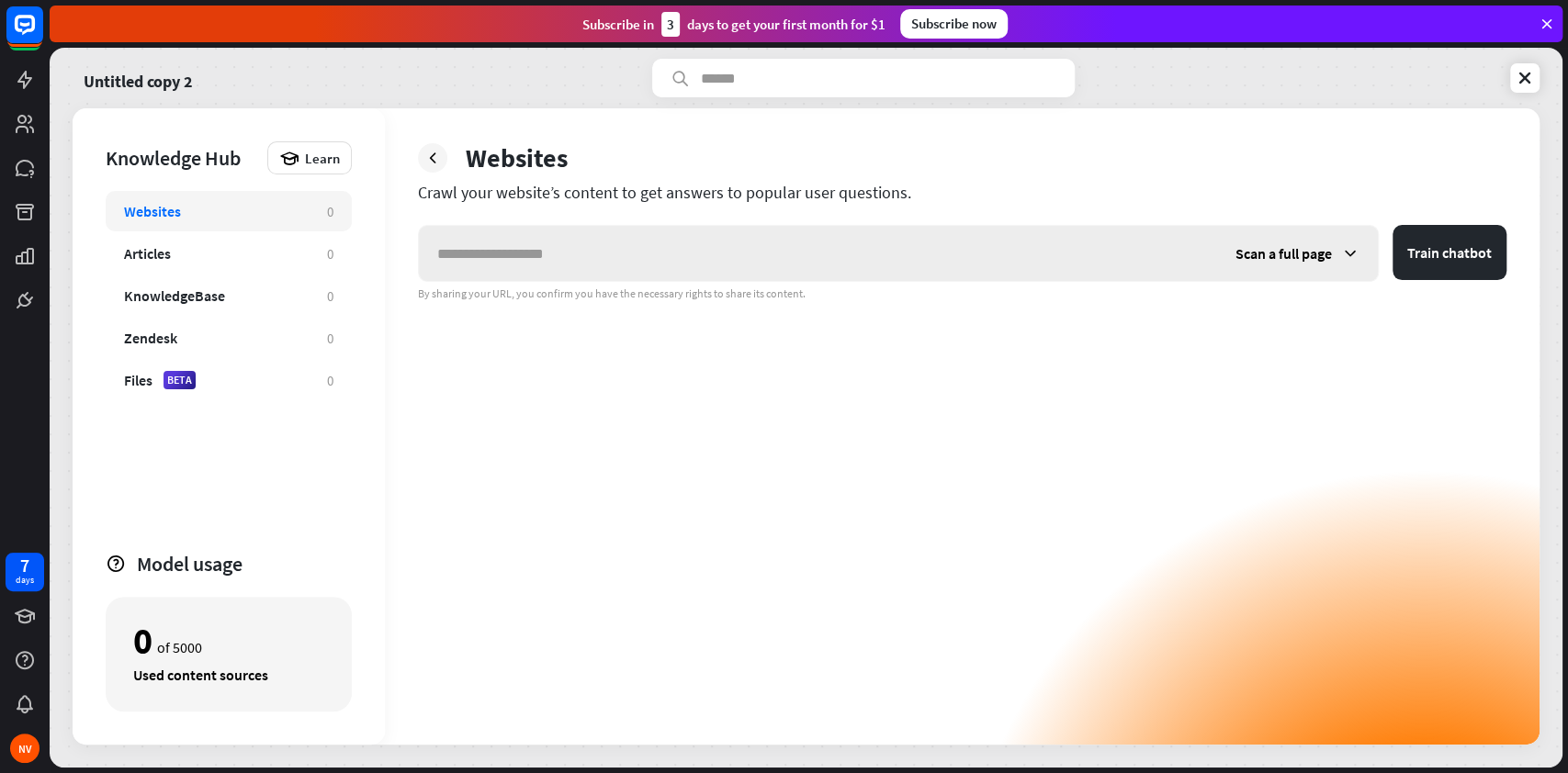 click at bounding box center (1350, 253) 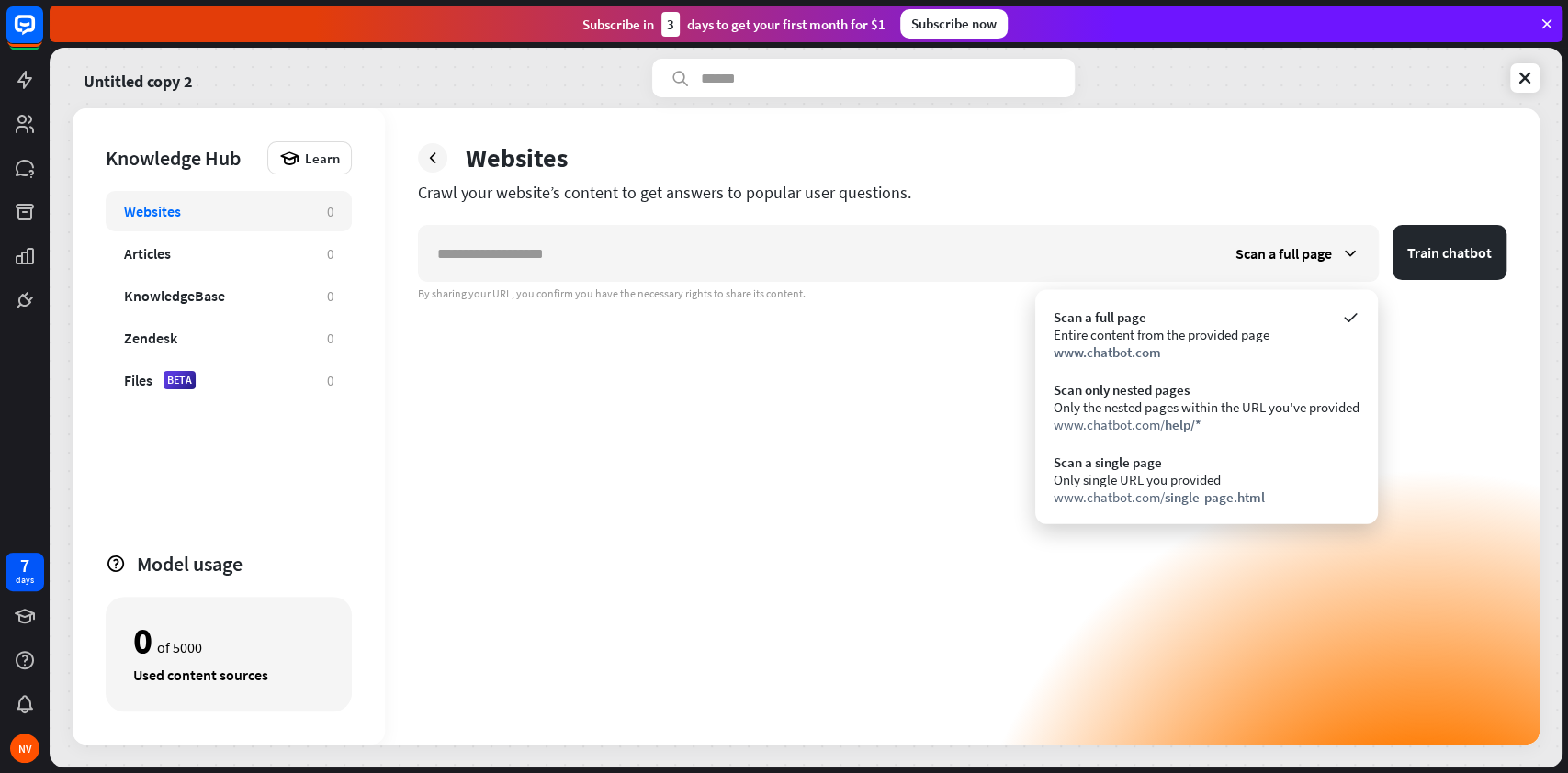 click on "Scan a full page
Train chatbot
By sharing your URL, you confirm you have the necessary rights to
share its content." at bounding box center [962, 485] 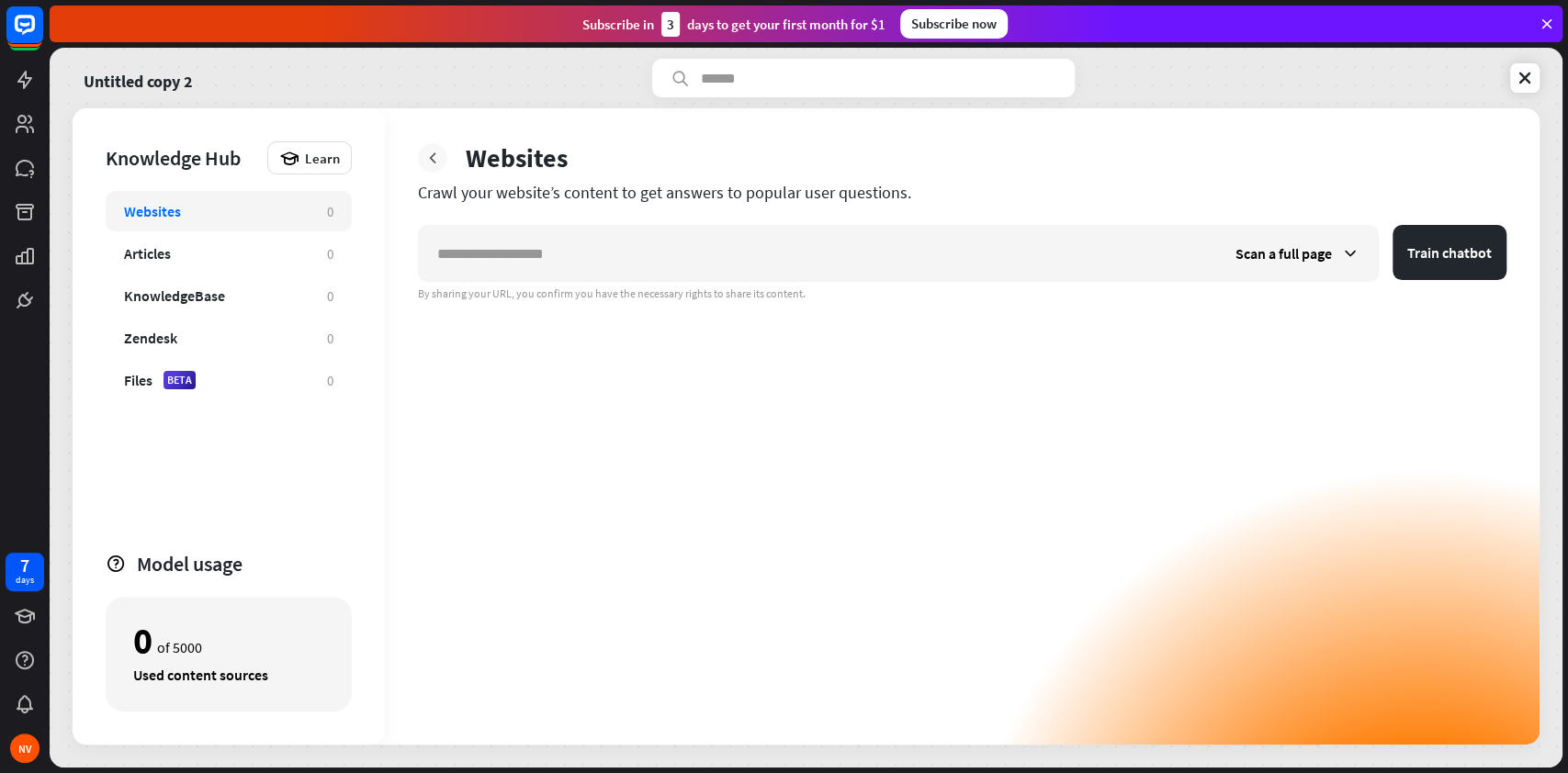 click at bounding box center [433, 158] 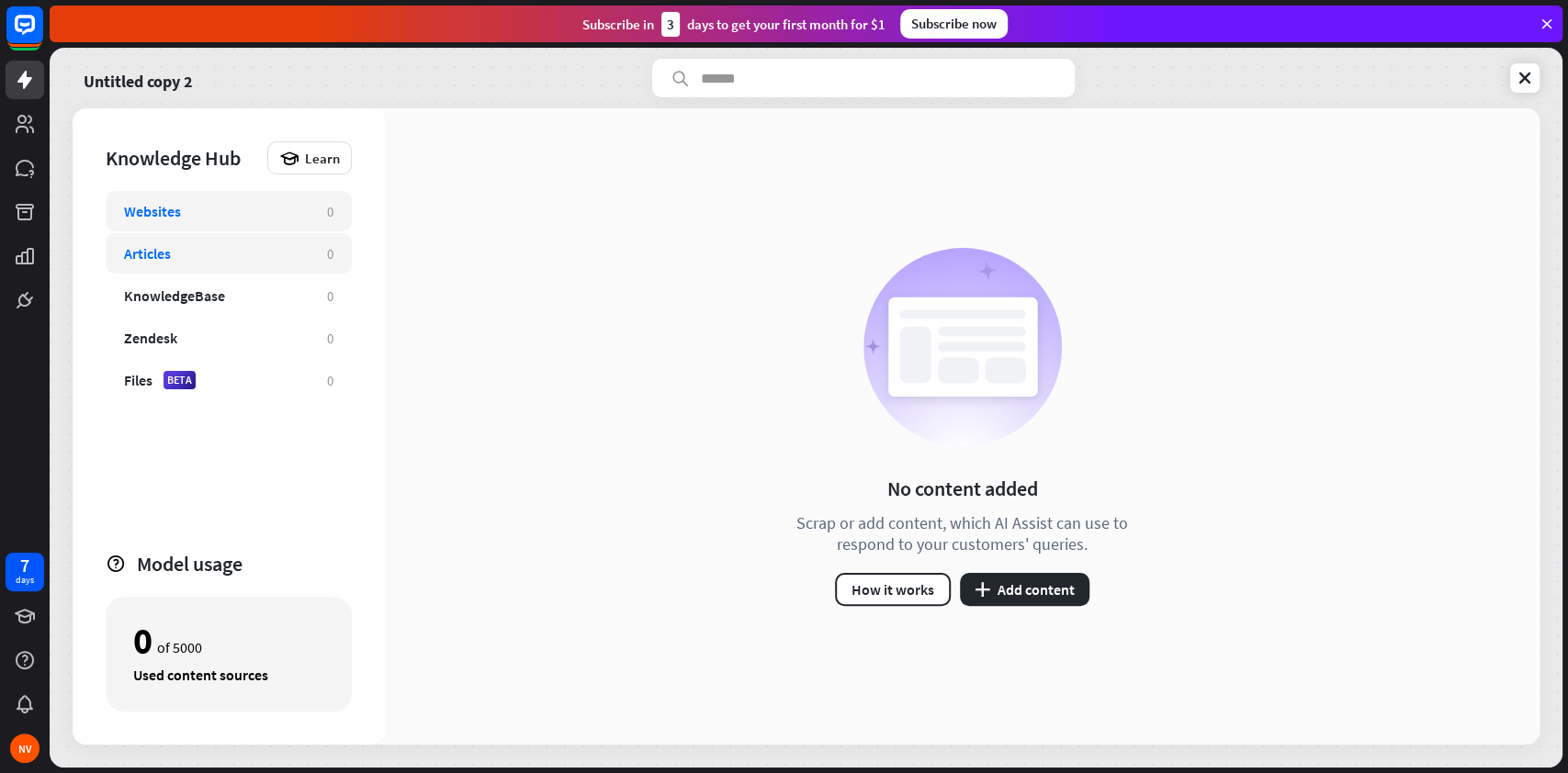 click on "Articles" at bounding box center (216, 253) 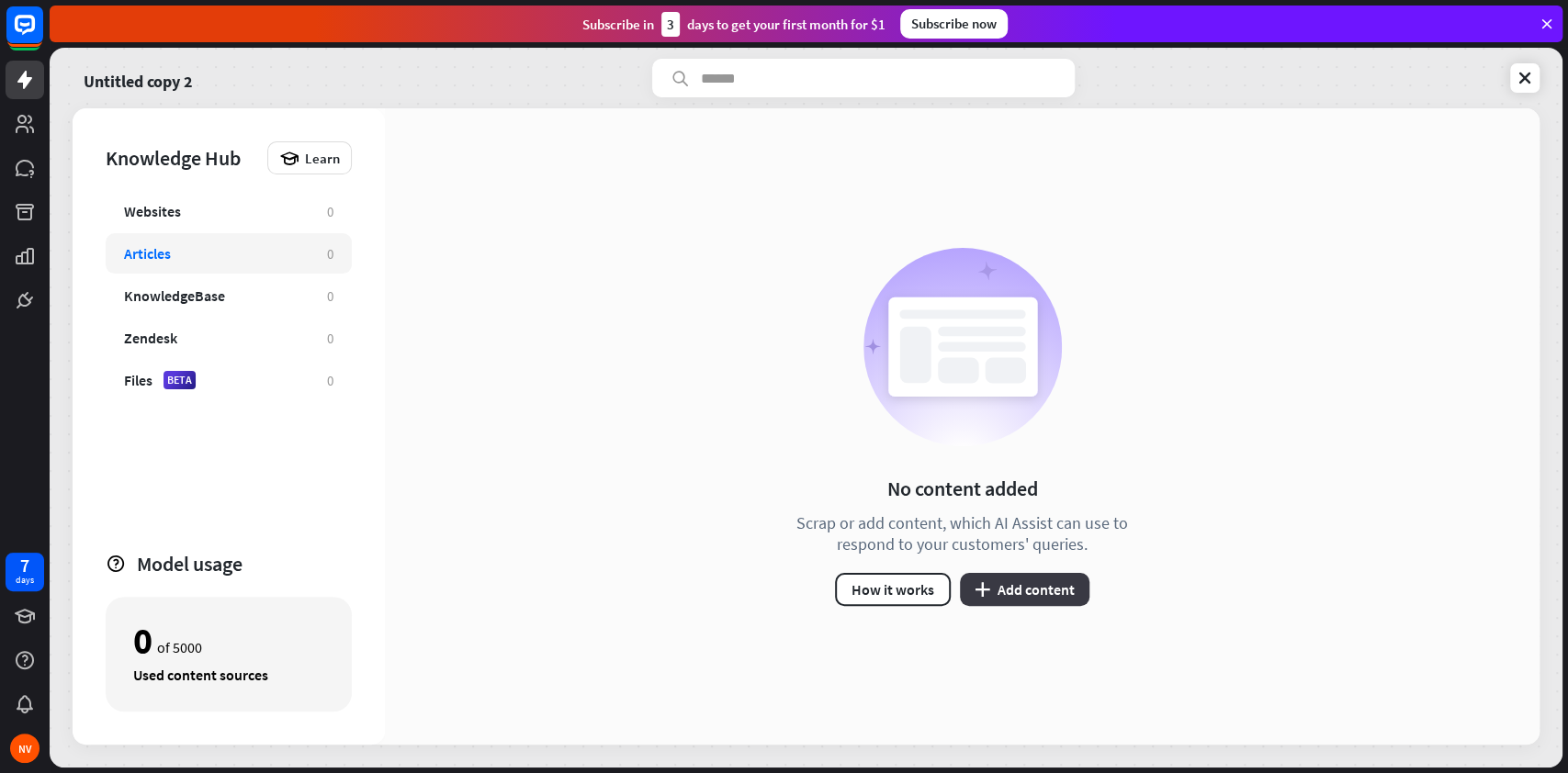 click on "plus
Add content" at bounding box center (1024, 589) 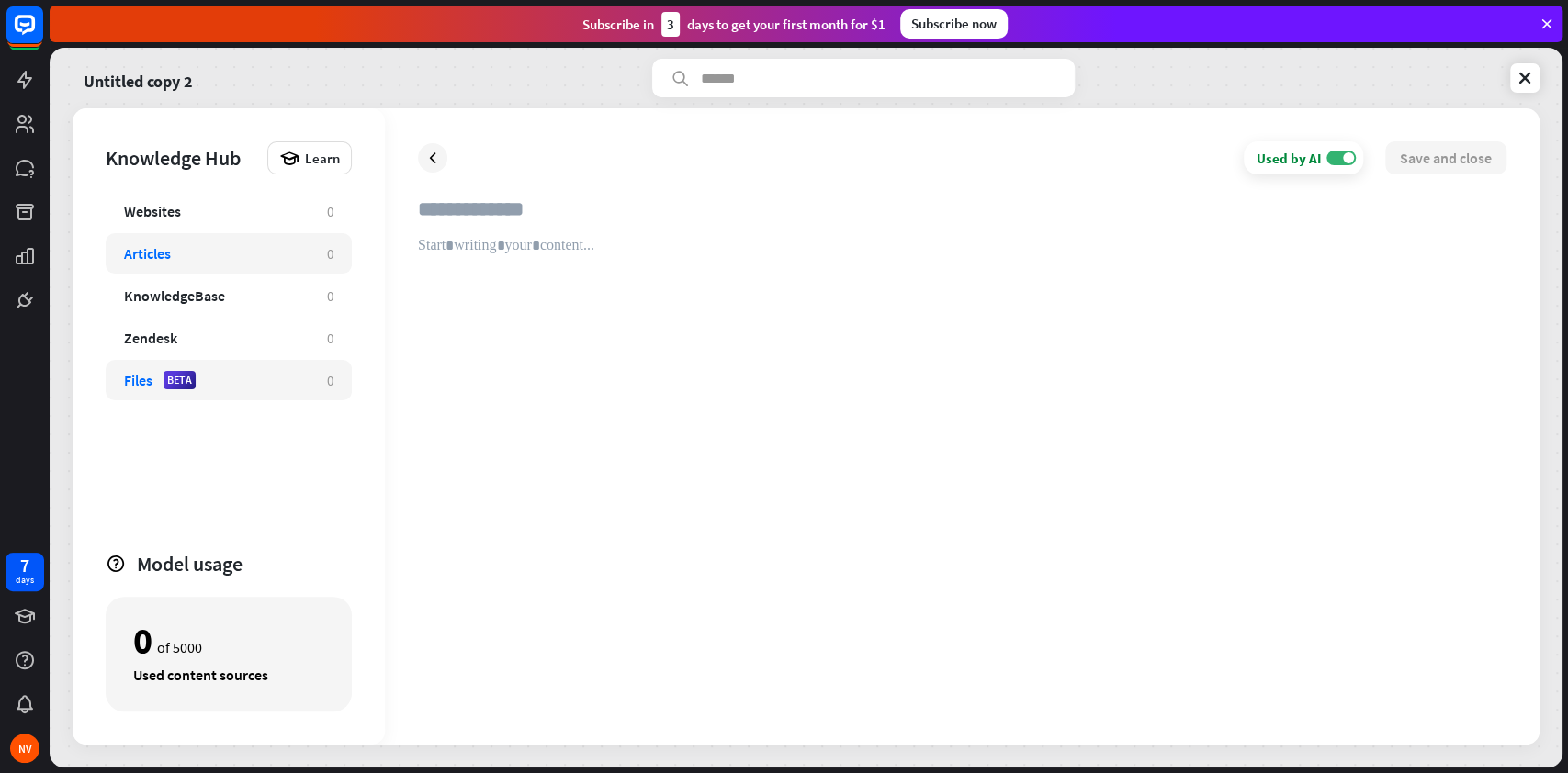 click on "Files
BETA" at bounding box center (216, 380) 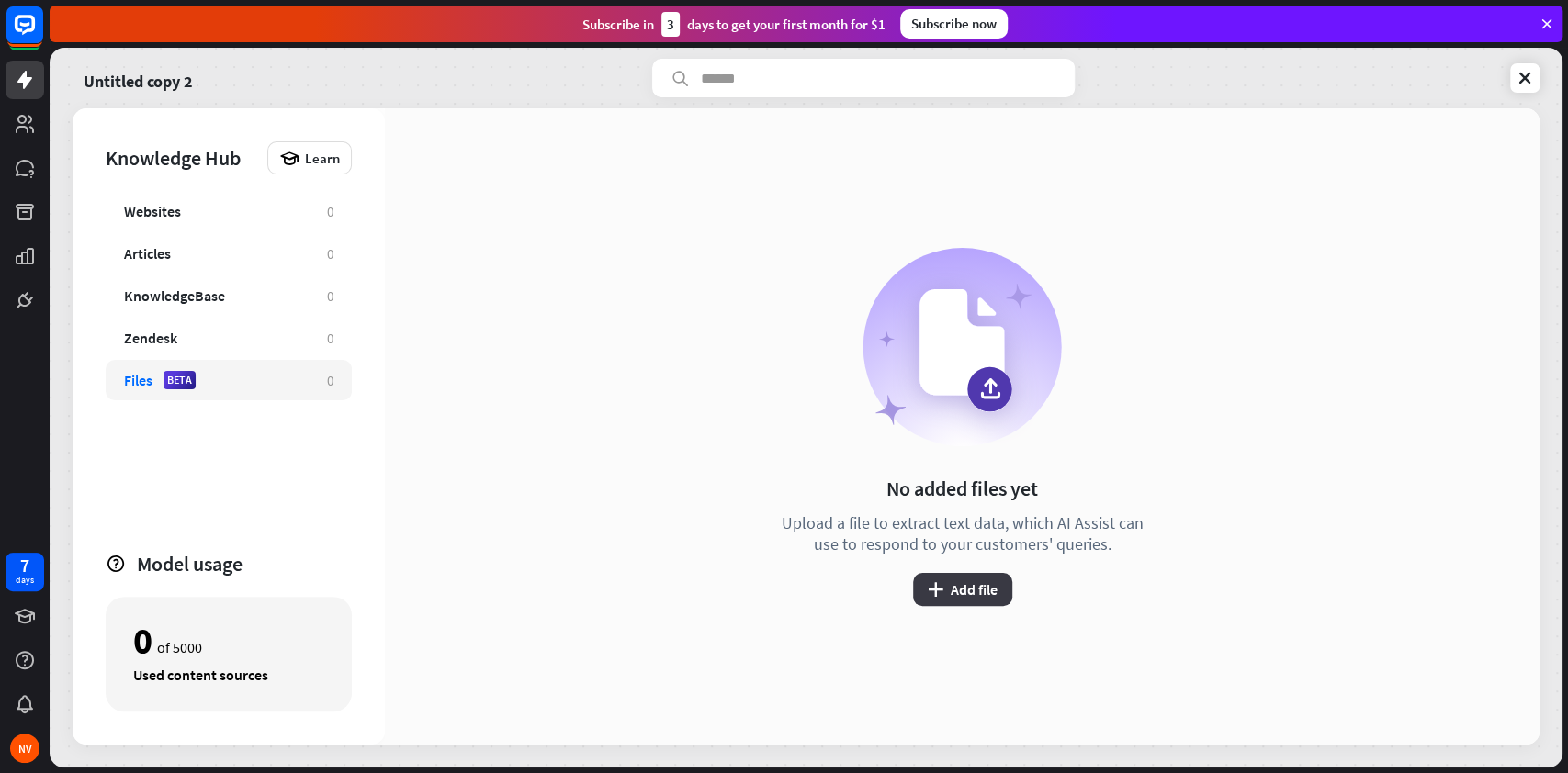 click on "plus
Add file" at bounding box center [963, 589] 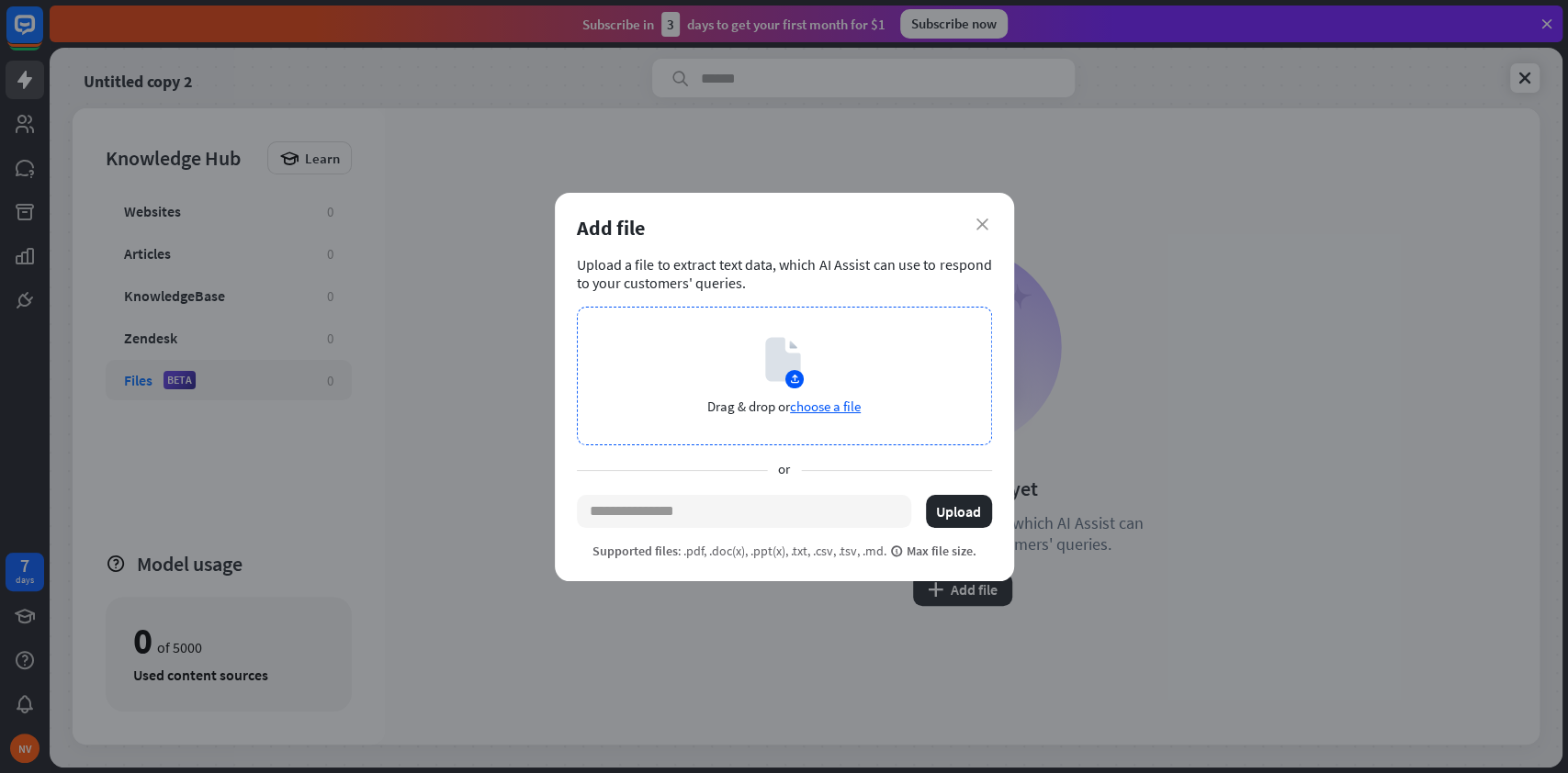 click on "choose a file" at bounding box center [825, 406] 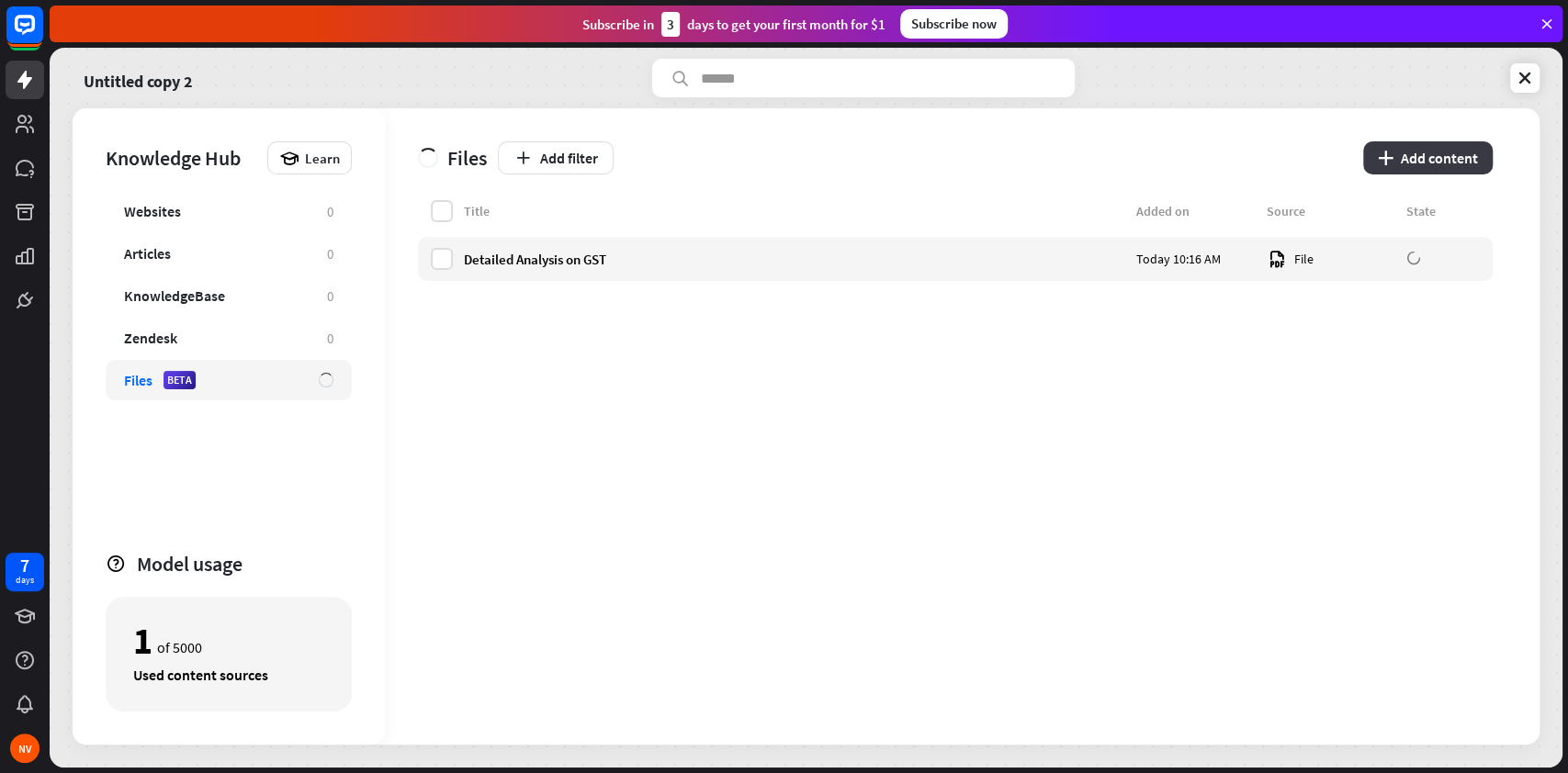 click on "plus
Add content" at bounding box center [1427, 158] 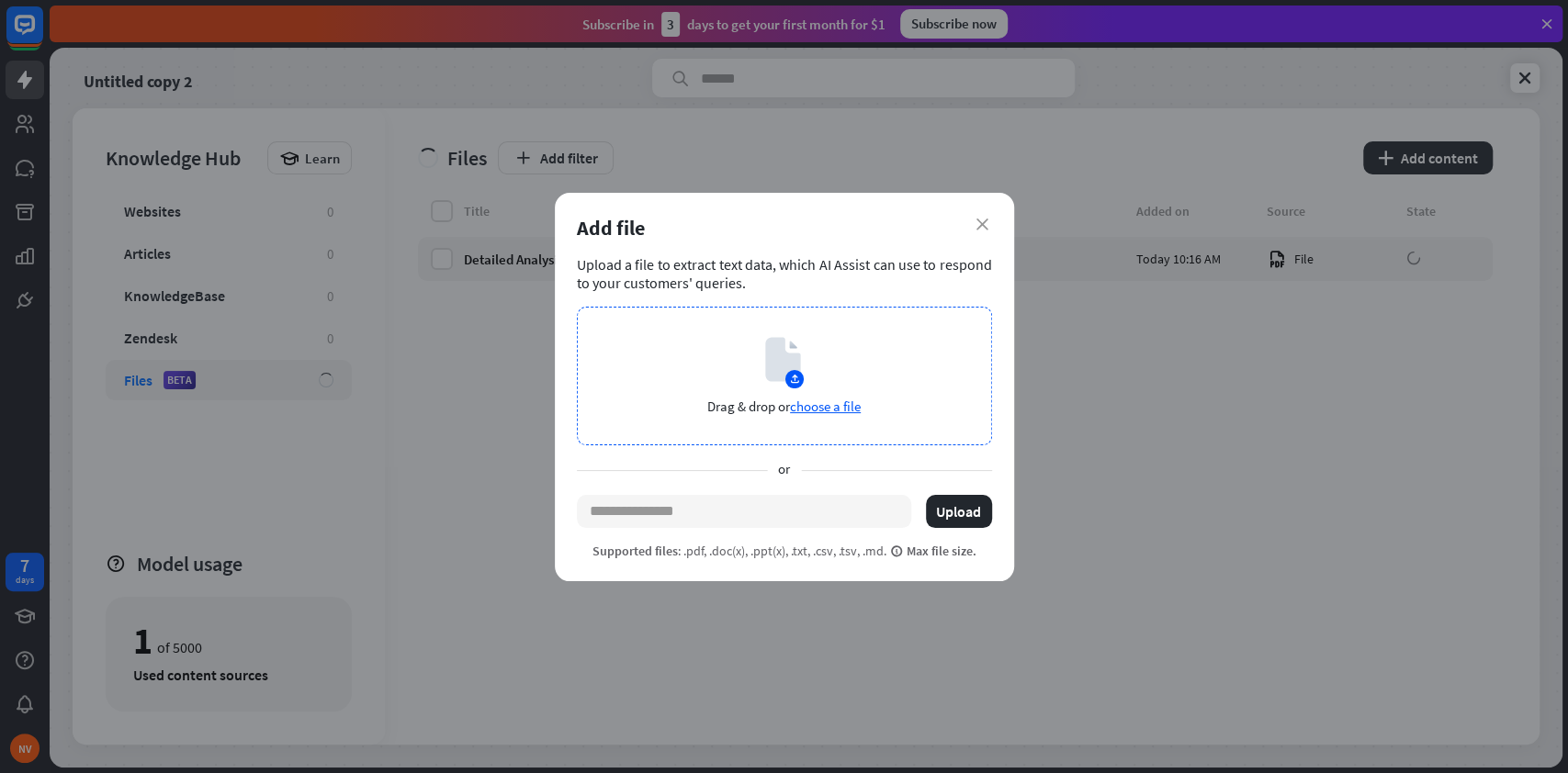 click on "choose a file" at bounding box center (825, 406) 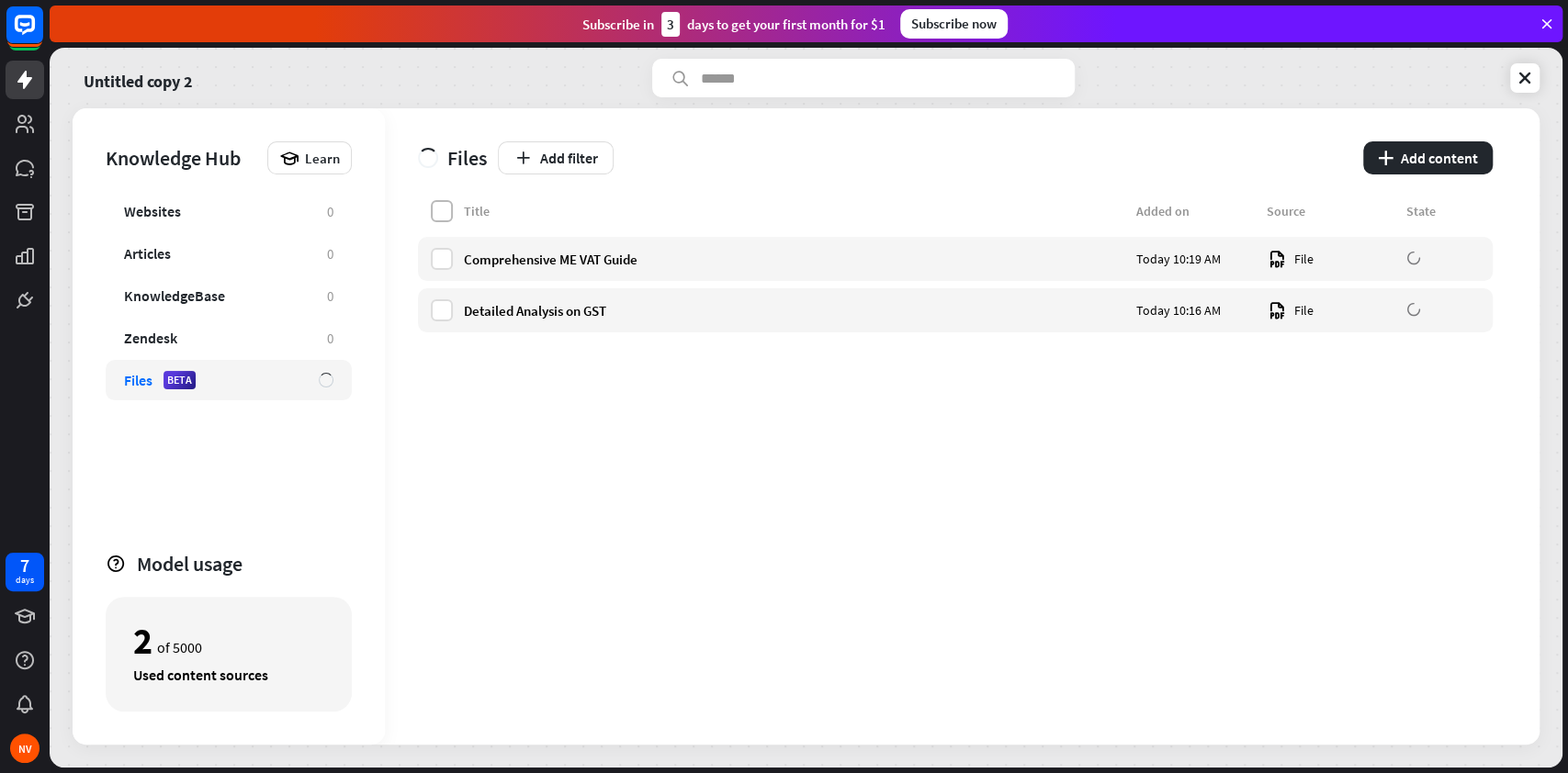 click at bounding box center [442, 211] 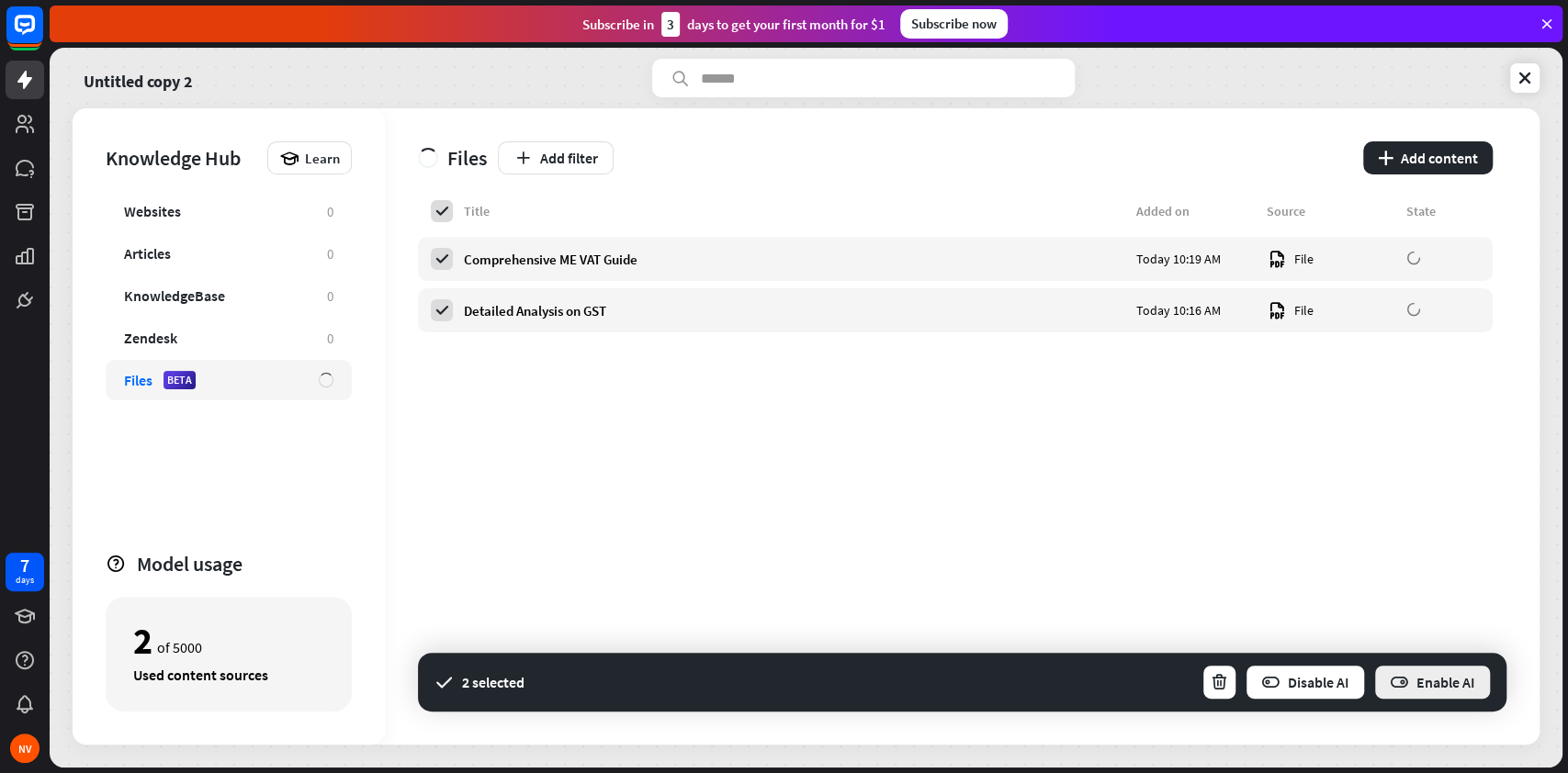 click on "Enable AI" at bounding box center (1432, 682) 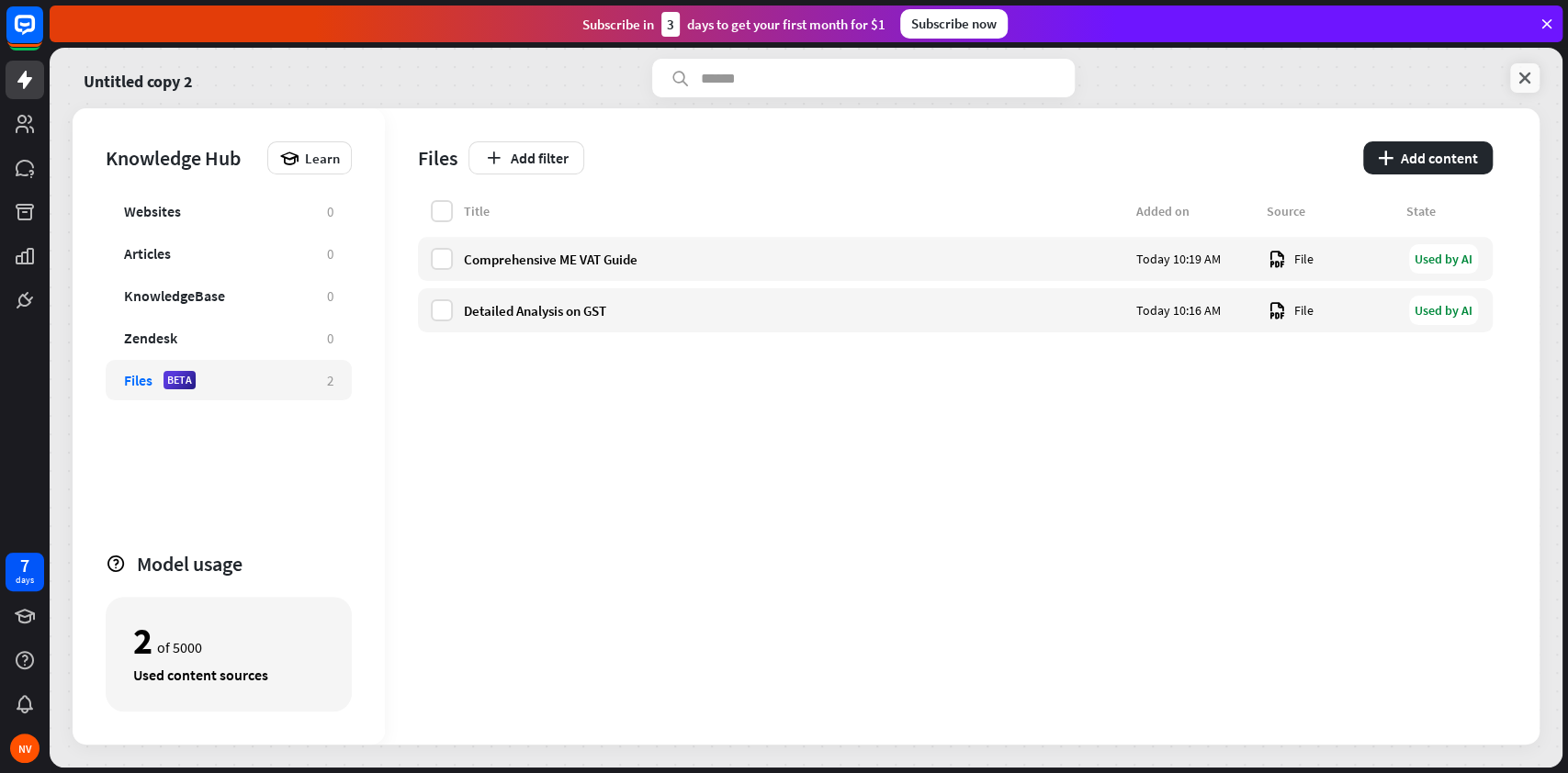 click on "Untitled copy 2" at bounding box center (806, 78) 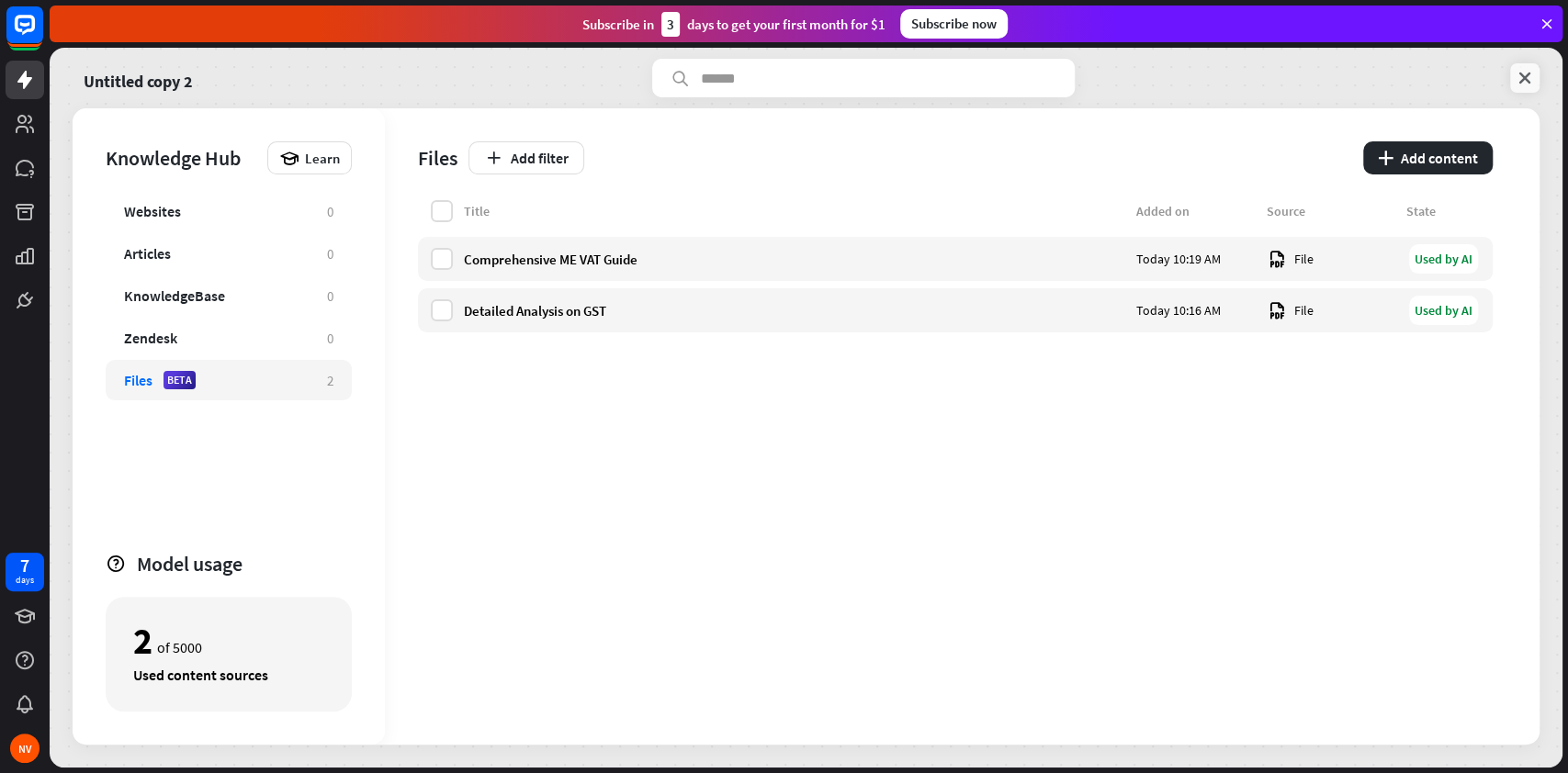click at bounding box center (1525, 78) 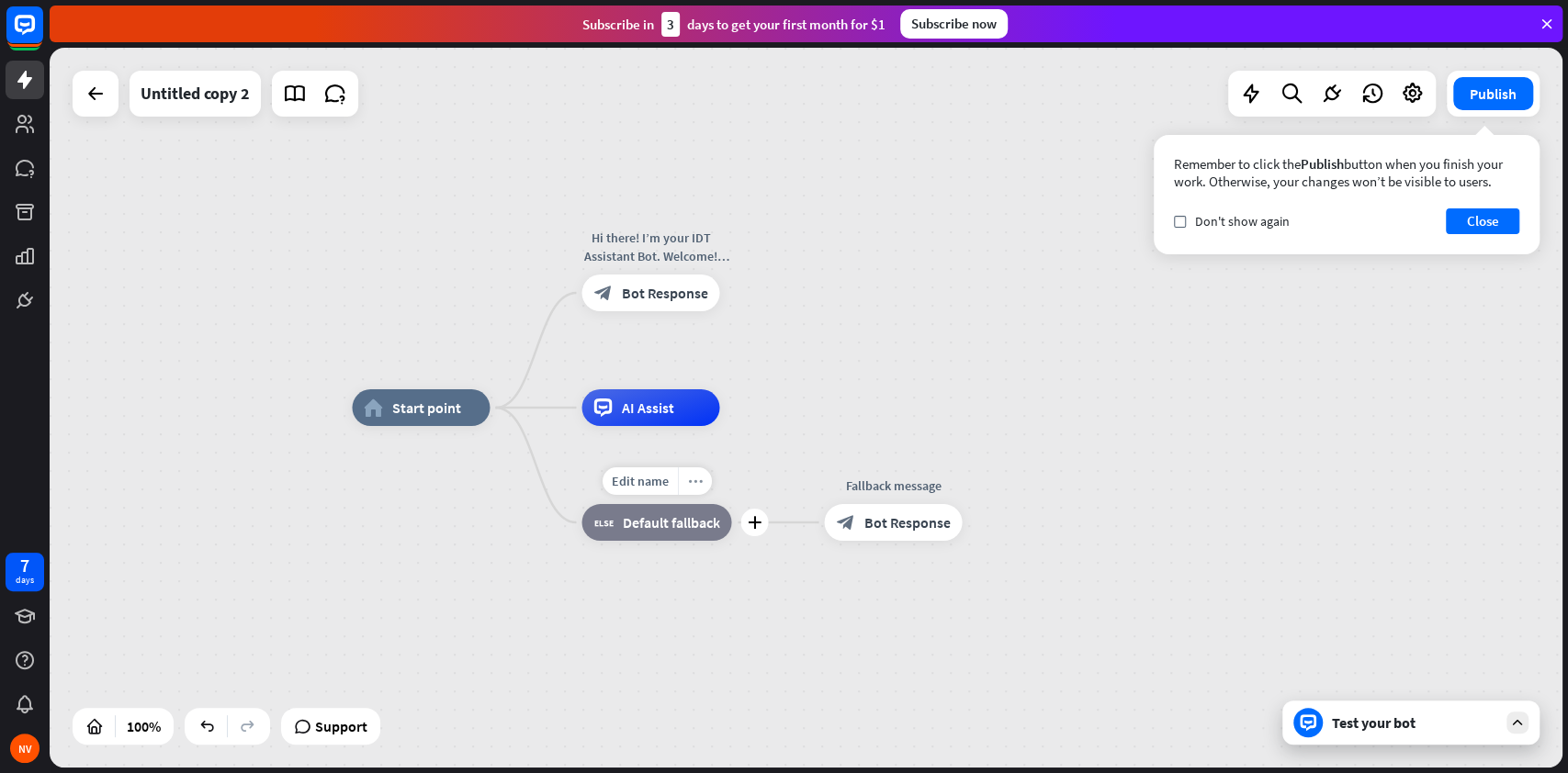 click on "more_horiz" at bounding box center [694, 481] 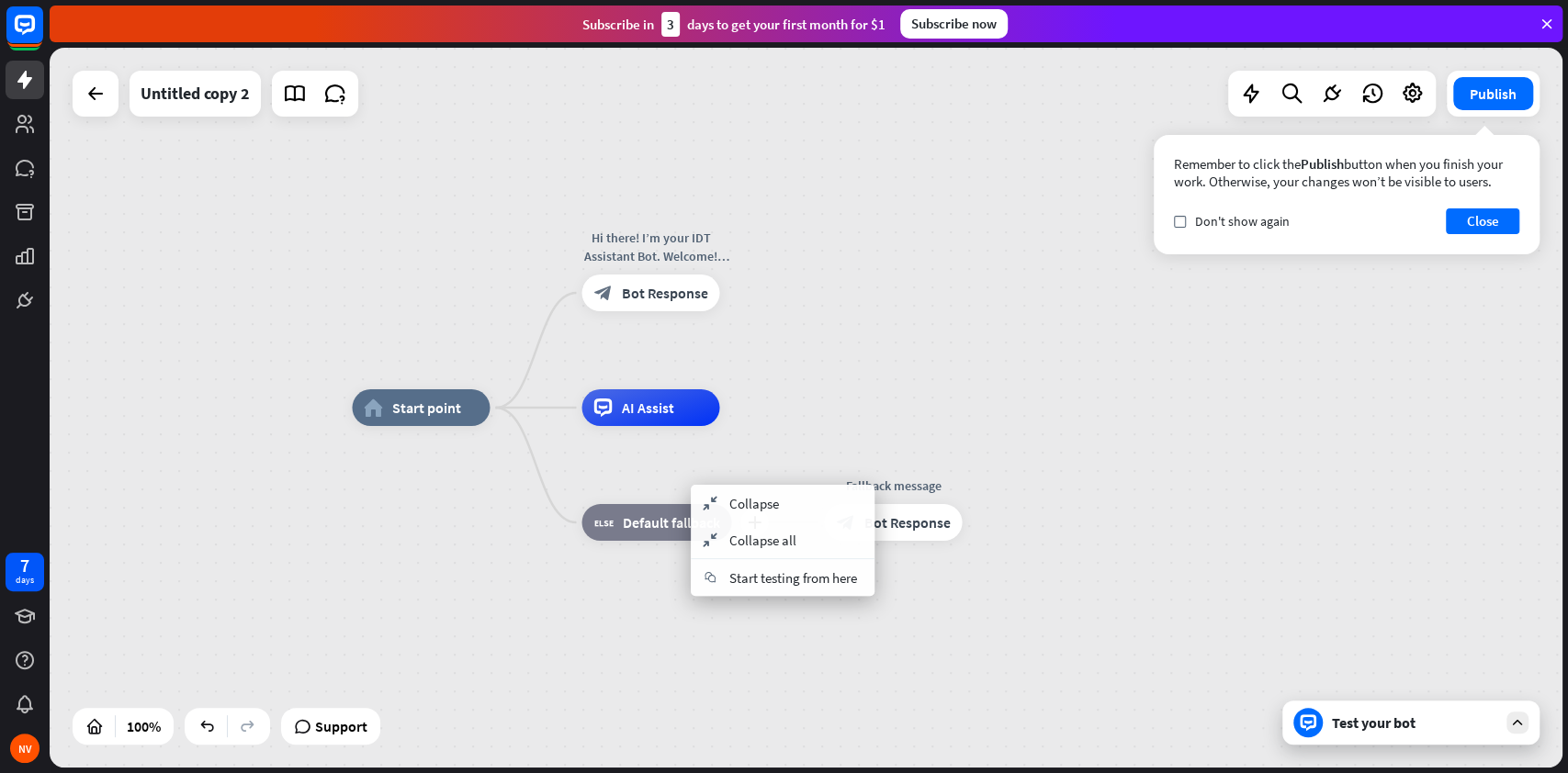 click on "Default fallback" at bounding box center [671, 522] 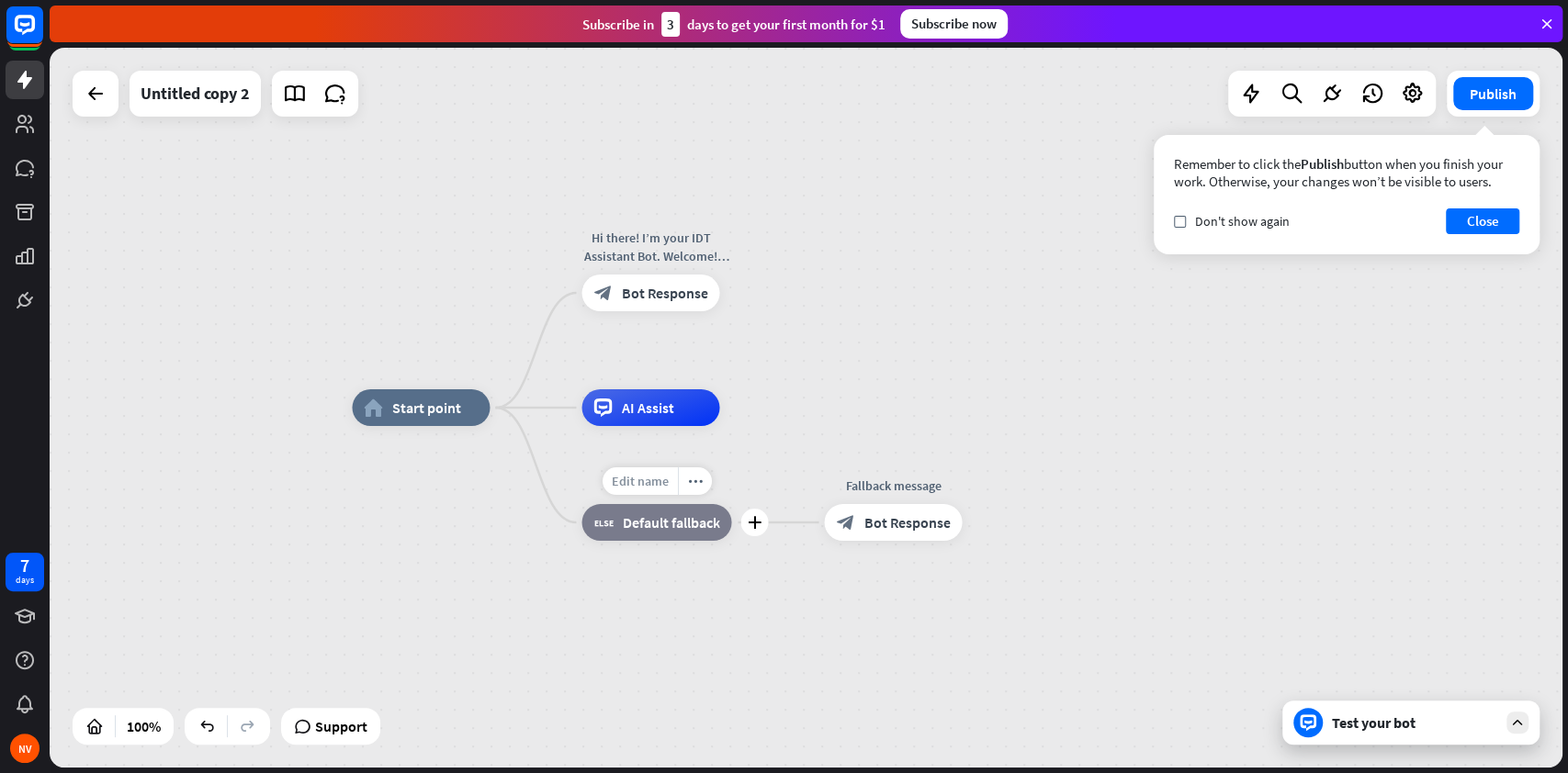 click on "Edit name" at bounding box center [639, 481] 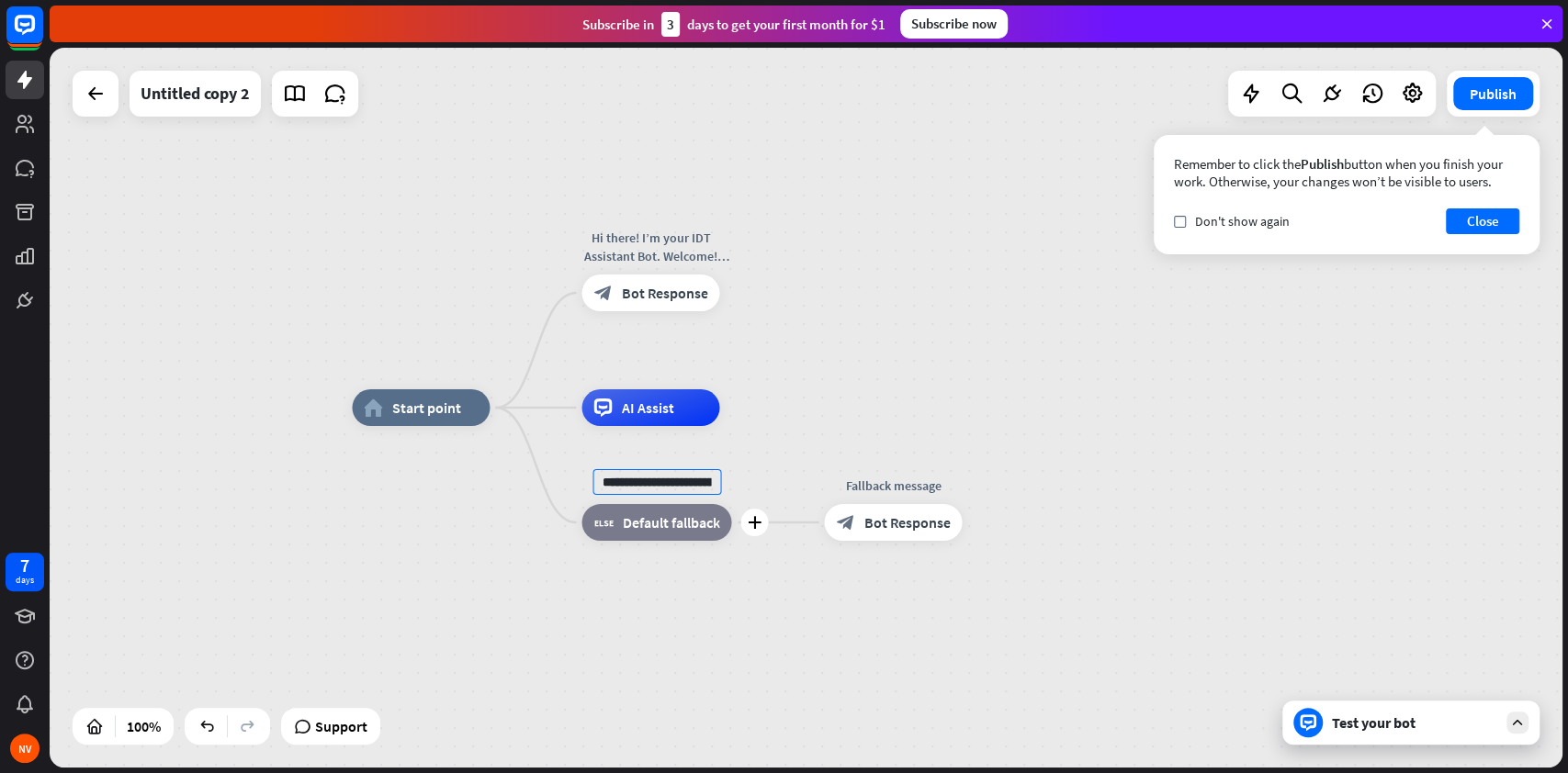 scroll, scrollTop: 0, scrollLeft: 559, axis: horizontal 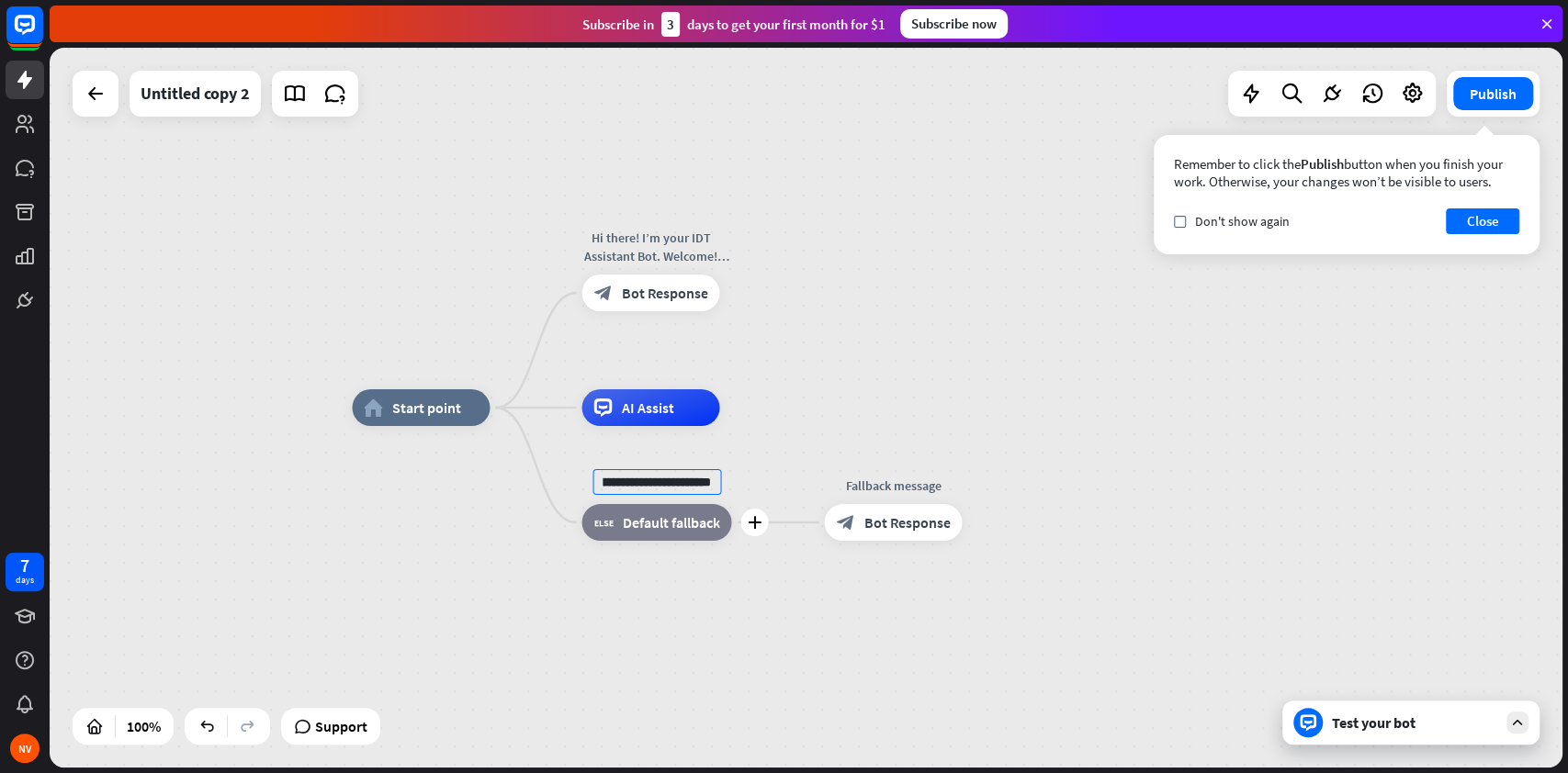 type on "**********" 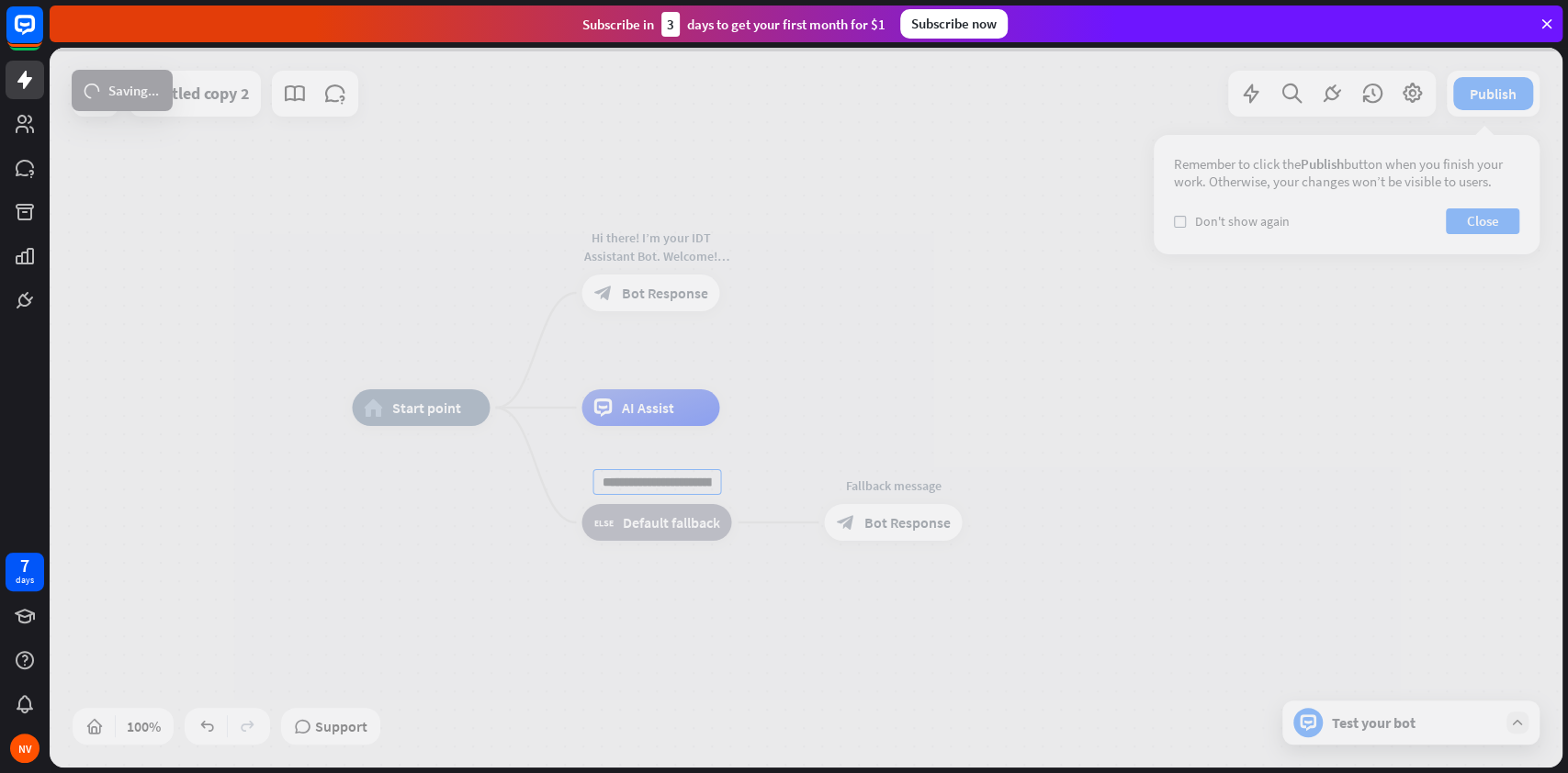 click on "**********" at bounding box center [806, 408] 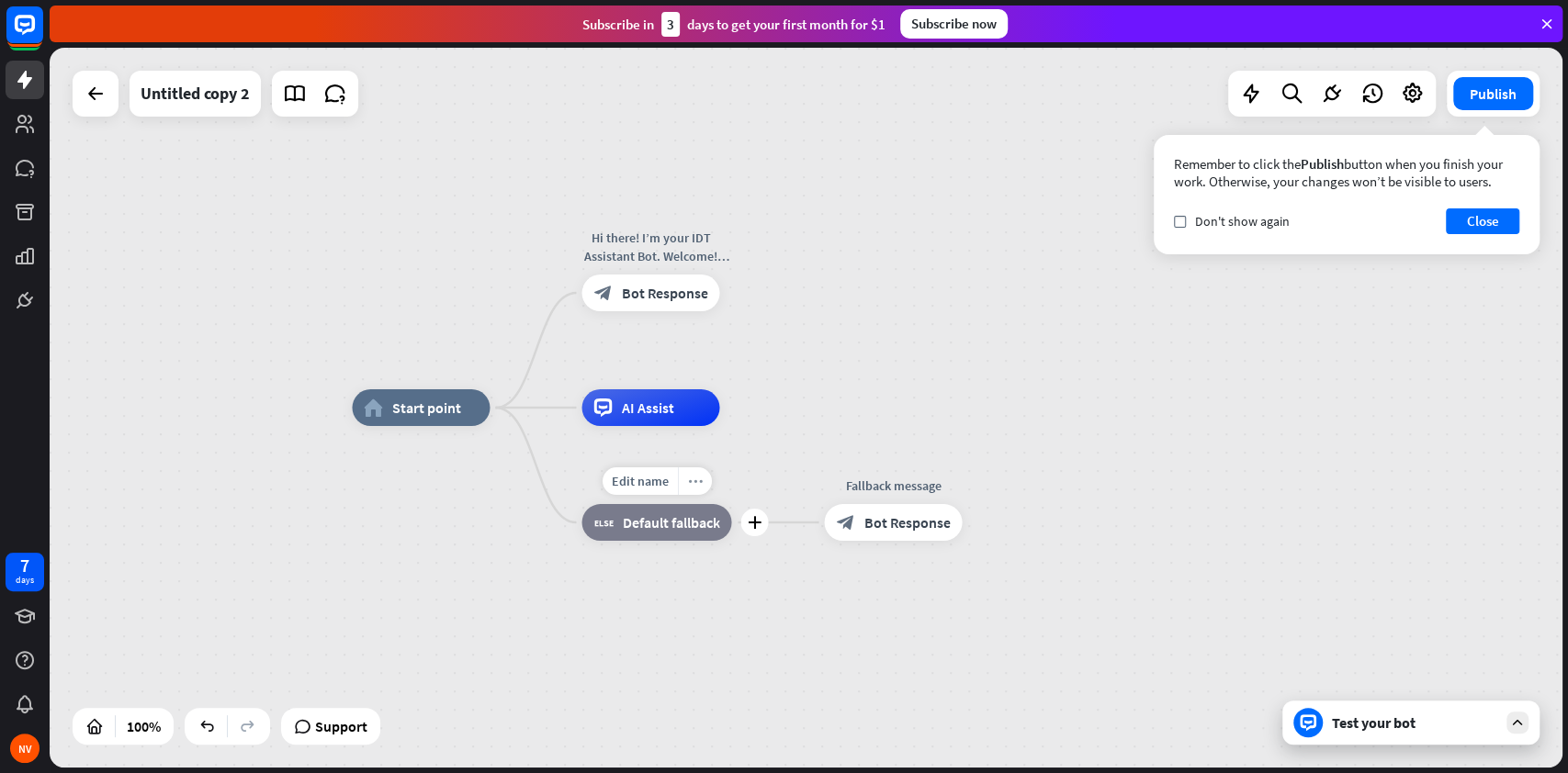 click on "more_horiz" at bounding box center [694, 481] 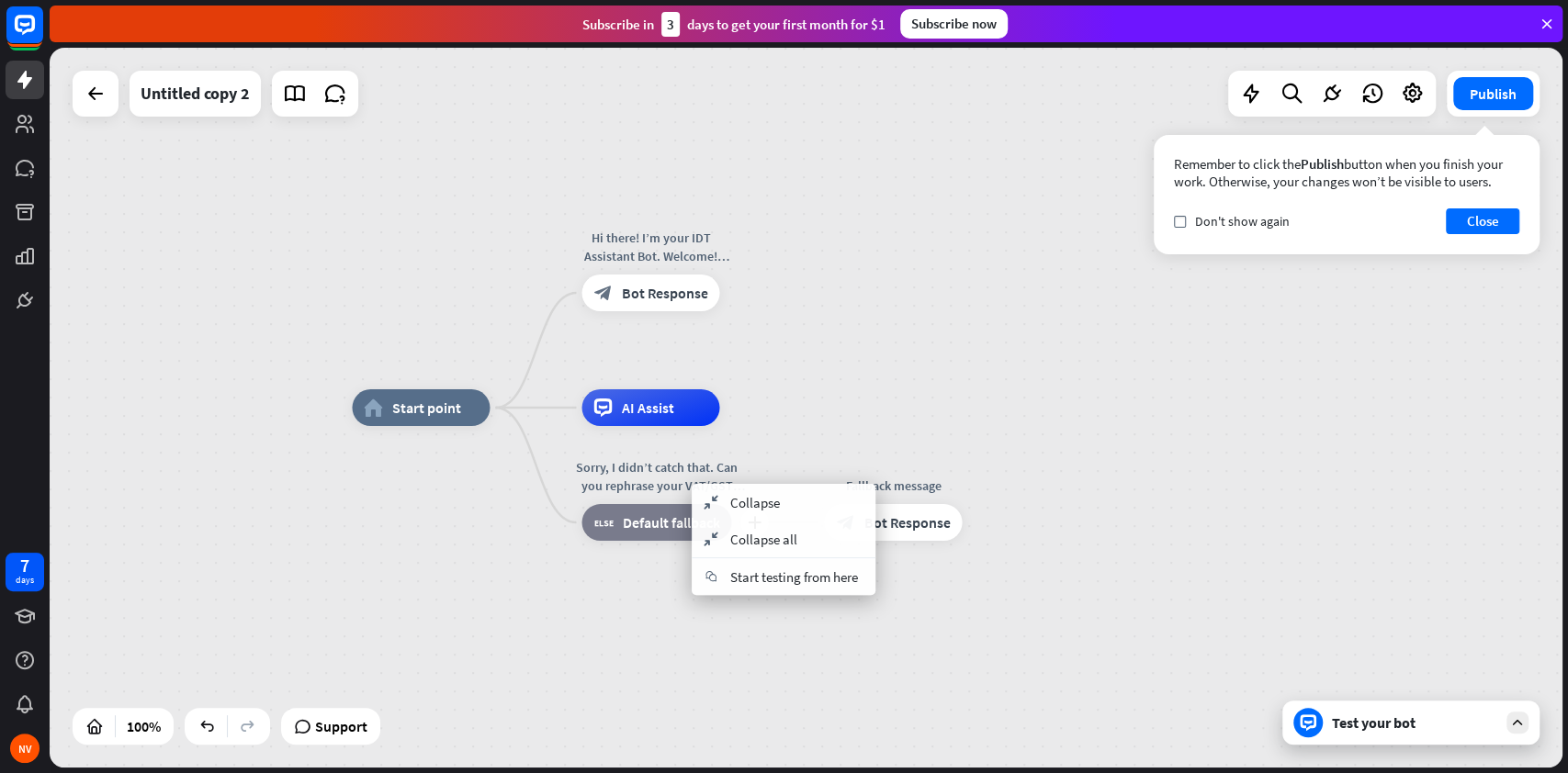 click on "plus   Sorry, I didn’t catch that. Can you rephrase your VAT/GST question? I can help with rates, deadlines, exemptions, and more   block_fallback   Default fallback" at bounding box center (656, 522) 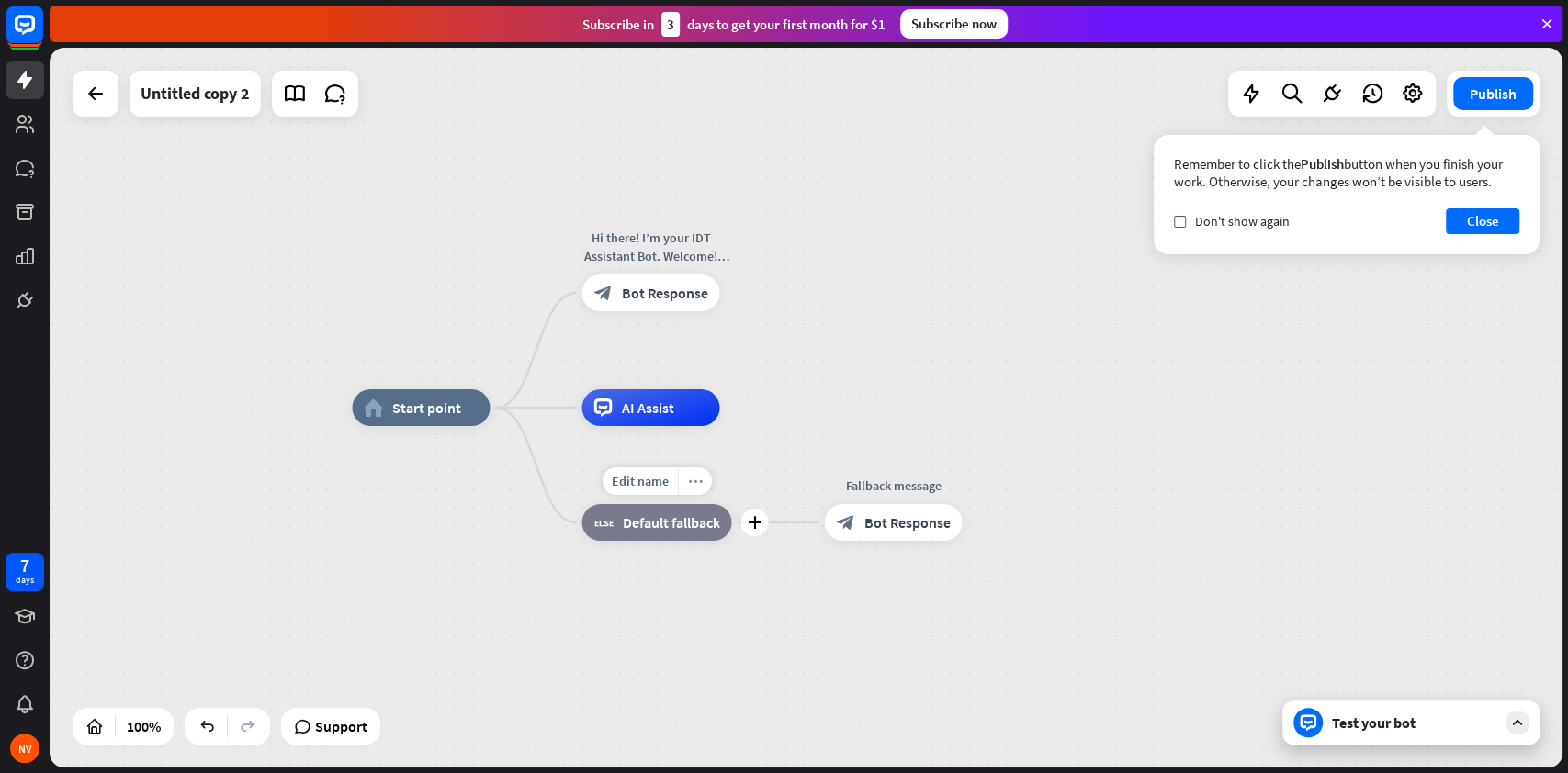 click on "more_horiz" at bounding box center [694, 481] 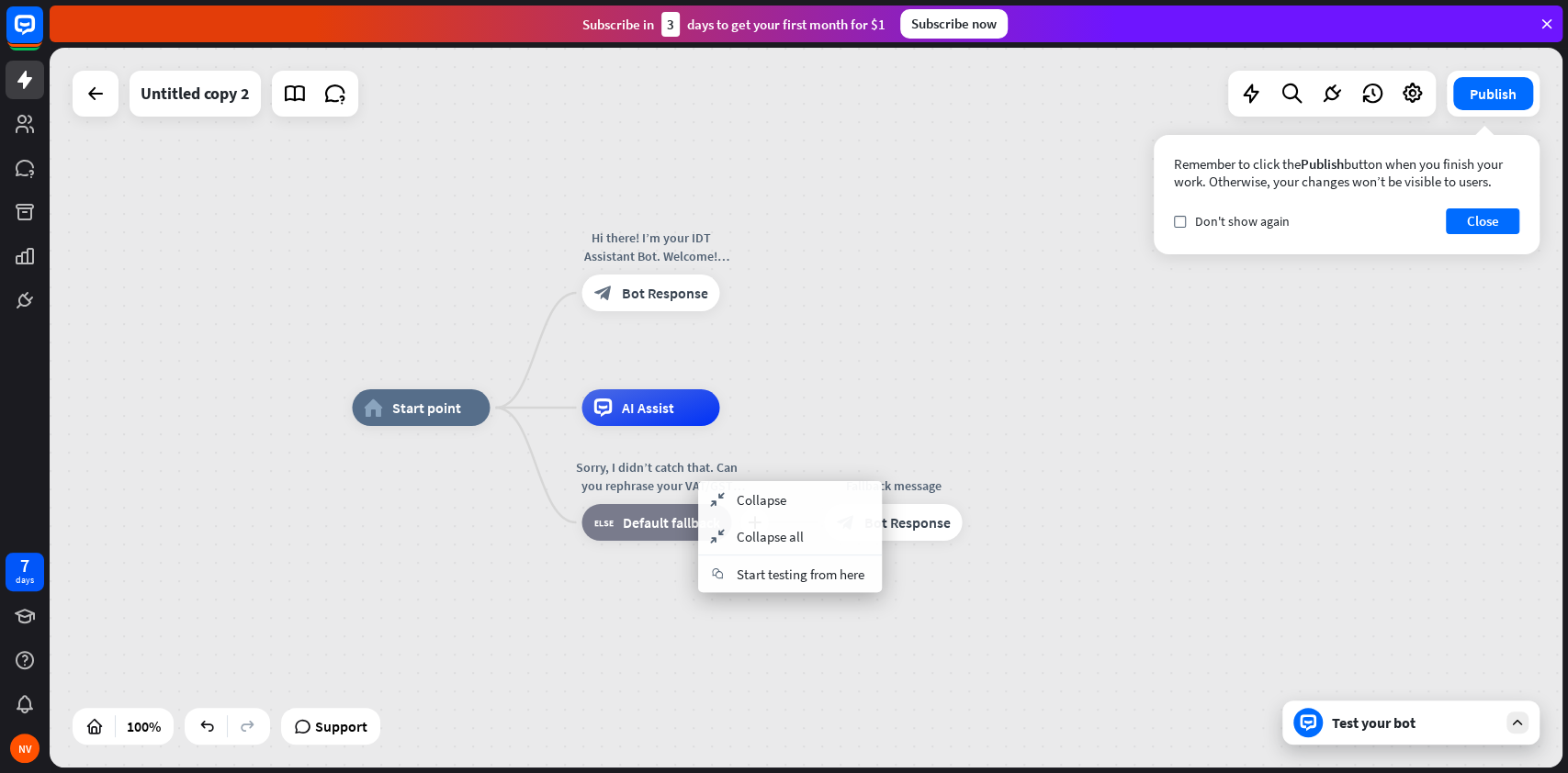 click on "Sorry, I didn’t catch that. Can you rephrase your VAT/GST question? I can help with rates, deadlines, exemptions, and more" at bounding box center [656, 476] 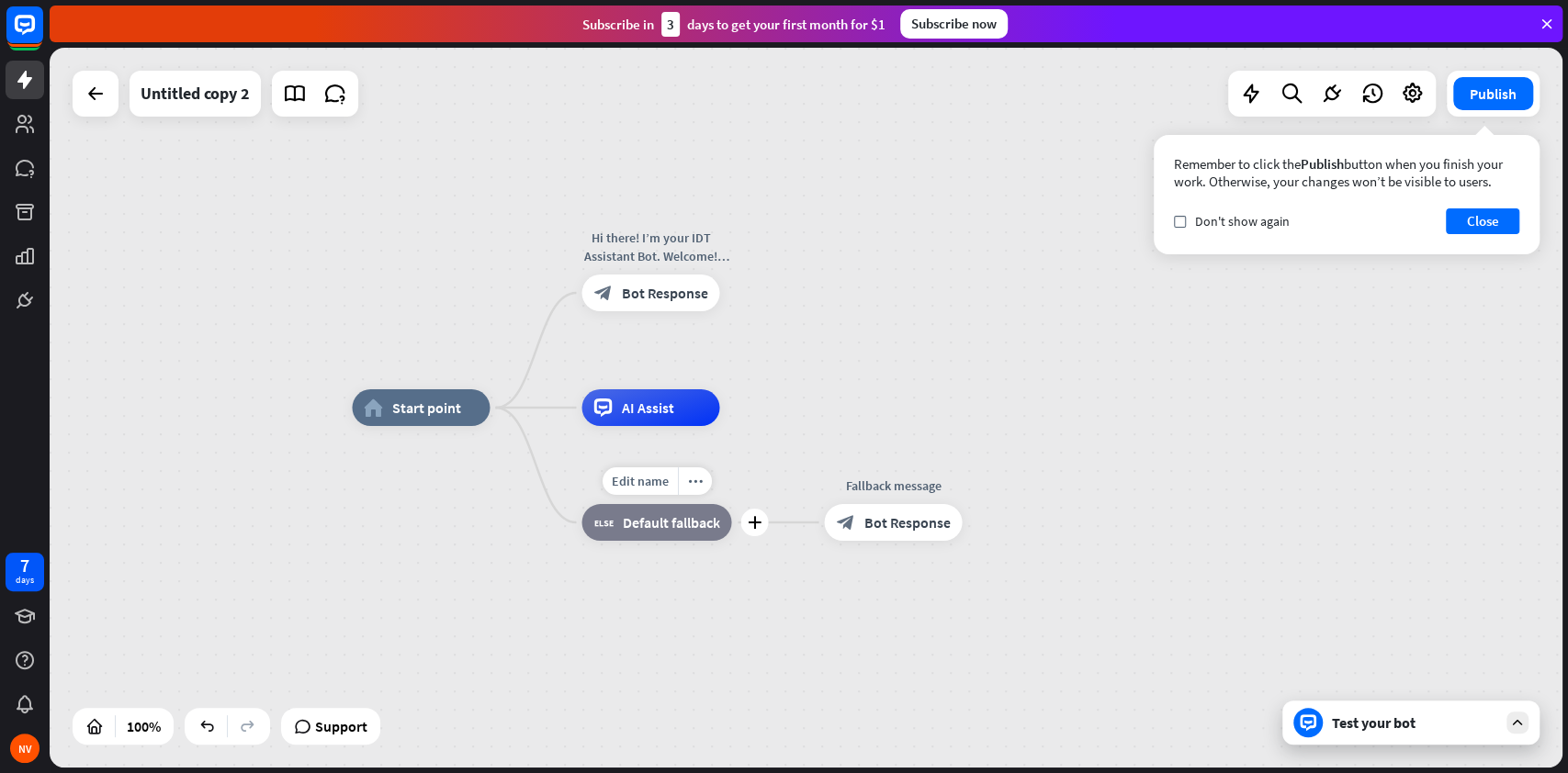 click on "Edit name" at bounding box center (639, 481) 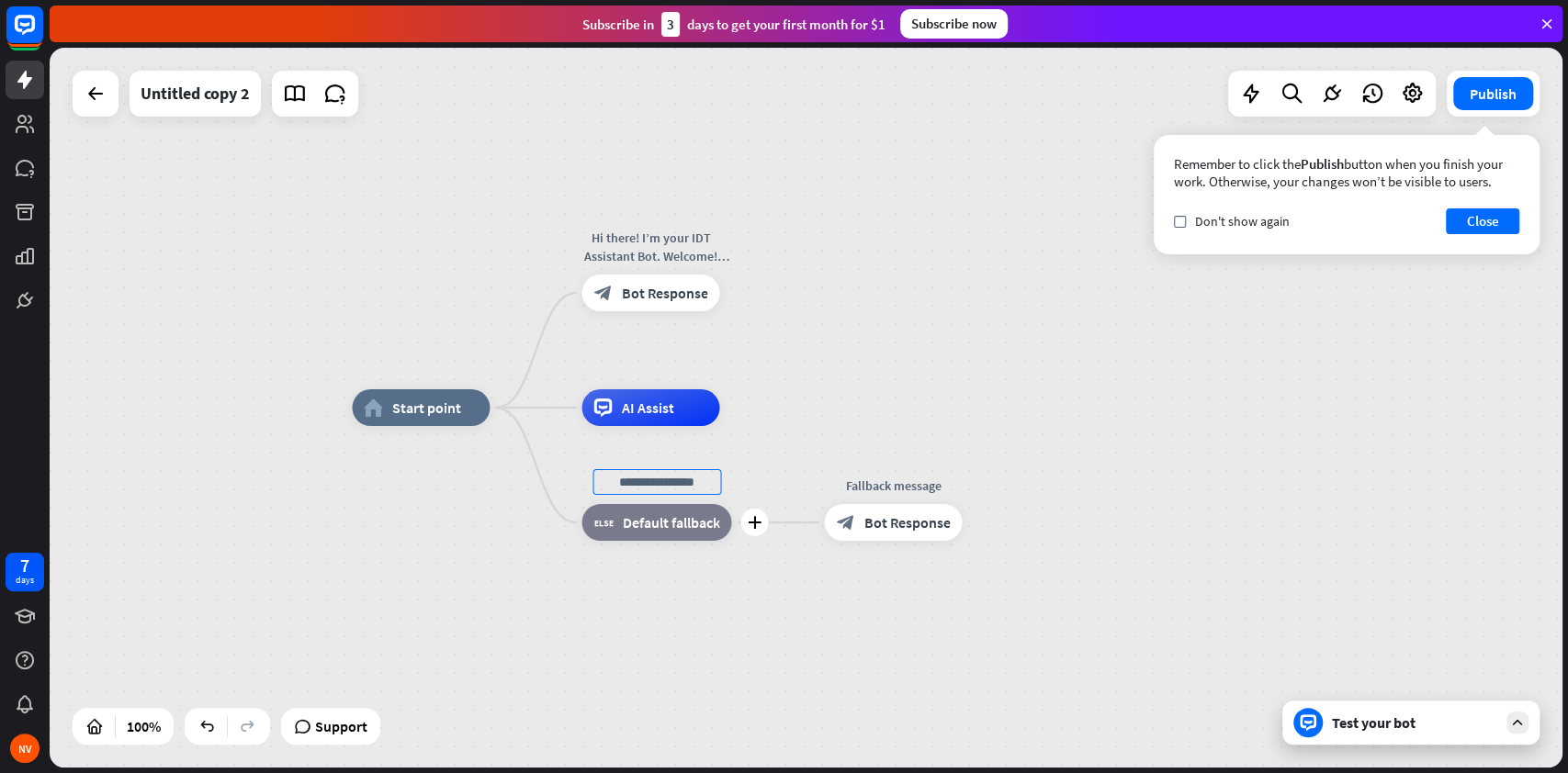 scroll, scrollTop: 0, scrollLeft: 0, axis: both 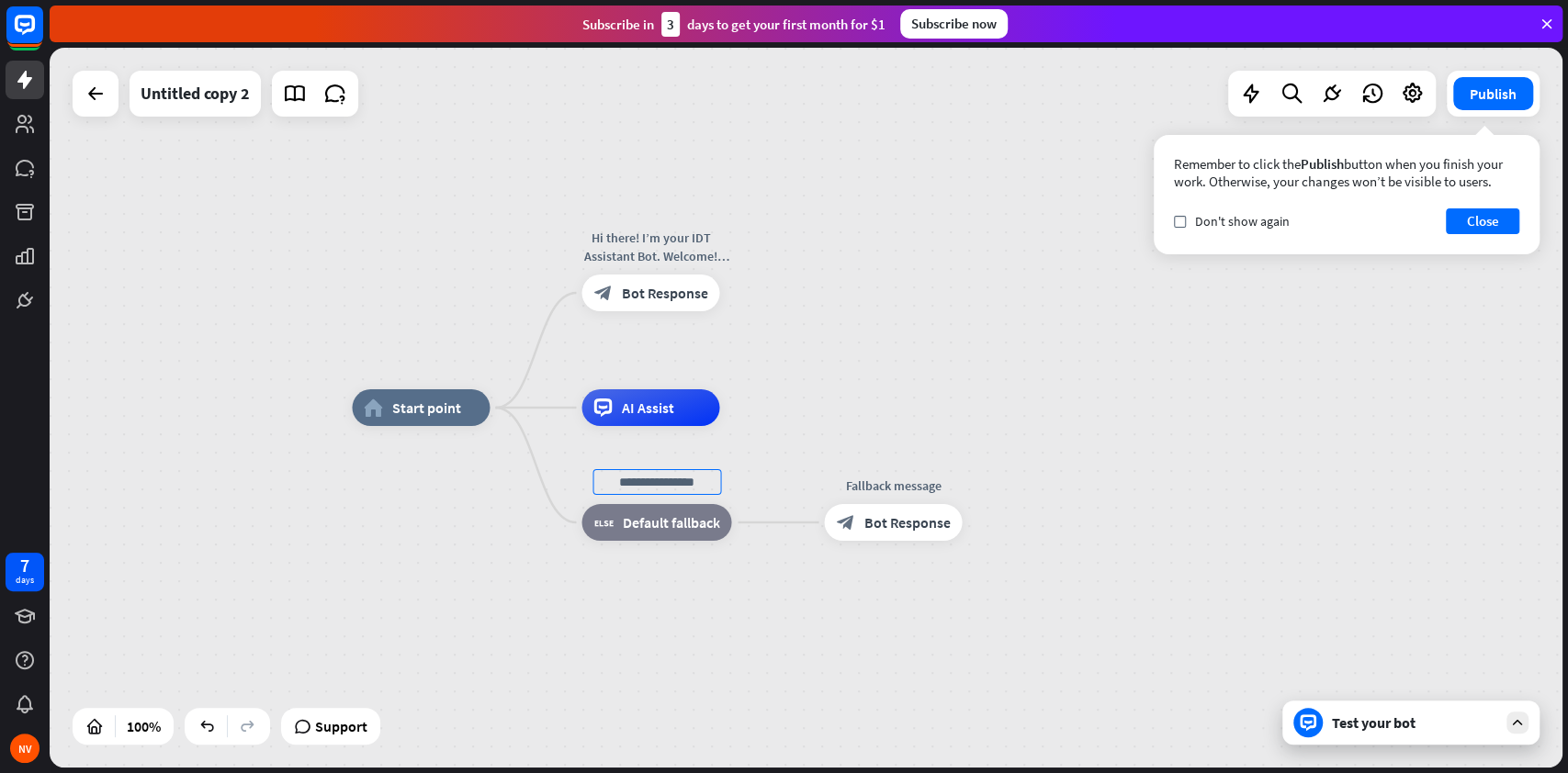 type 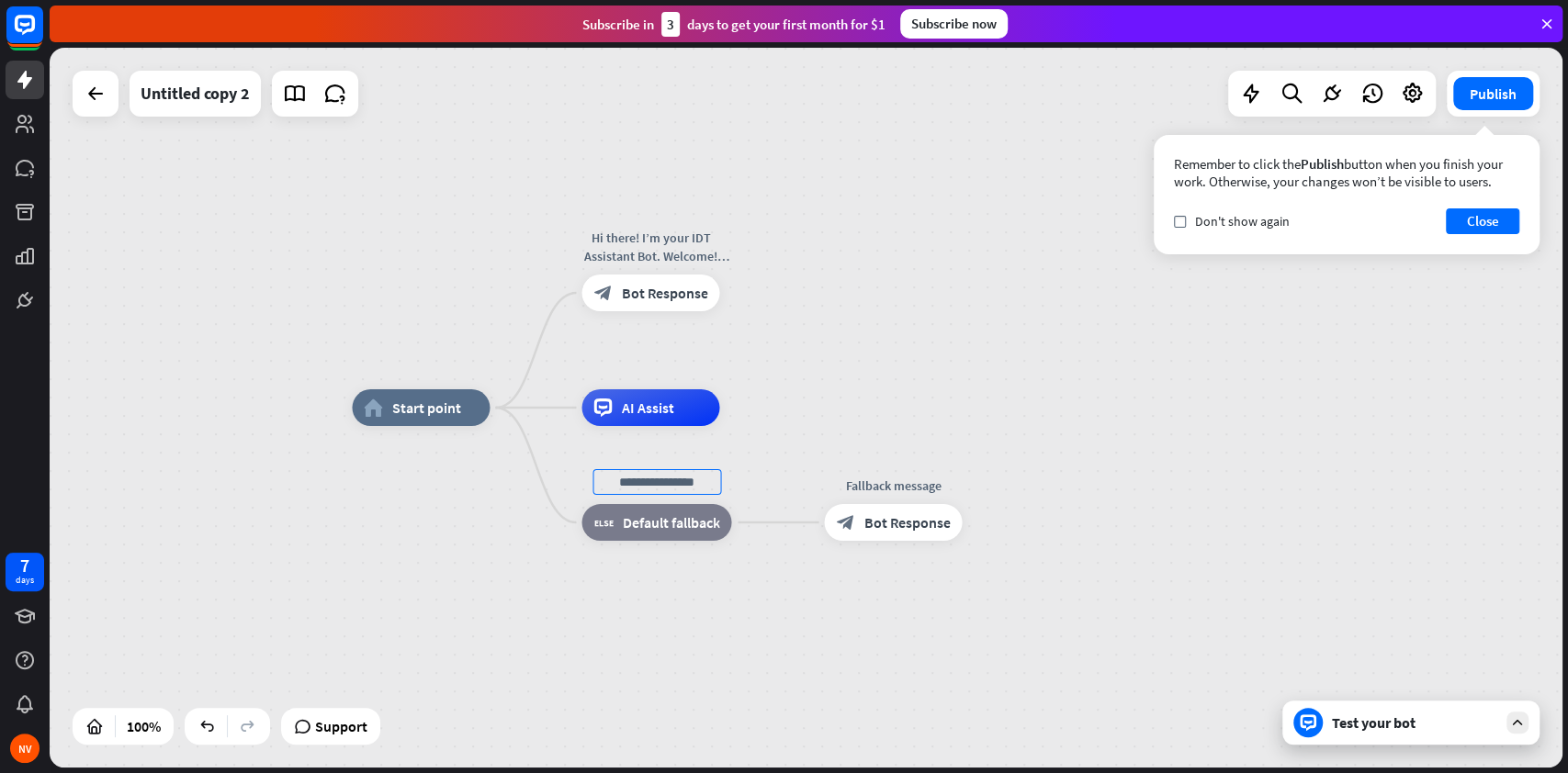 click on "home_2   Start point                 Hi there! I’m your IDT Assistant Bot. Welcome! We're delighted to have you here. Let's make your experience with us exceptional.   block_bot_response   Bot Response                     AI Assist                   block_fallback   Default fallback                 Fallback message   block_bot_response   Bot Response
Untitled copy 2
Publish
Remember to click the
Publish
button when you finish your work. Otherwise, your changes won’t
be visible to users.
check   Don't show again    Close         100%           Support         Test your bot         loader   Saving...           close   Interactions   block_user_input   User Input block_bot_response   Bot Response block_fallback   Fallback filter   Filter block_attachment   Attachment input builder_tree   Flow Actions   block_goto   Go to step" at bounding box center (806, 408) 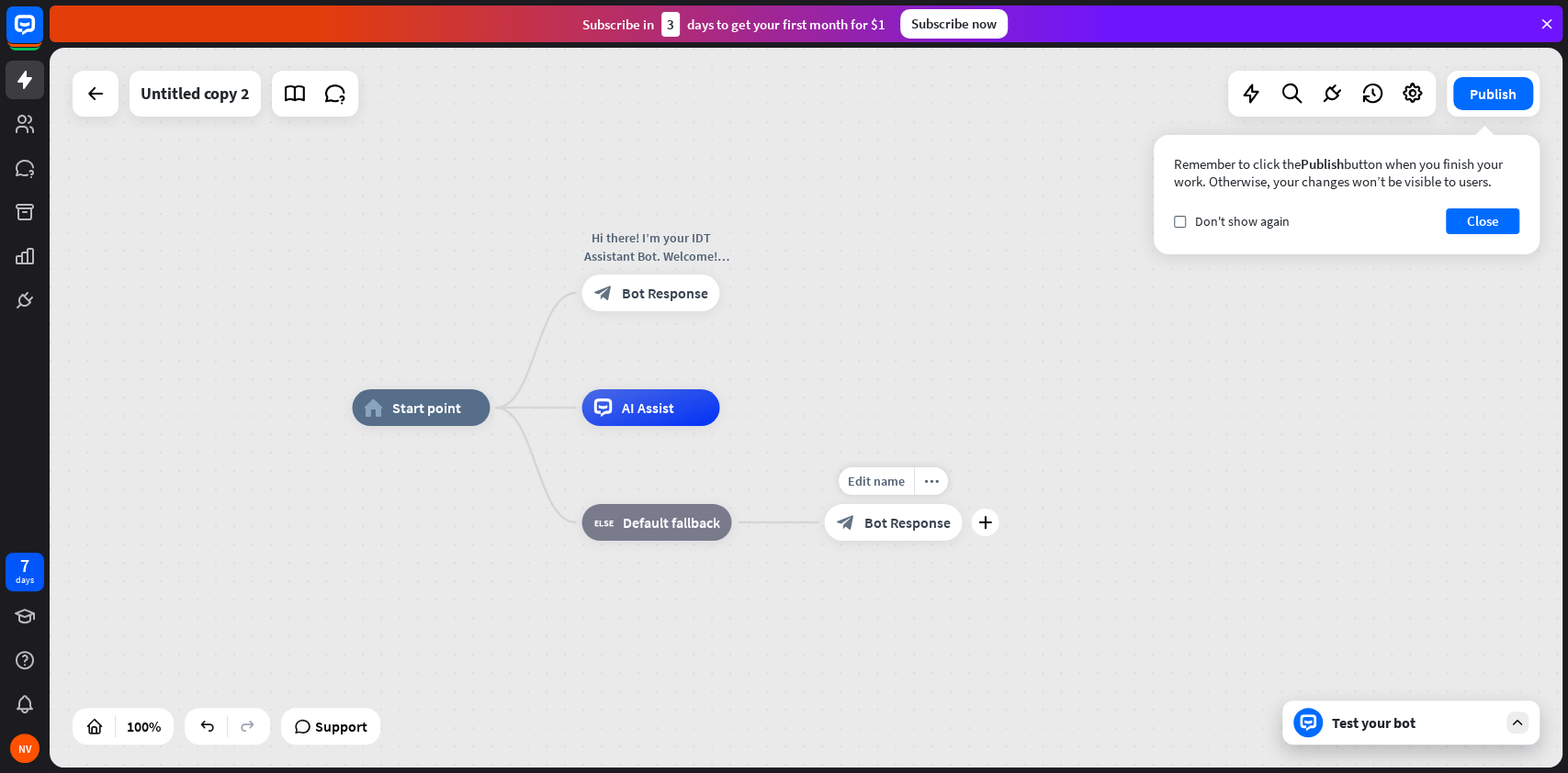 click on "Bot Response" at bounding box center (907, 522) 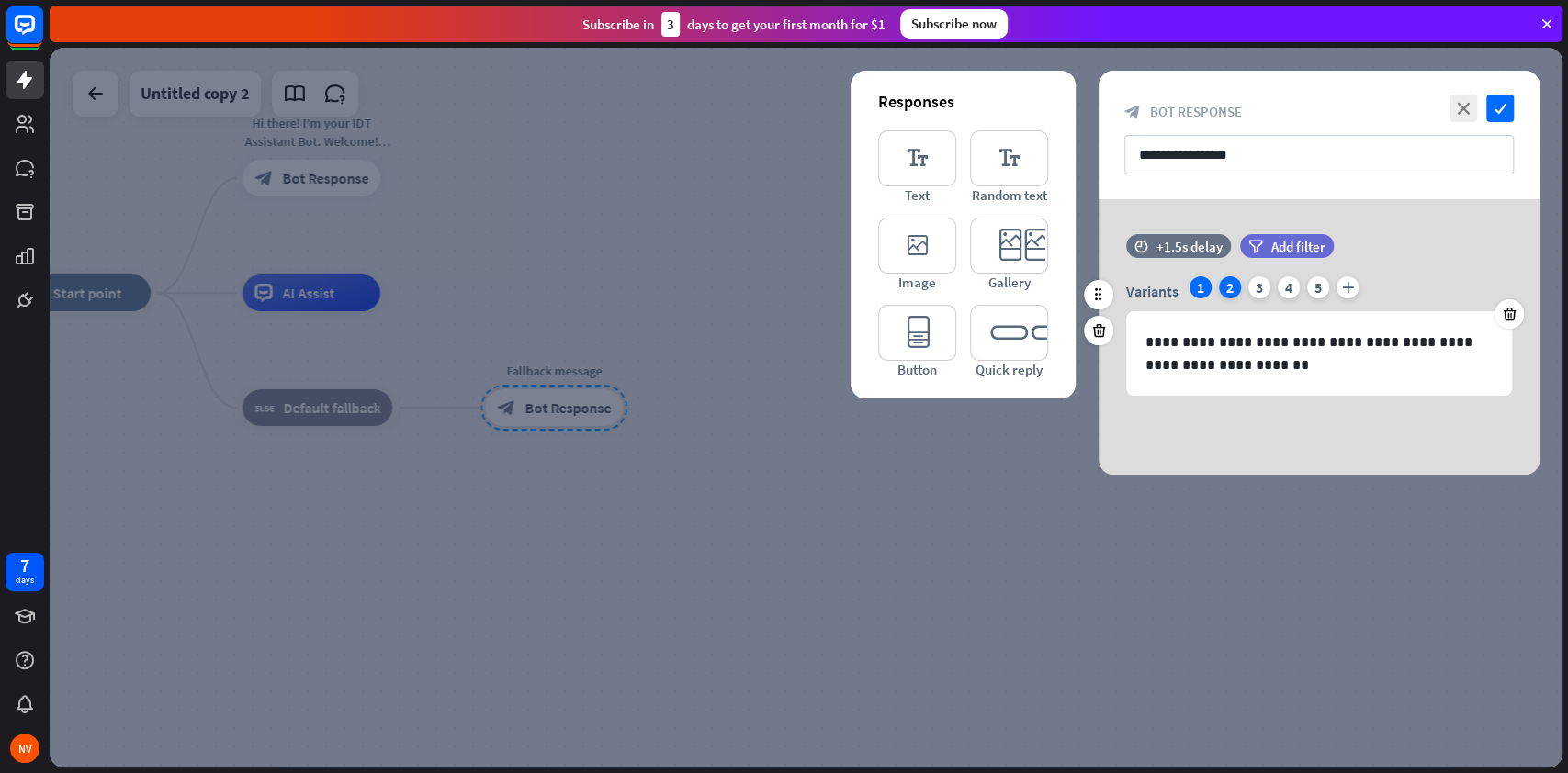 click on "2" at bounding box center (1230, 287) 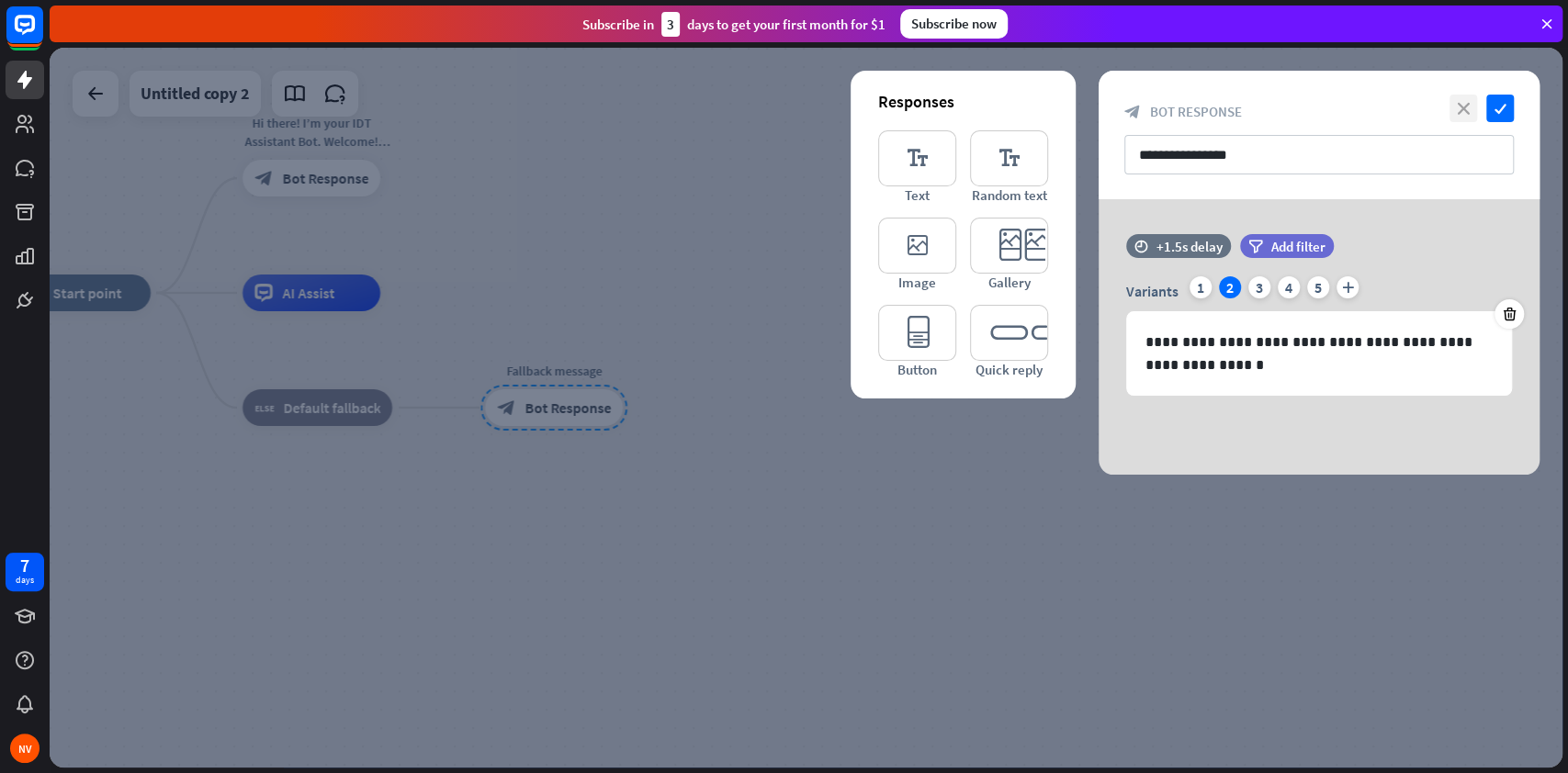 click on "close" at bounding box center (1463, 108) 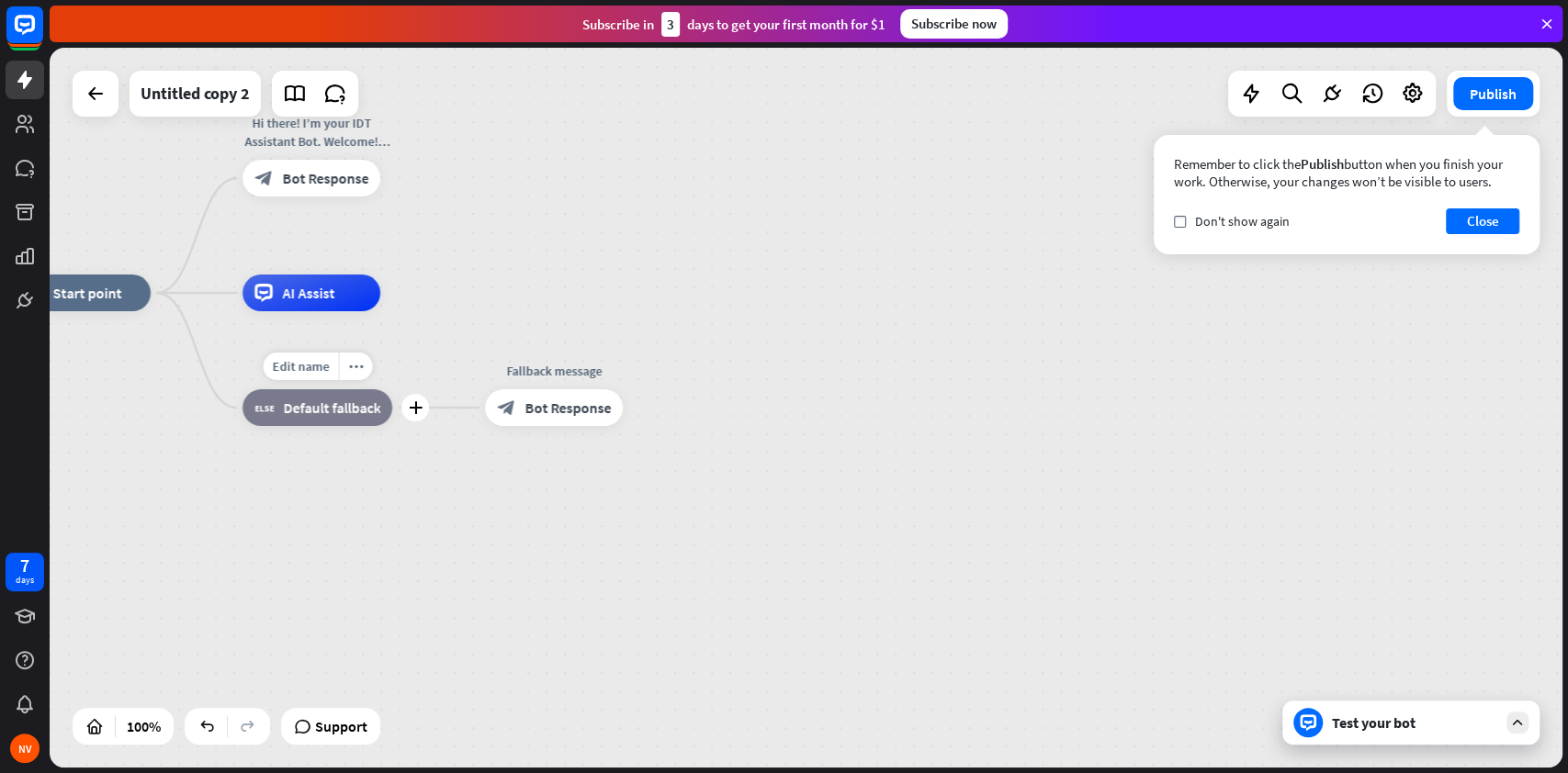 click on "block_fallback   Default fallback" at bounding box center [317, 408] 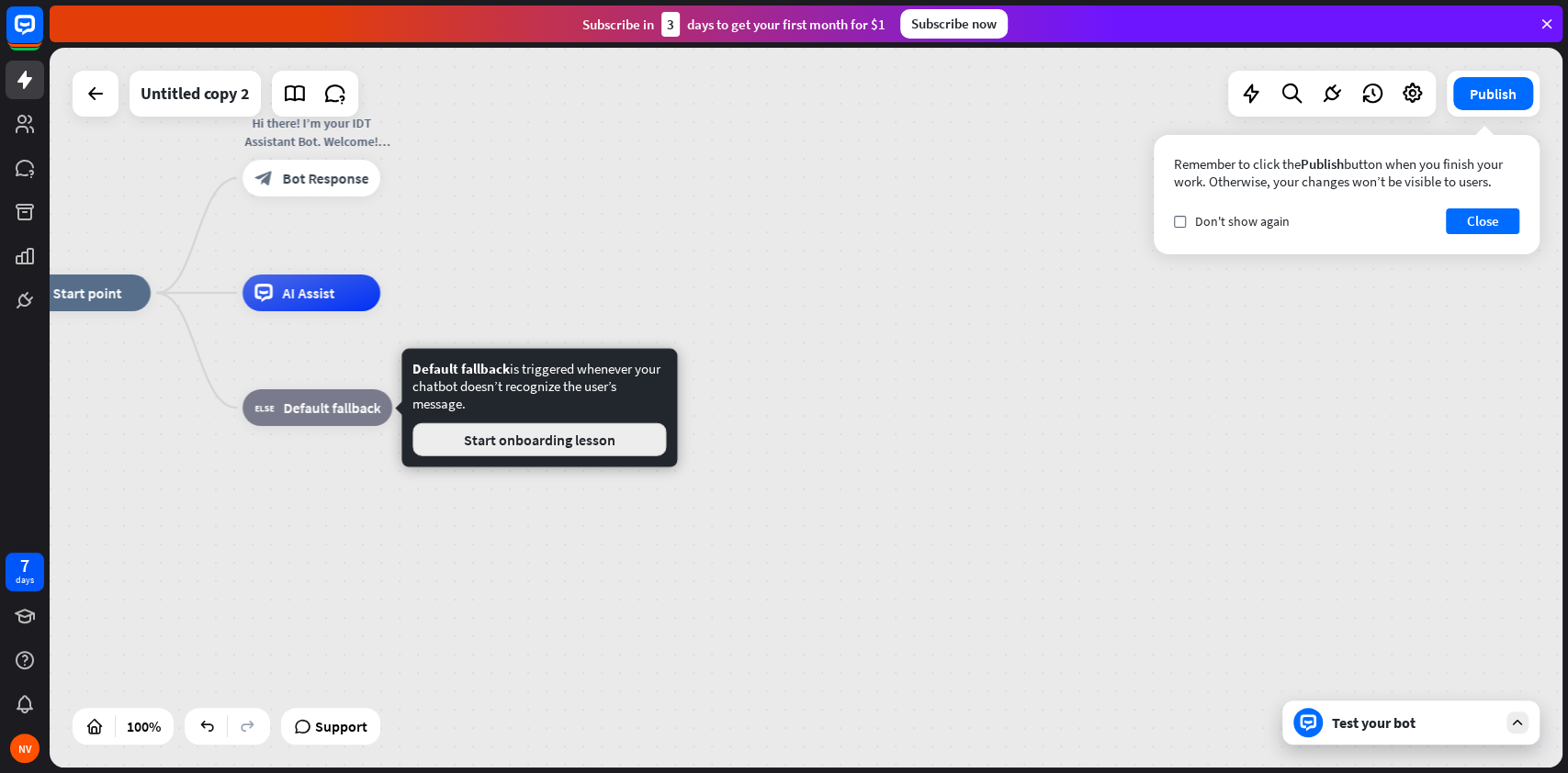 click on "Start onboarding lesson" at bounding box center (539, 440) 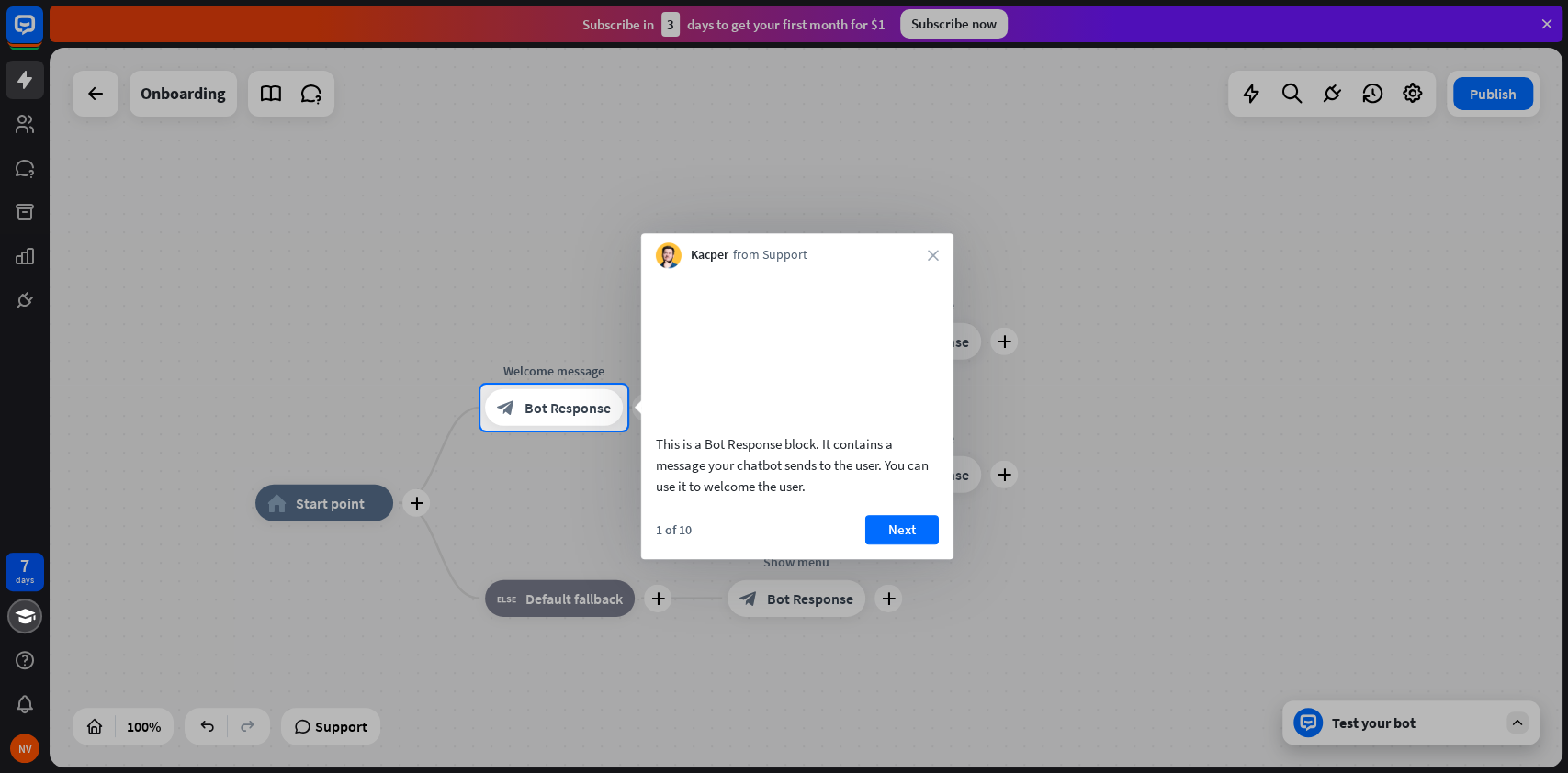 click on "This is a Bot Response block. It contains a message your chatbot sends to the user. You can use it to welcome the user." at bounding box center [797, 465] 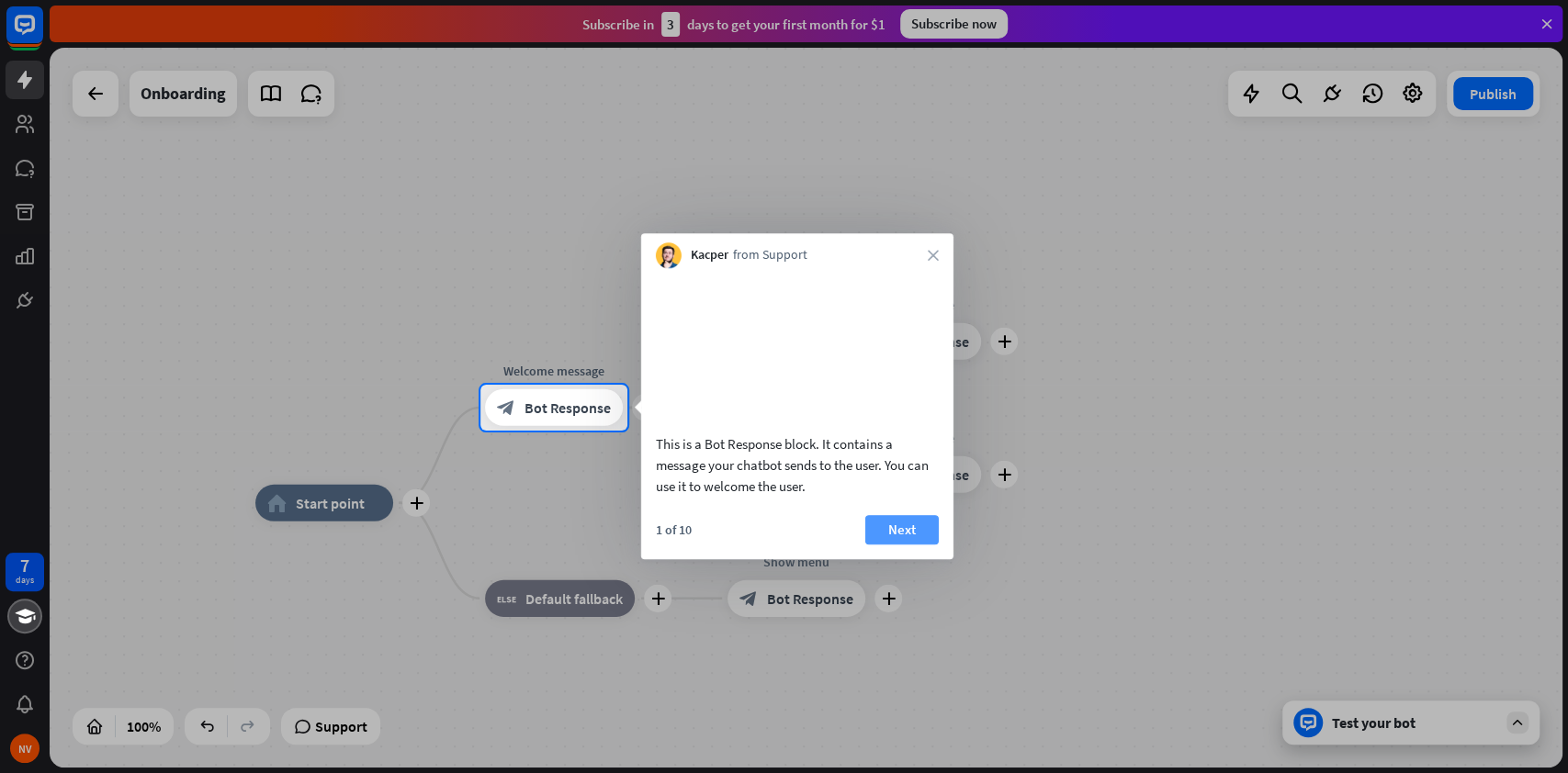 click on "Next" at bounding box center (902, 530) 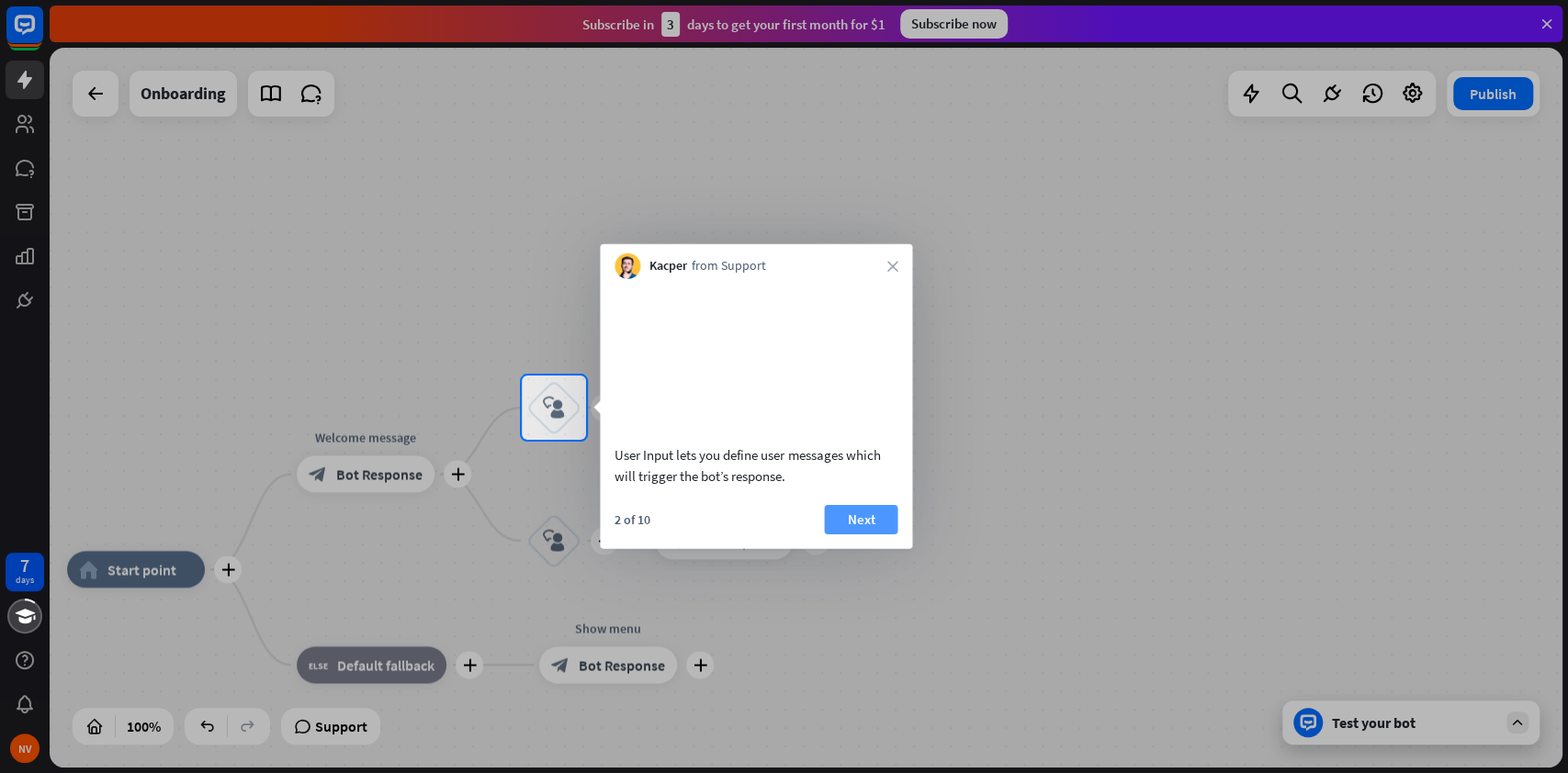 click on "Next" at bounding box center [861, 519] 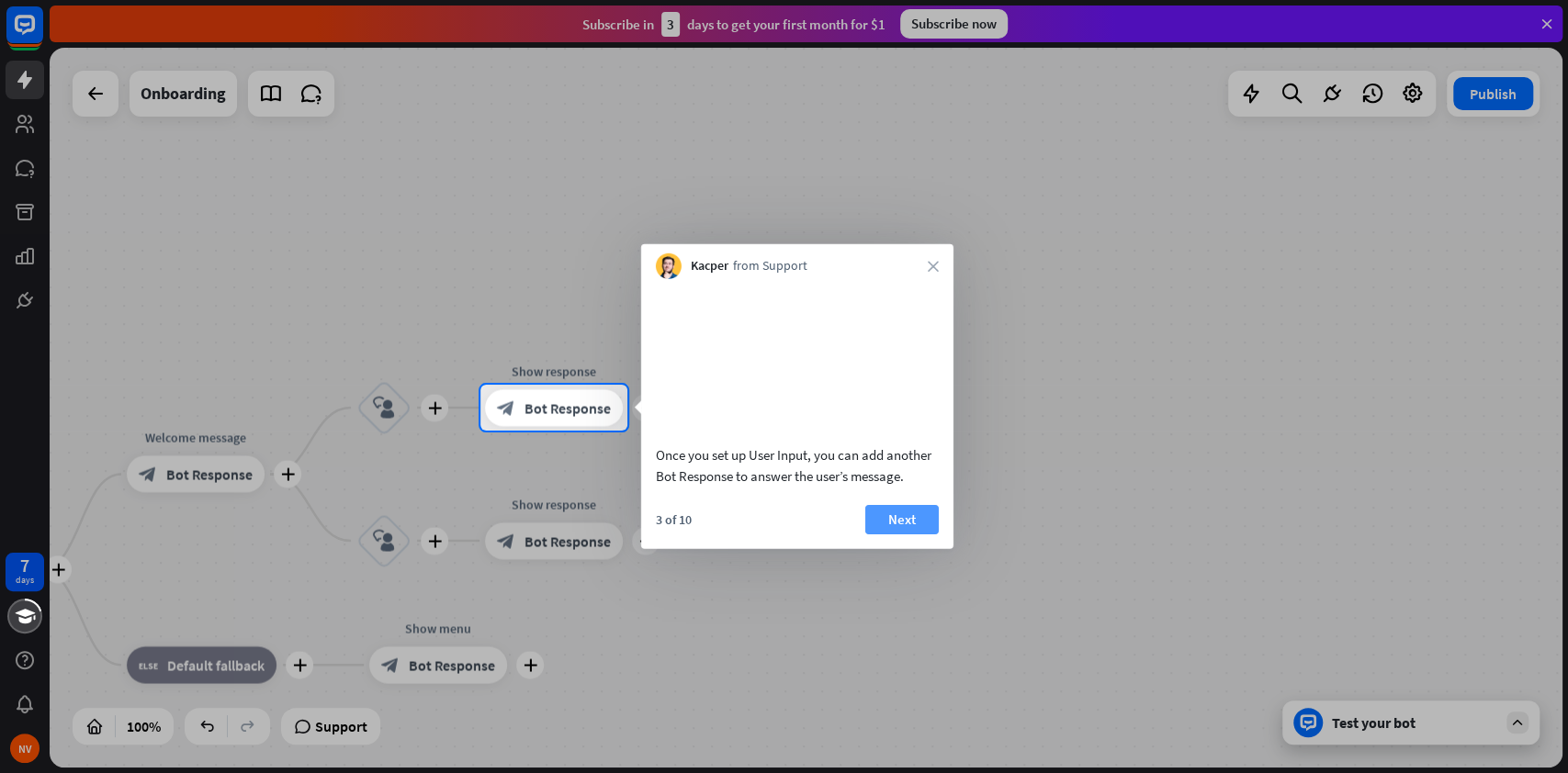 click on "Next" at bounding box center (902, 519) 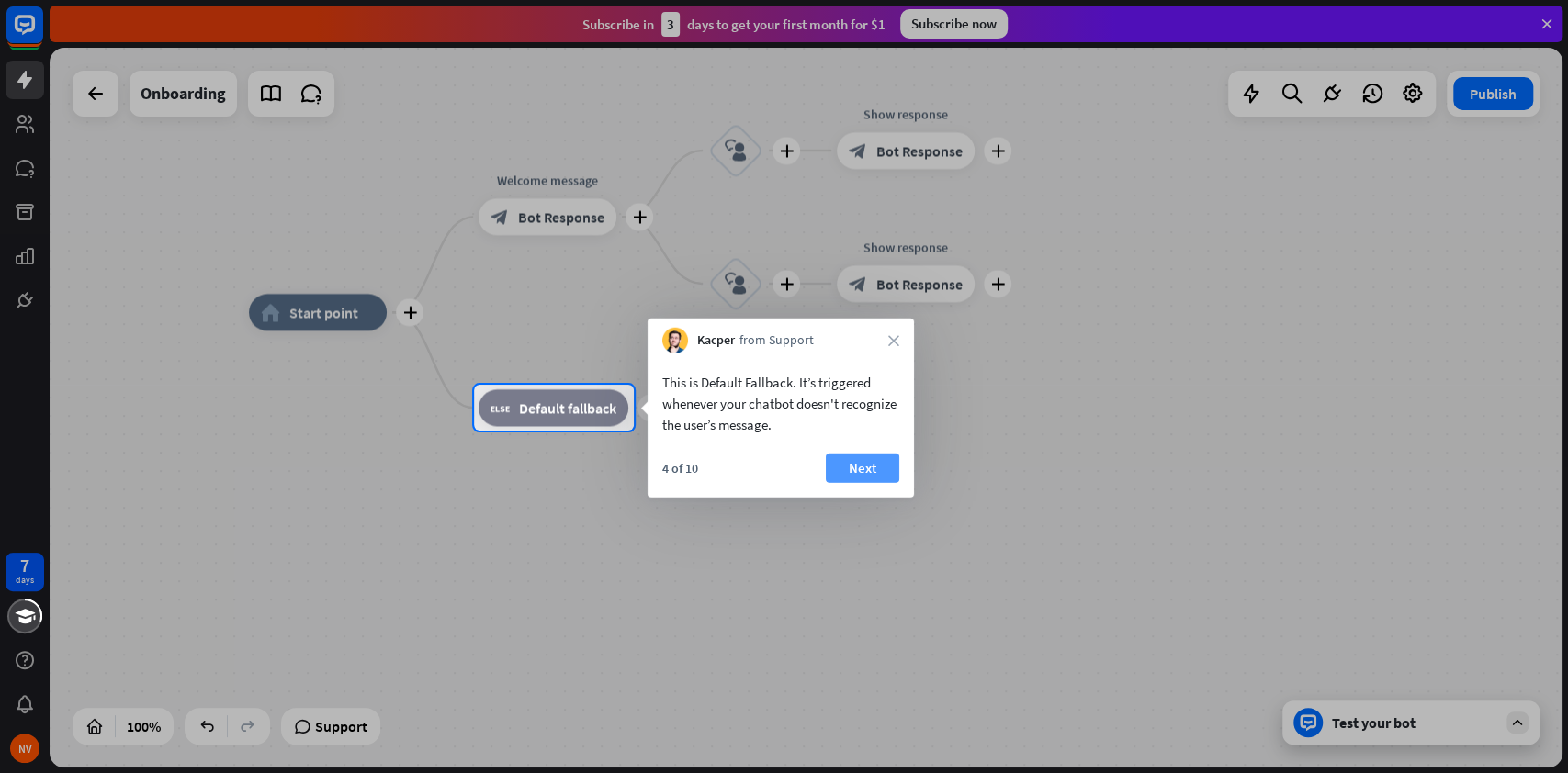 click on "Next" at bounding box center (863, 468) 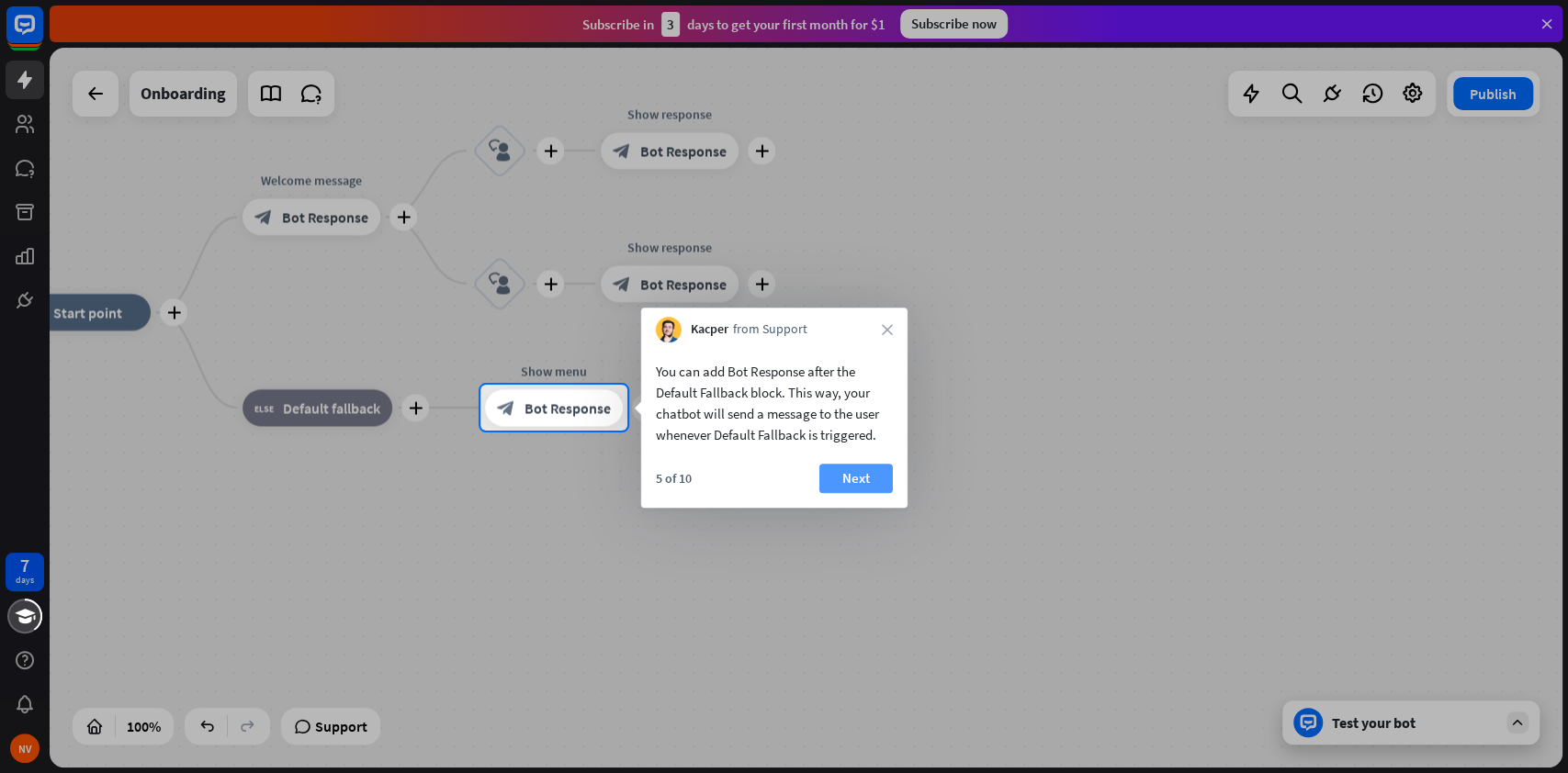 click on "Next" at bounding box center [856, 478] 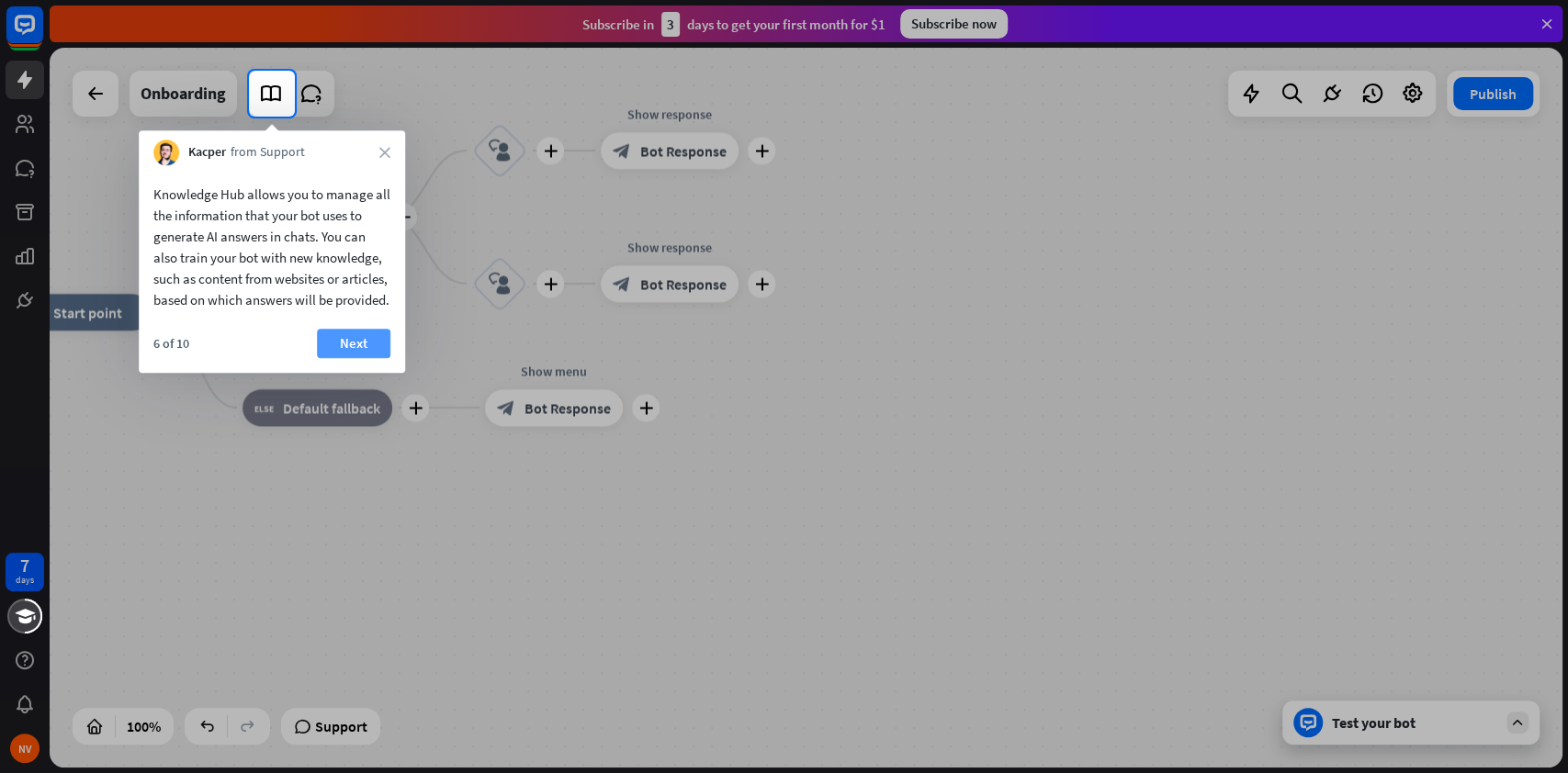 click on "Next" at bounding box center [354, 343] 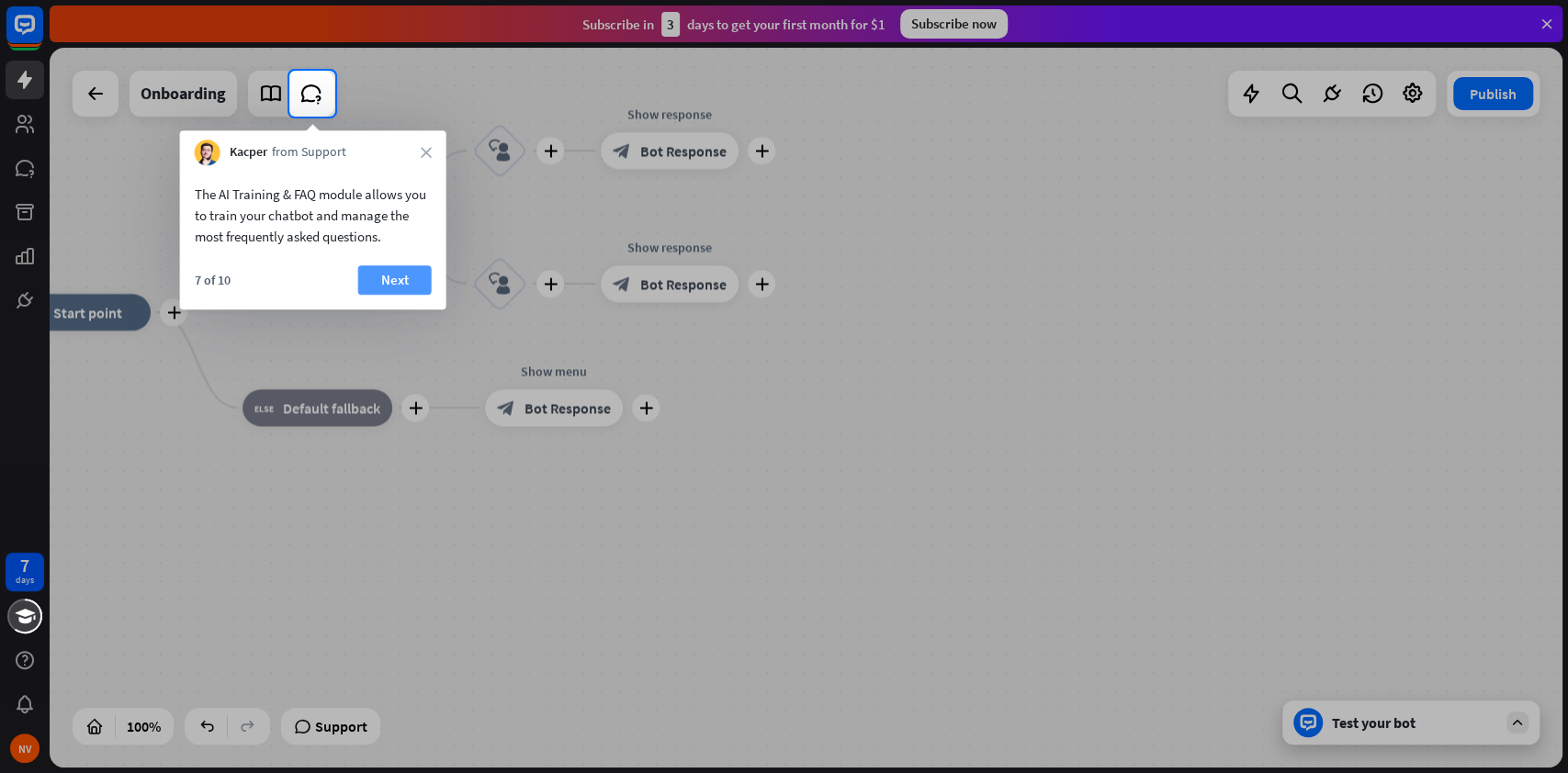 click on "Next" at bounding box center (395, 280) 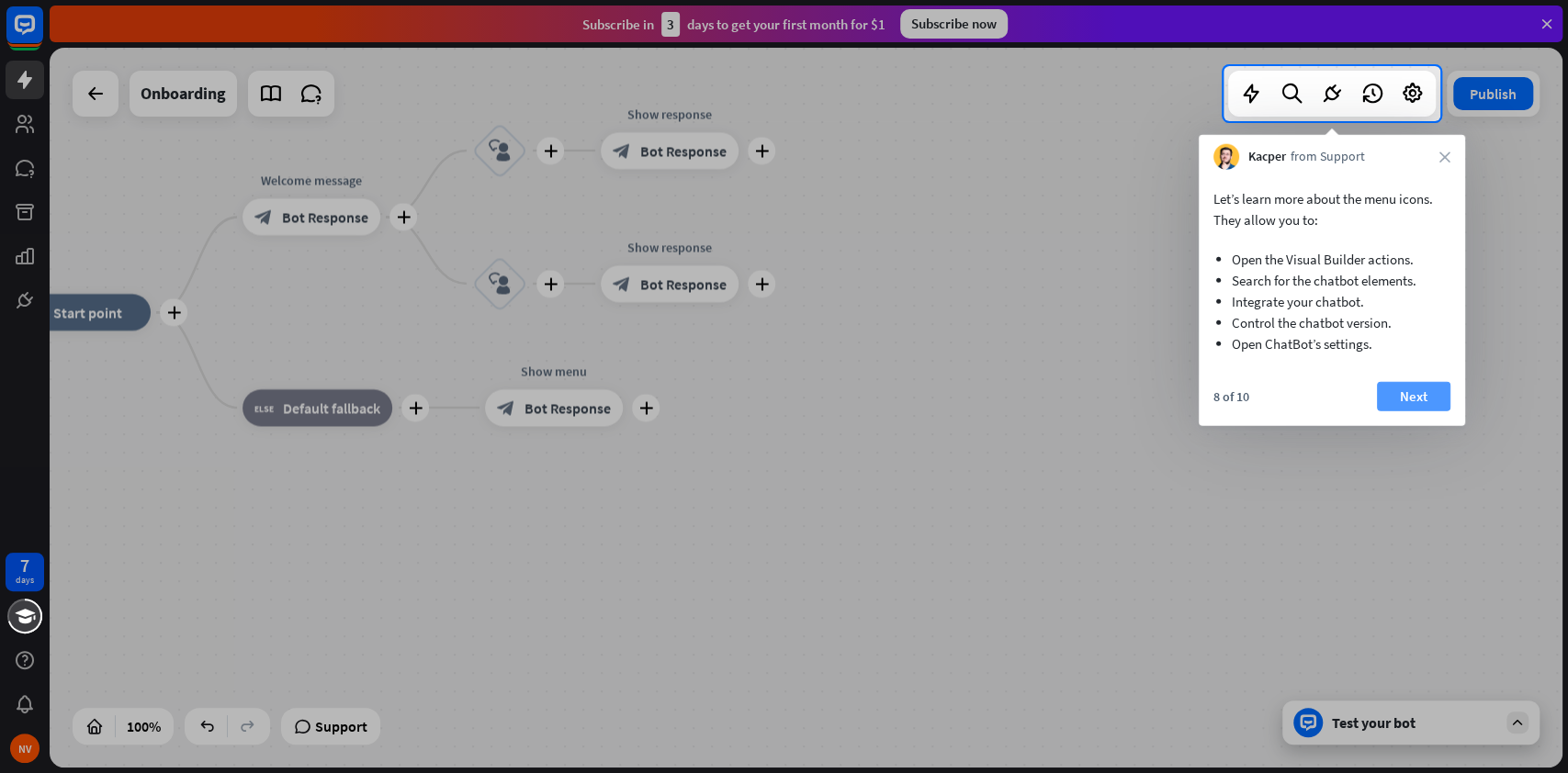 click on "Next" at bounding box center (1414, 397) 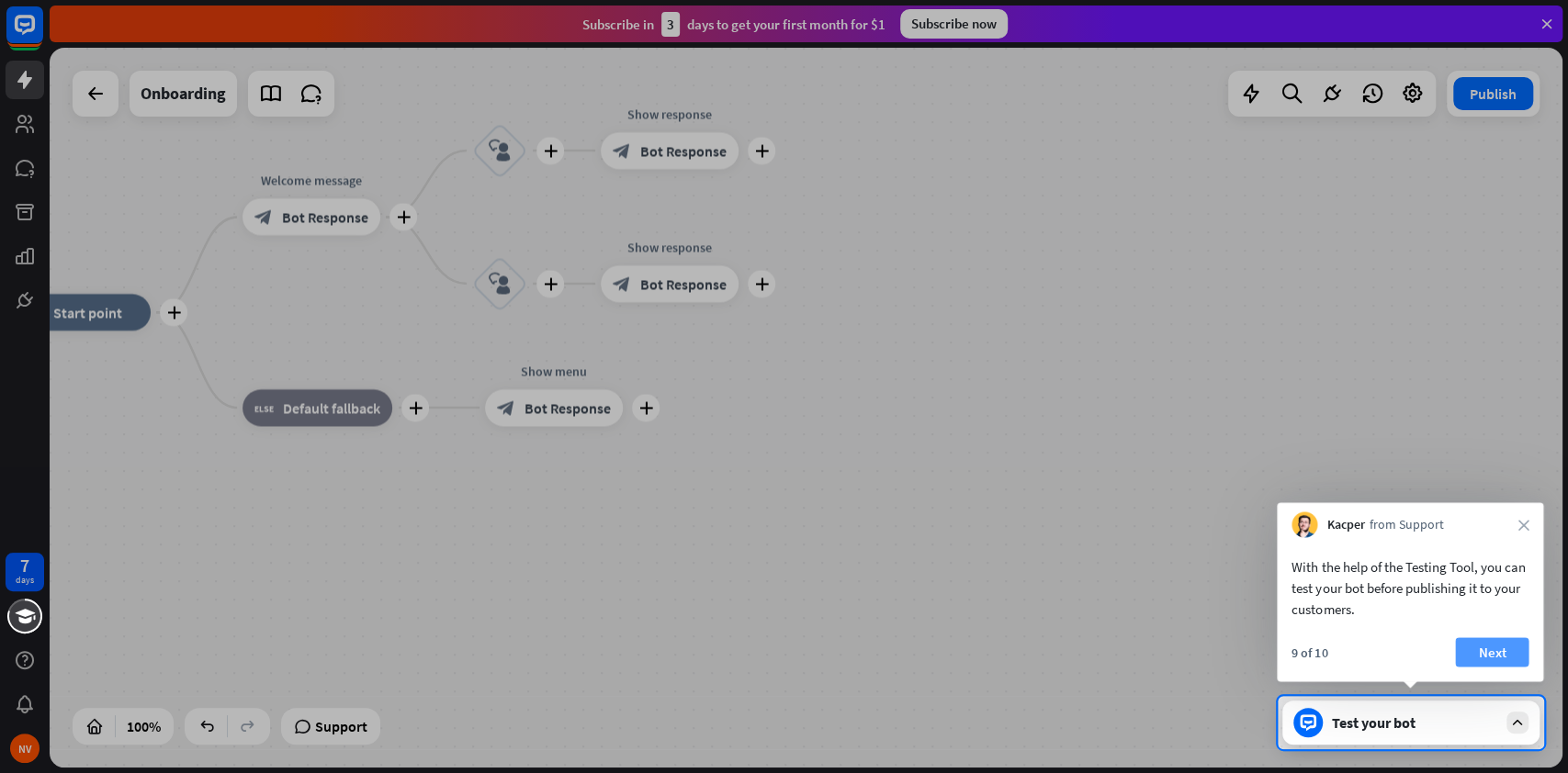 click on "Next" at bounding box center (1492, 652) 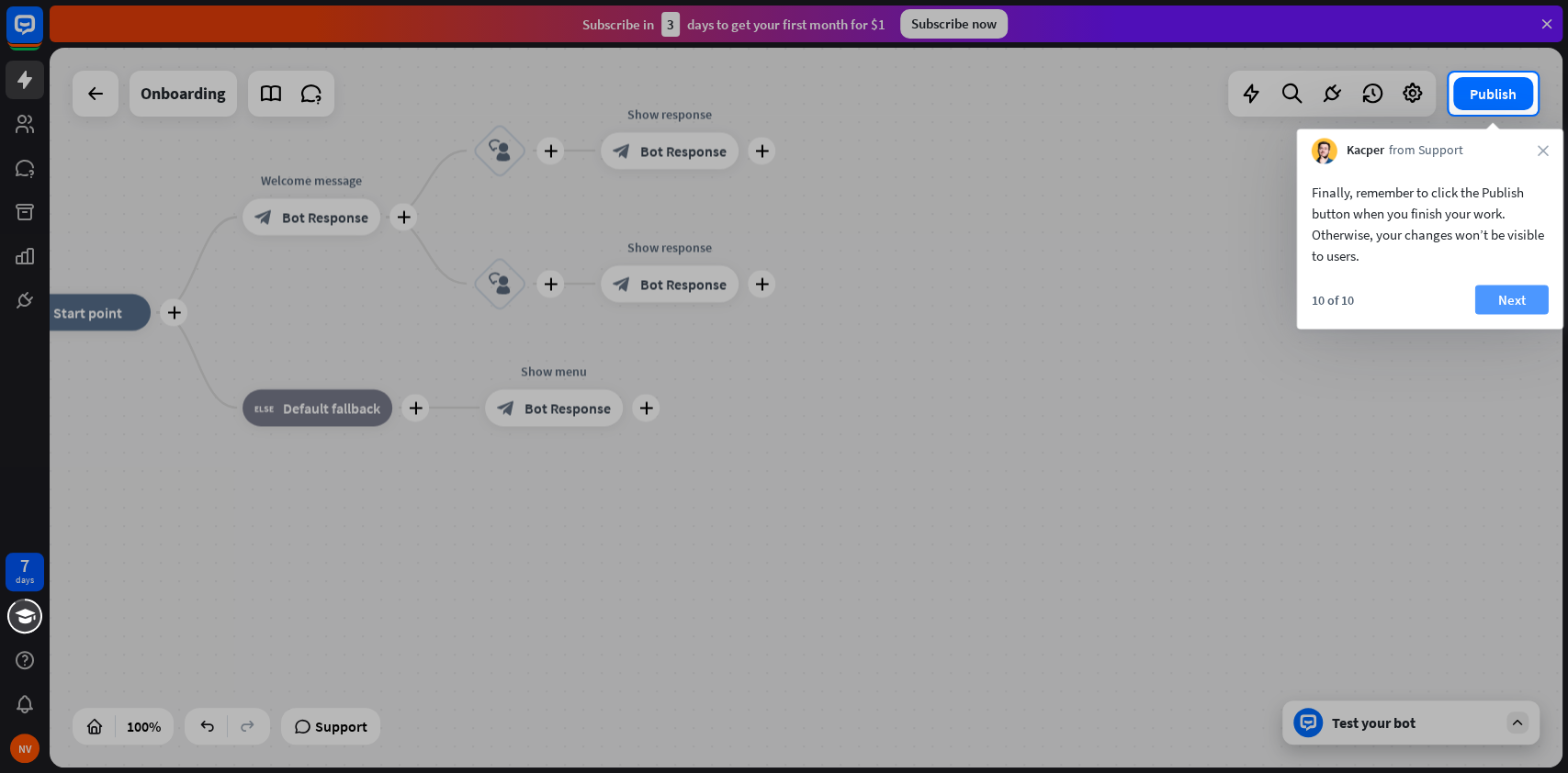 click on "Next" at bounding box center [1512, 299] 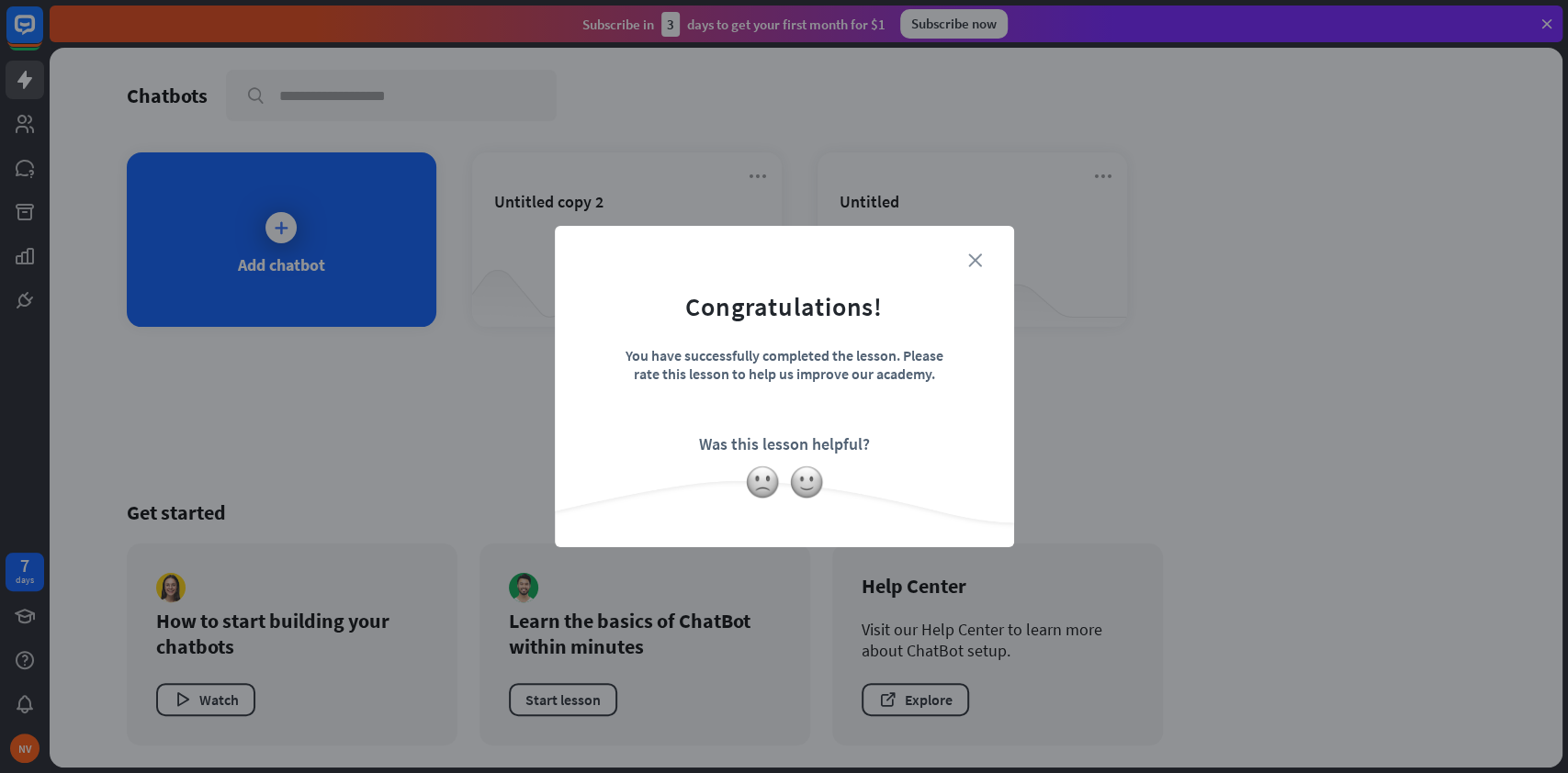 click on "close" at bounding box center (975, 260) 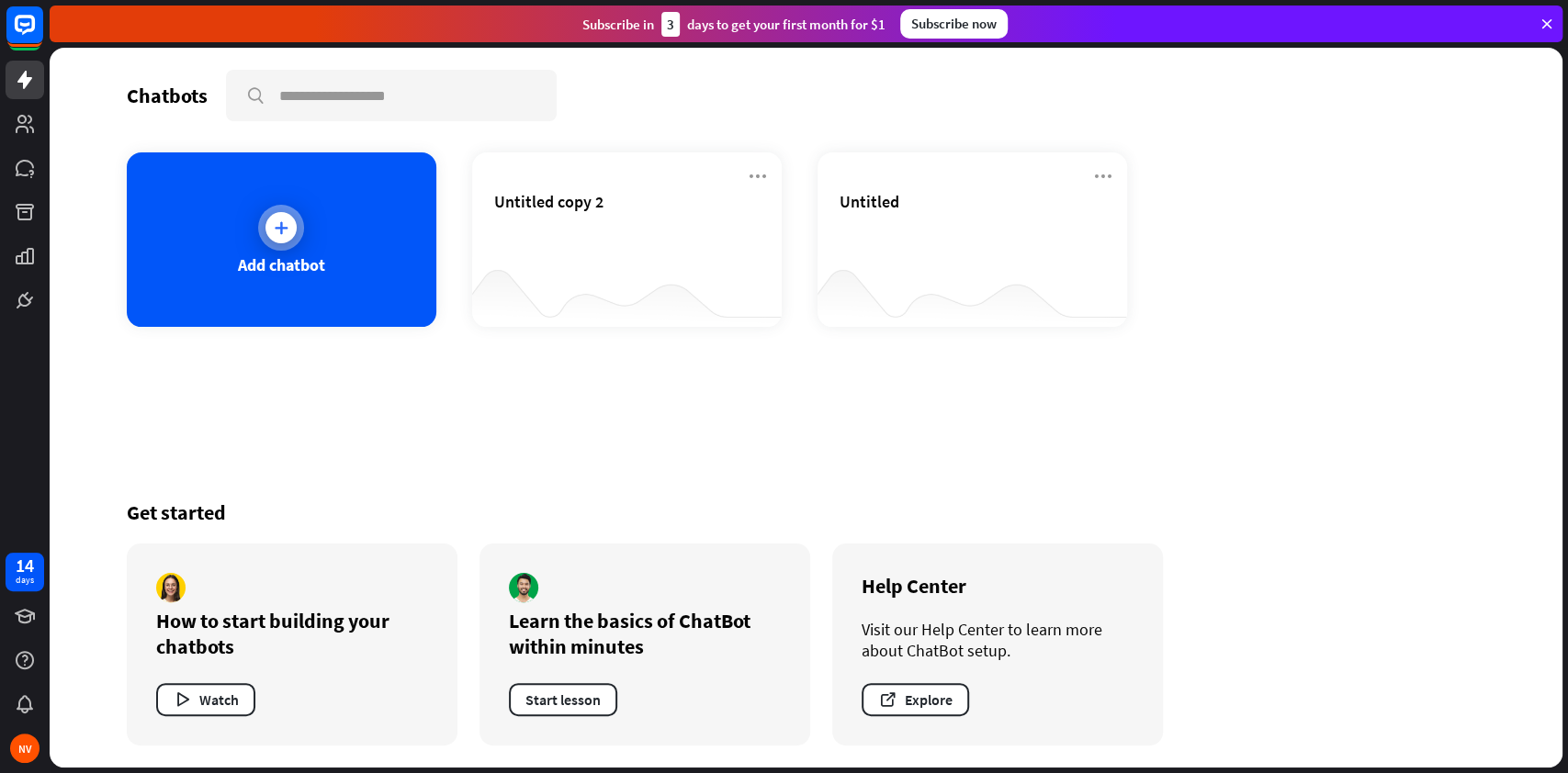 click at bounding box center [281, 228] 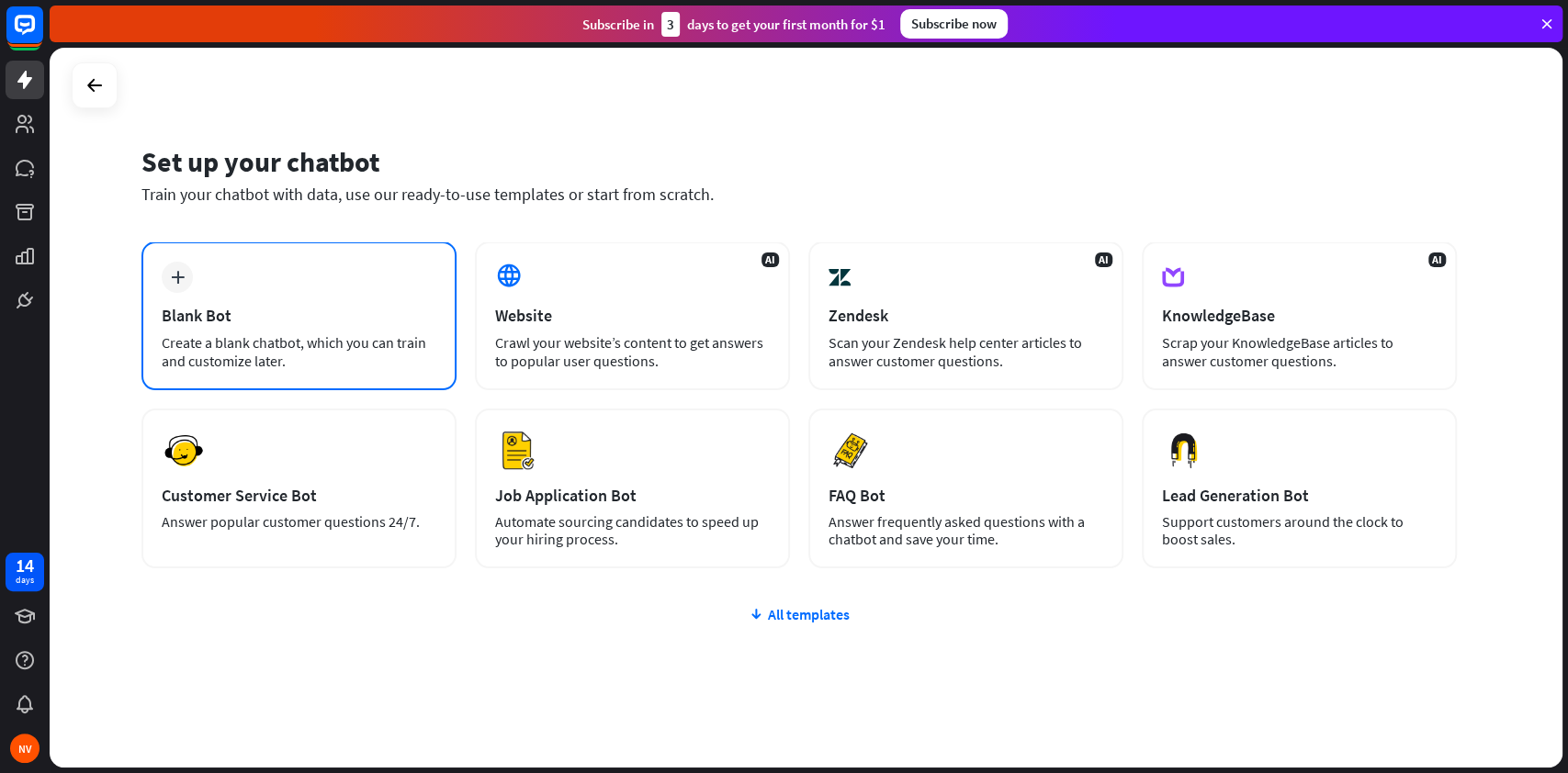 click on "Blank Bot" at bounding box center (299, 315) 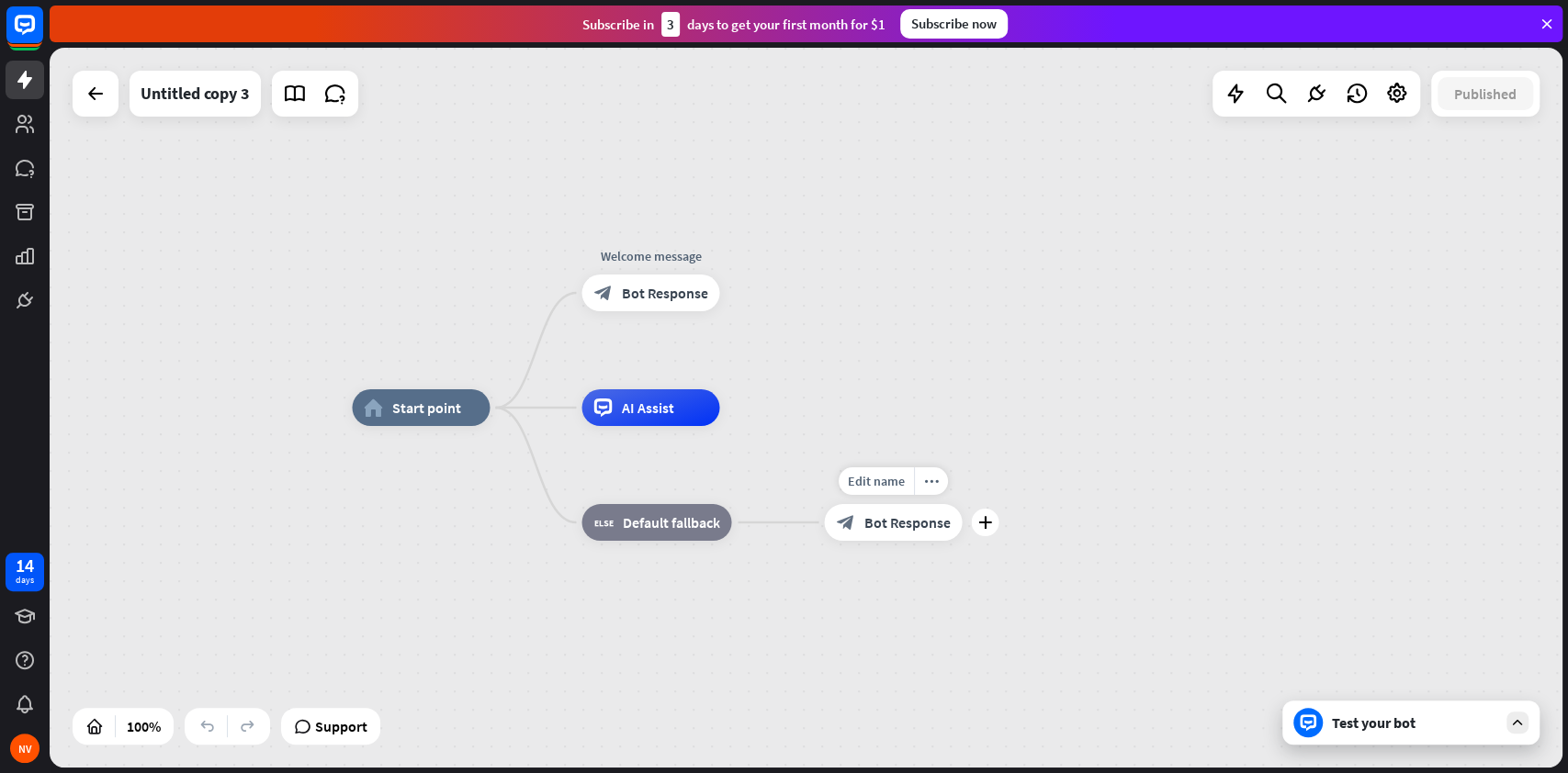 click on "Bot Response" at bounding box center [907, 522] 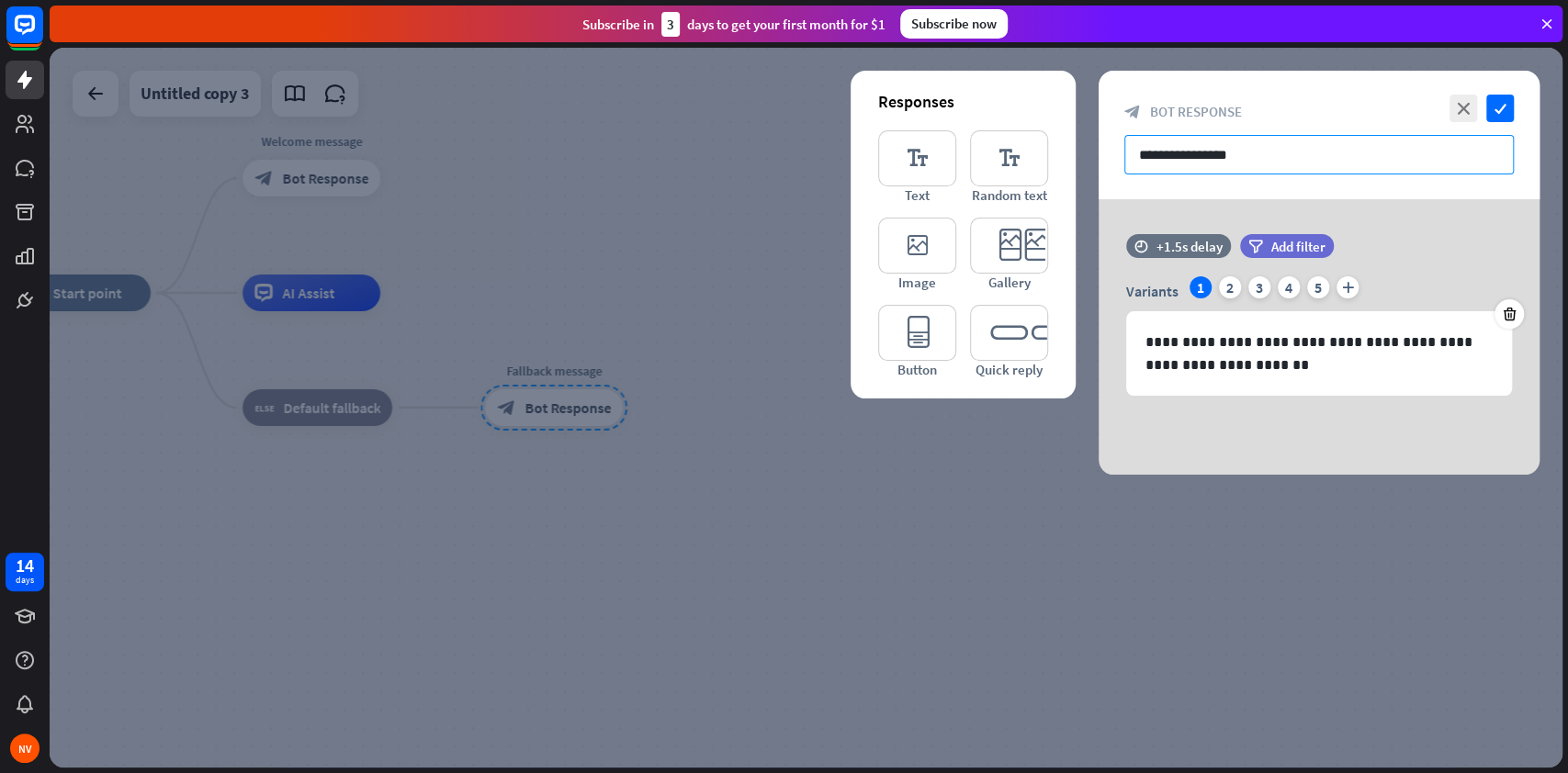 click on "**********" at bounding box center [1319, 154] 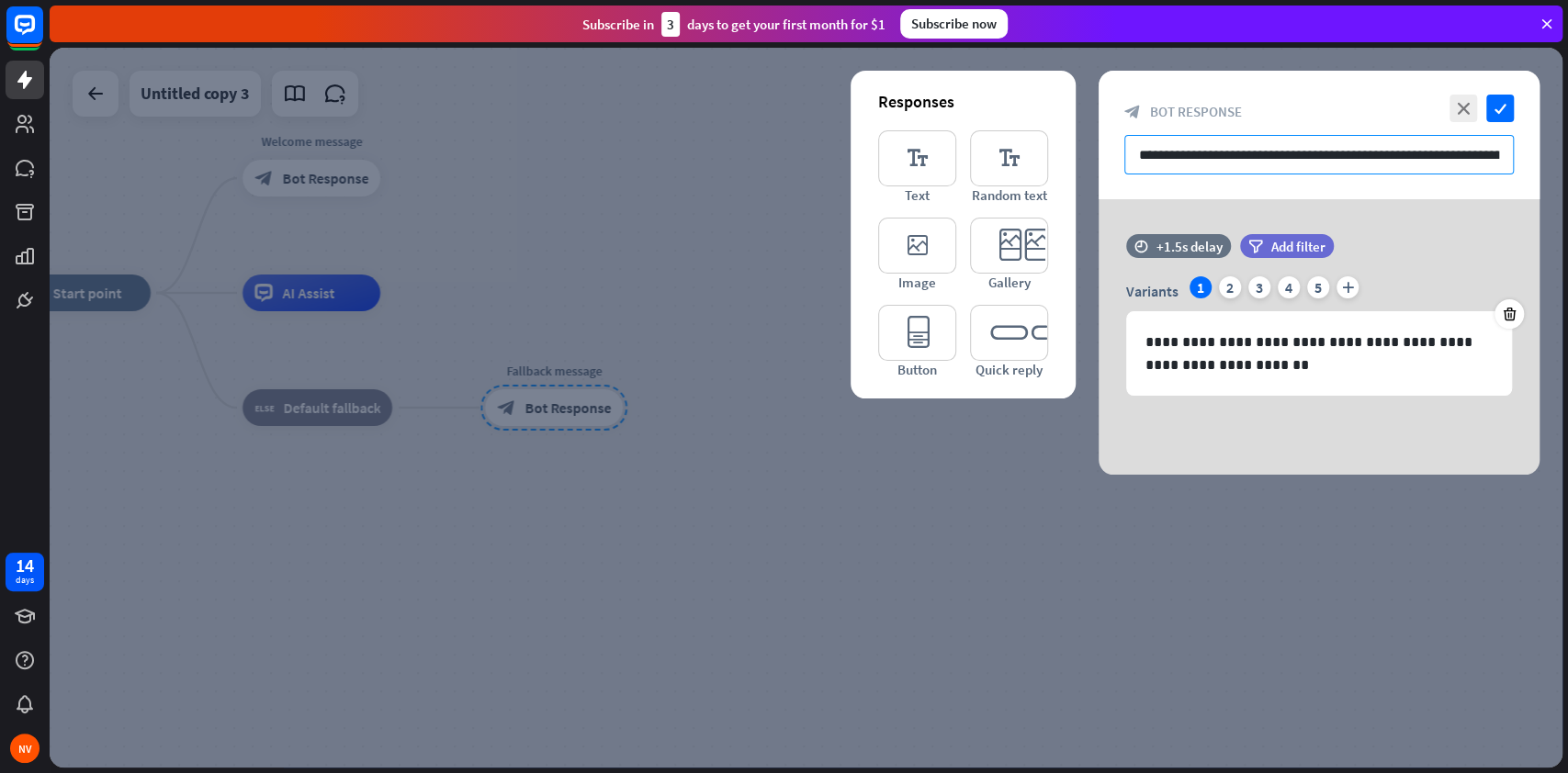 scroll, scrollTop: 0, scrollLeft: 334, axis: horizontal 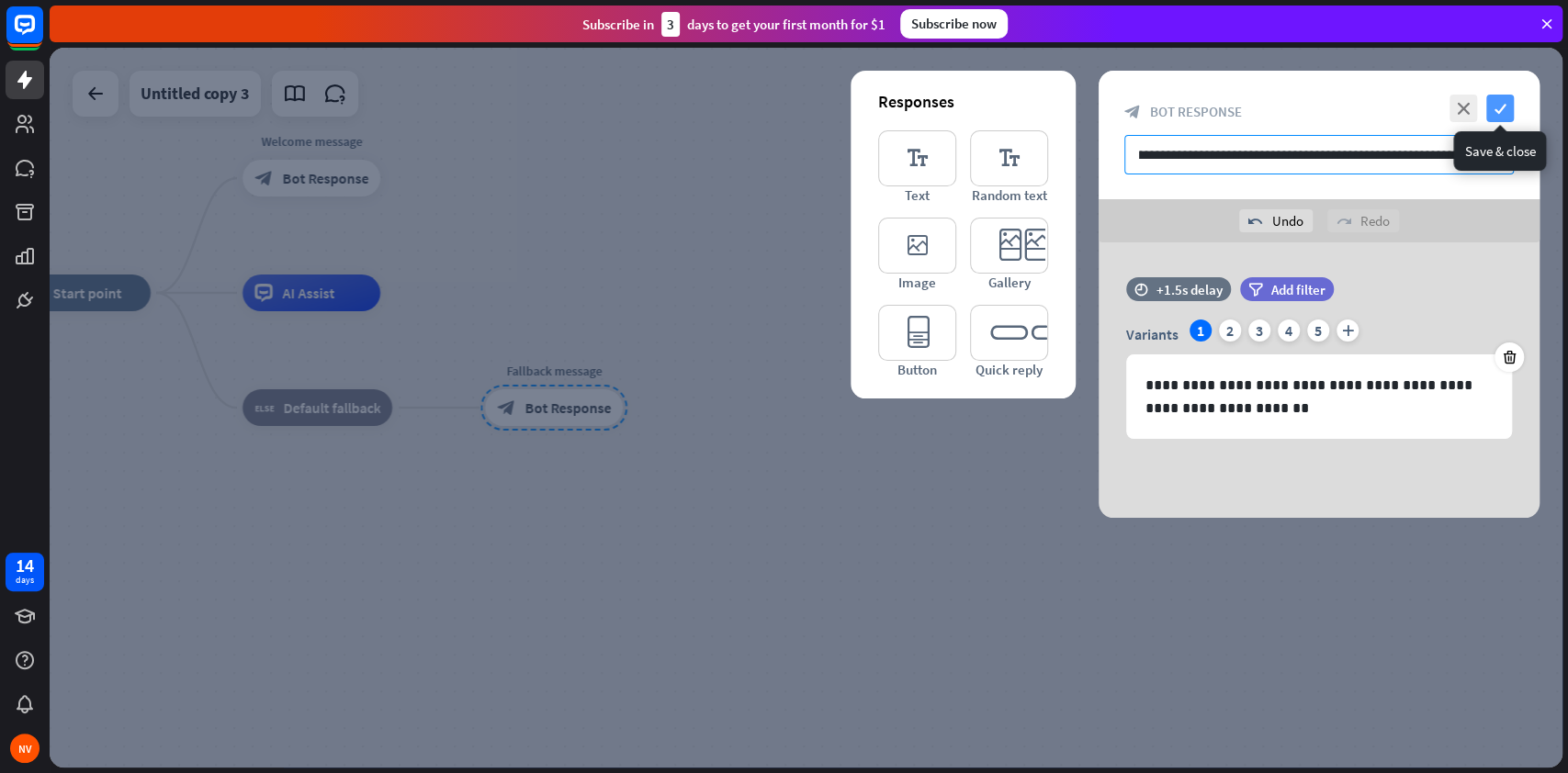 type on "**********" 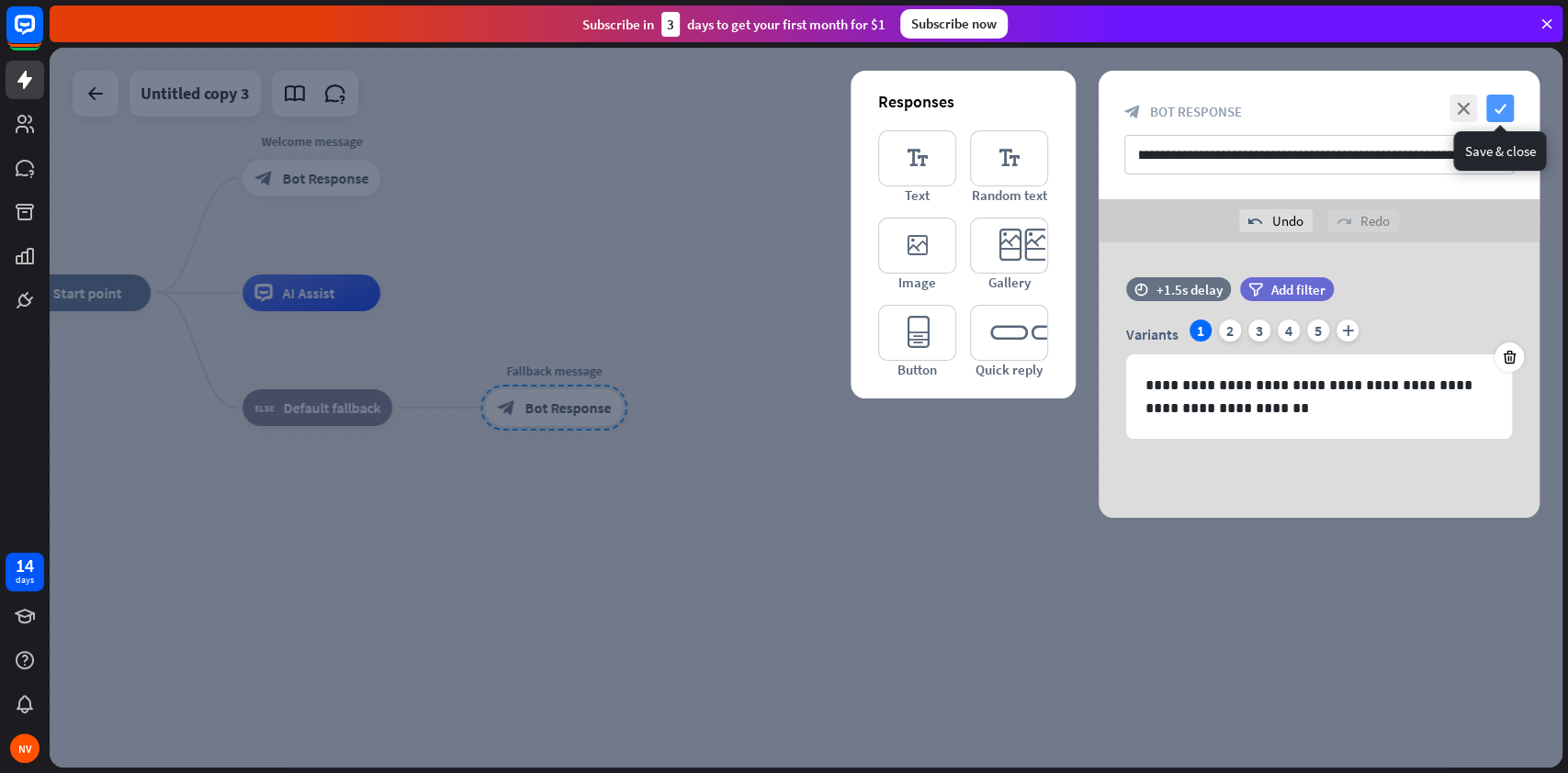 scroll, scrollTop: 0, scrollLeft: 0, axis: both 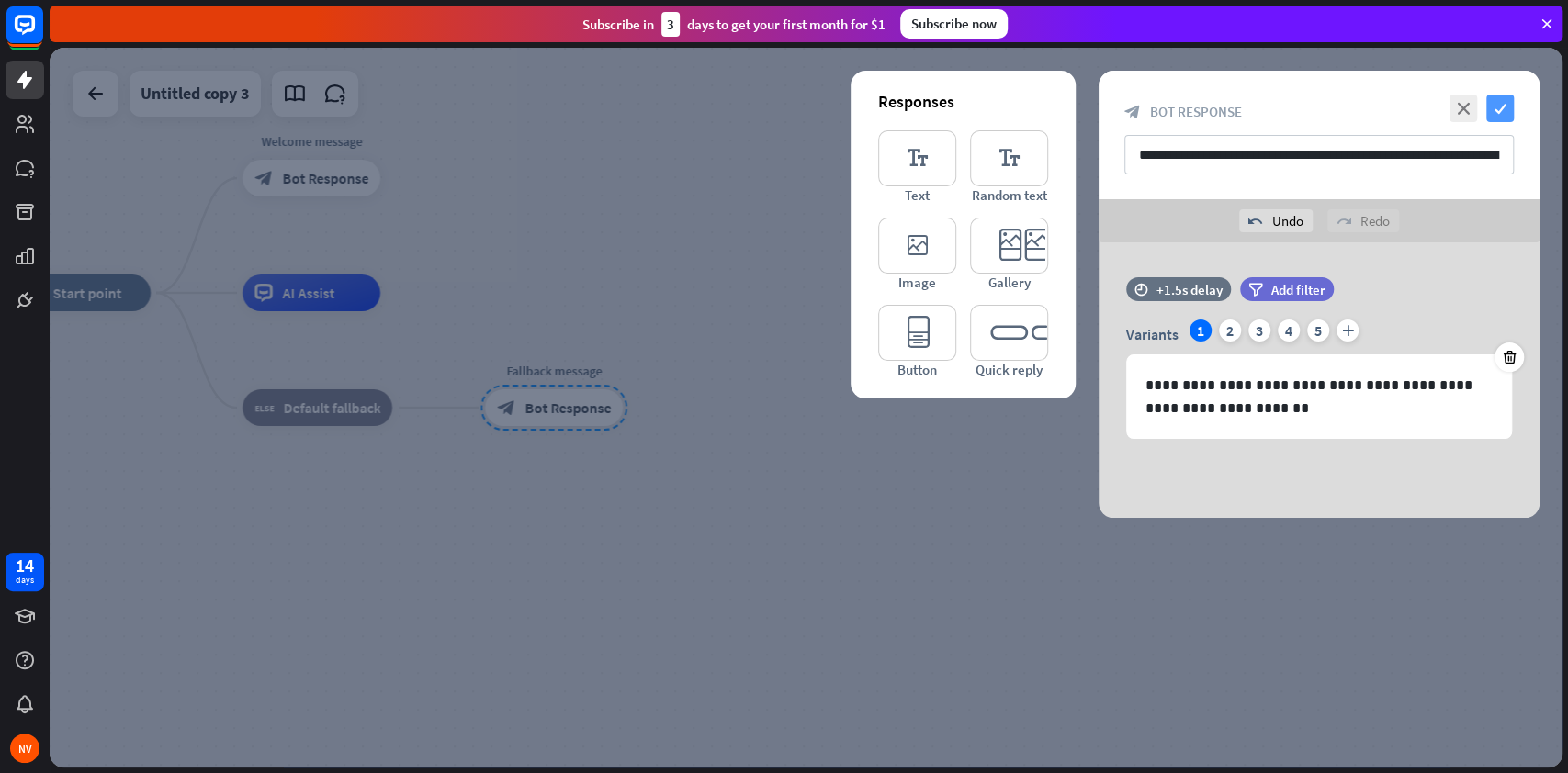 click on "check" at bounding box center [1500, 108] 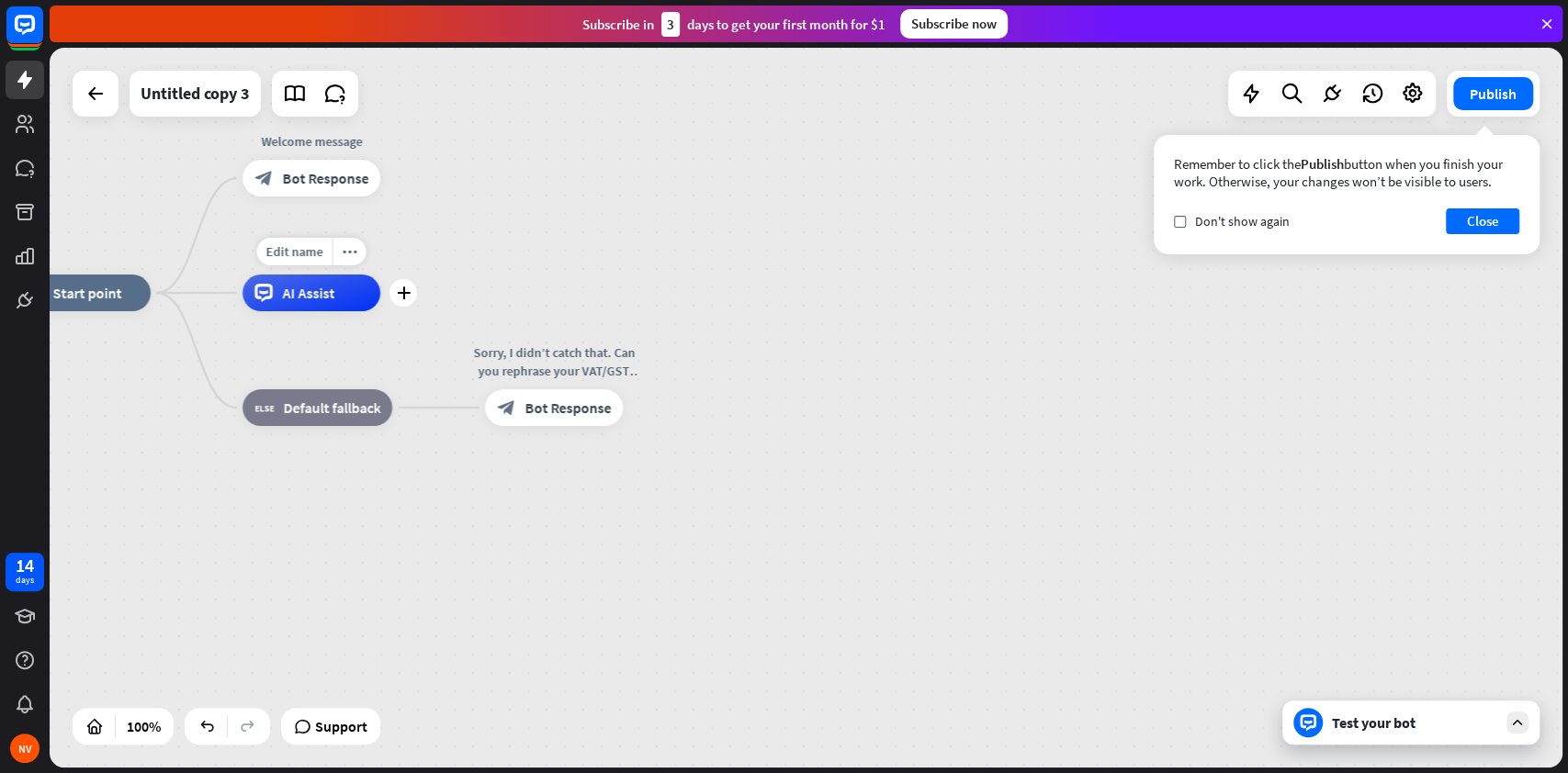 click on "AI Assist" at bounding box center [311, 293] 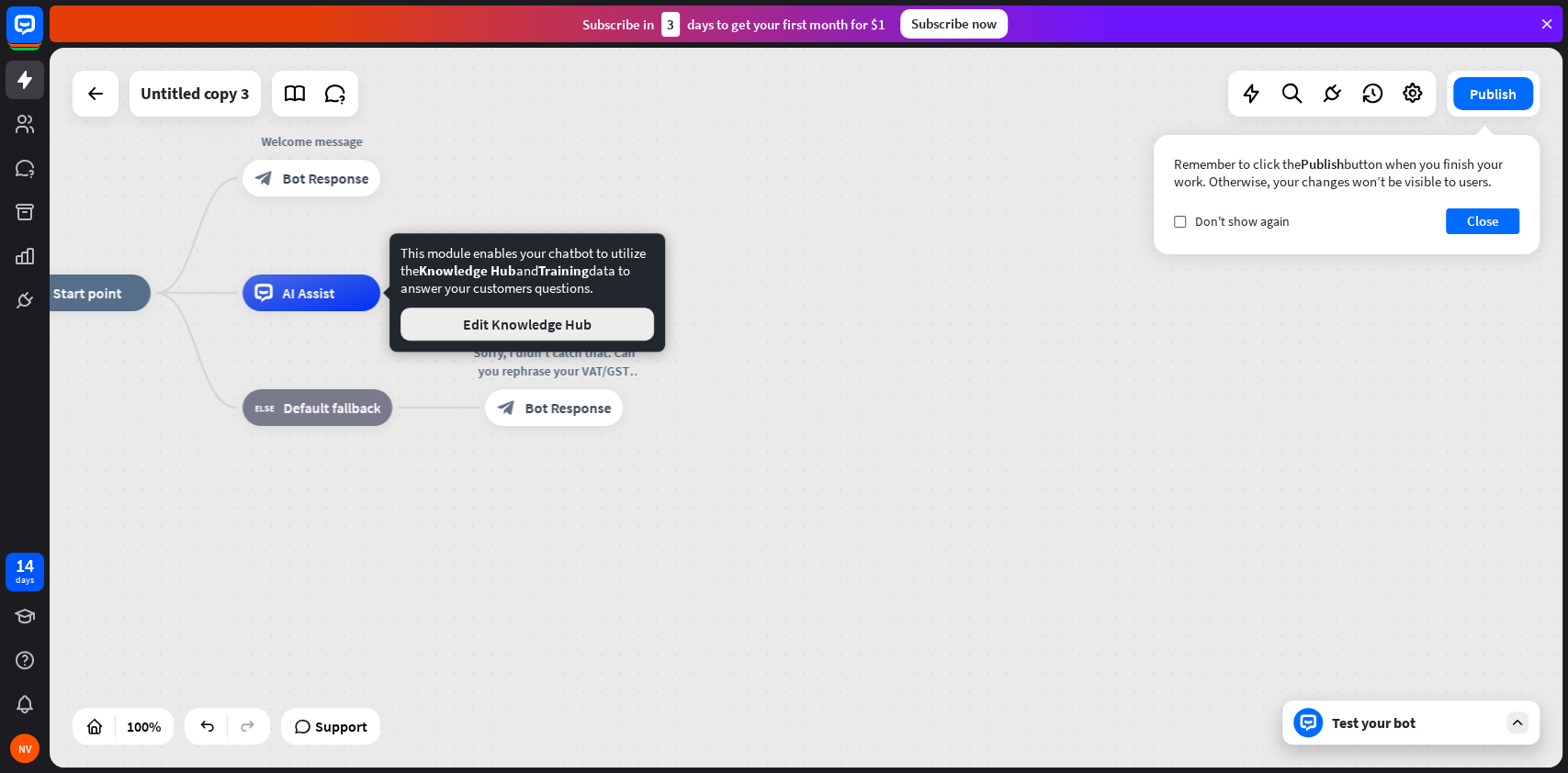 click on "Edit Knowledge Hub" at bounding box center [527, 324] 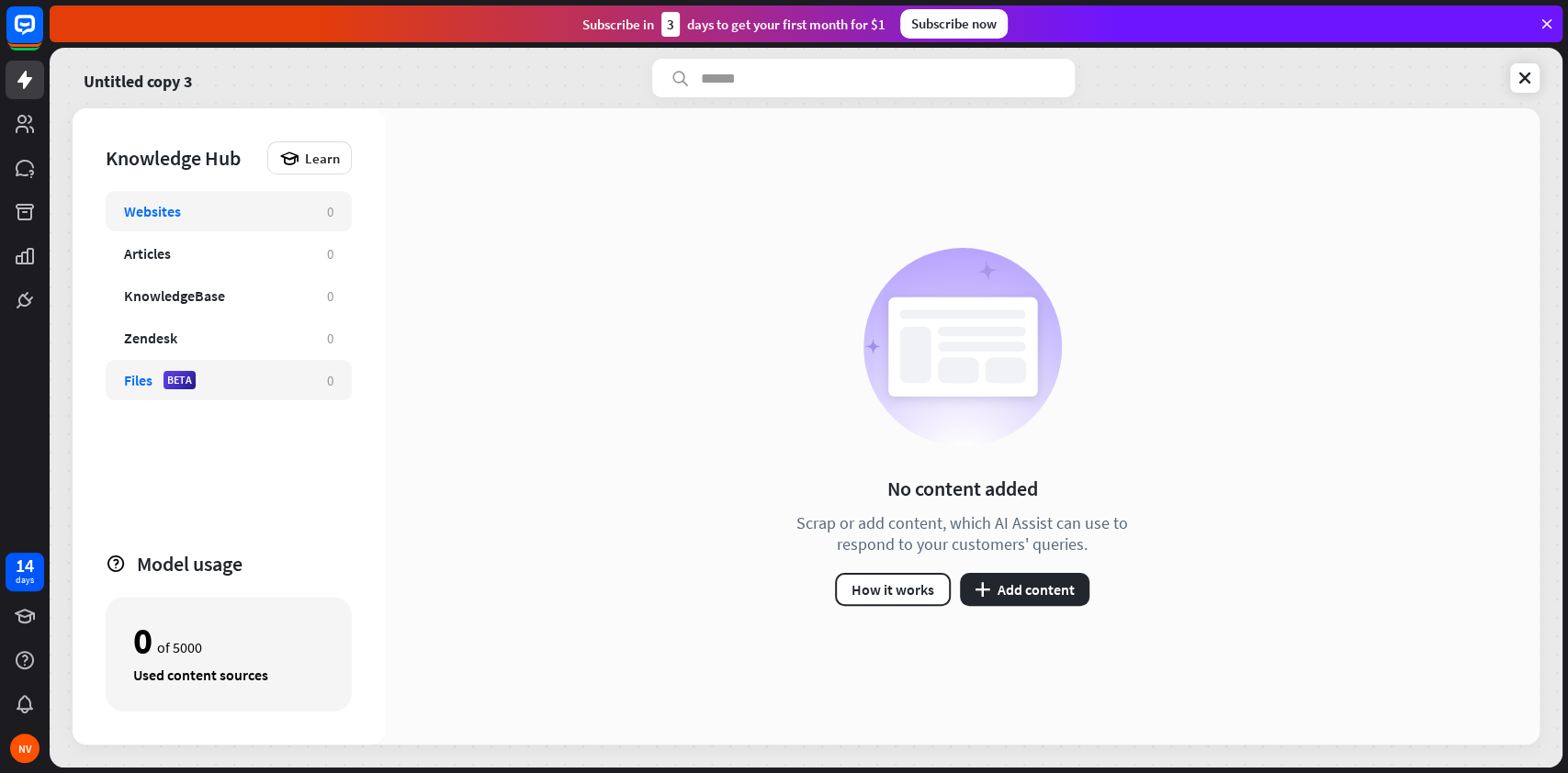 click on "Files" at bounding box center (138, 380) 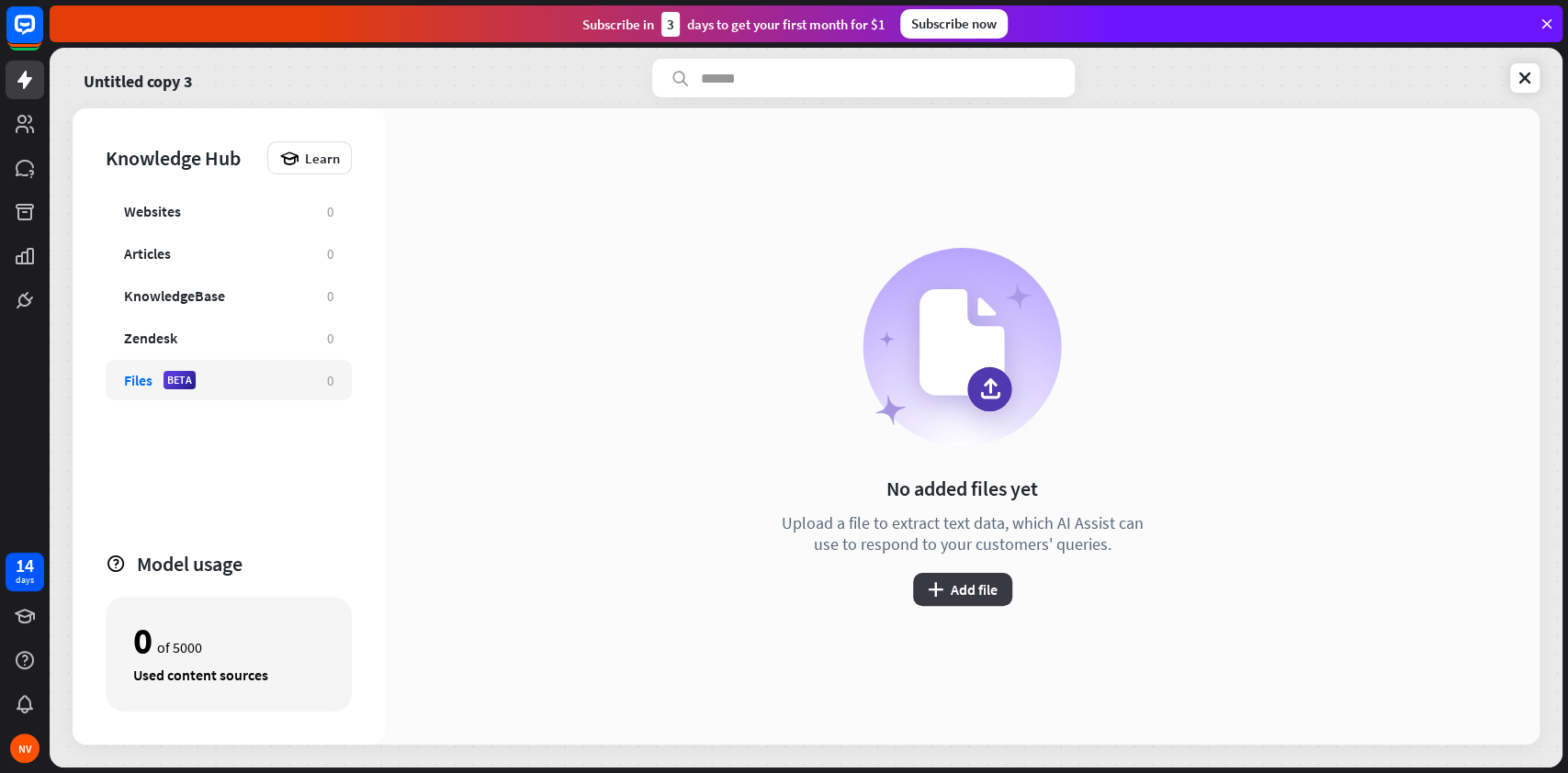 click on "plus
Add file" at bounding box center (963, 589) 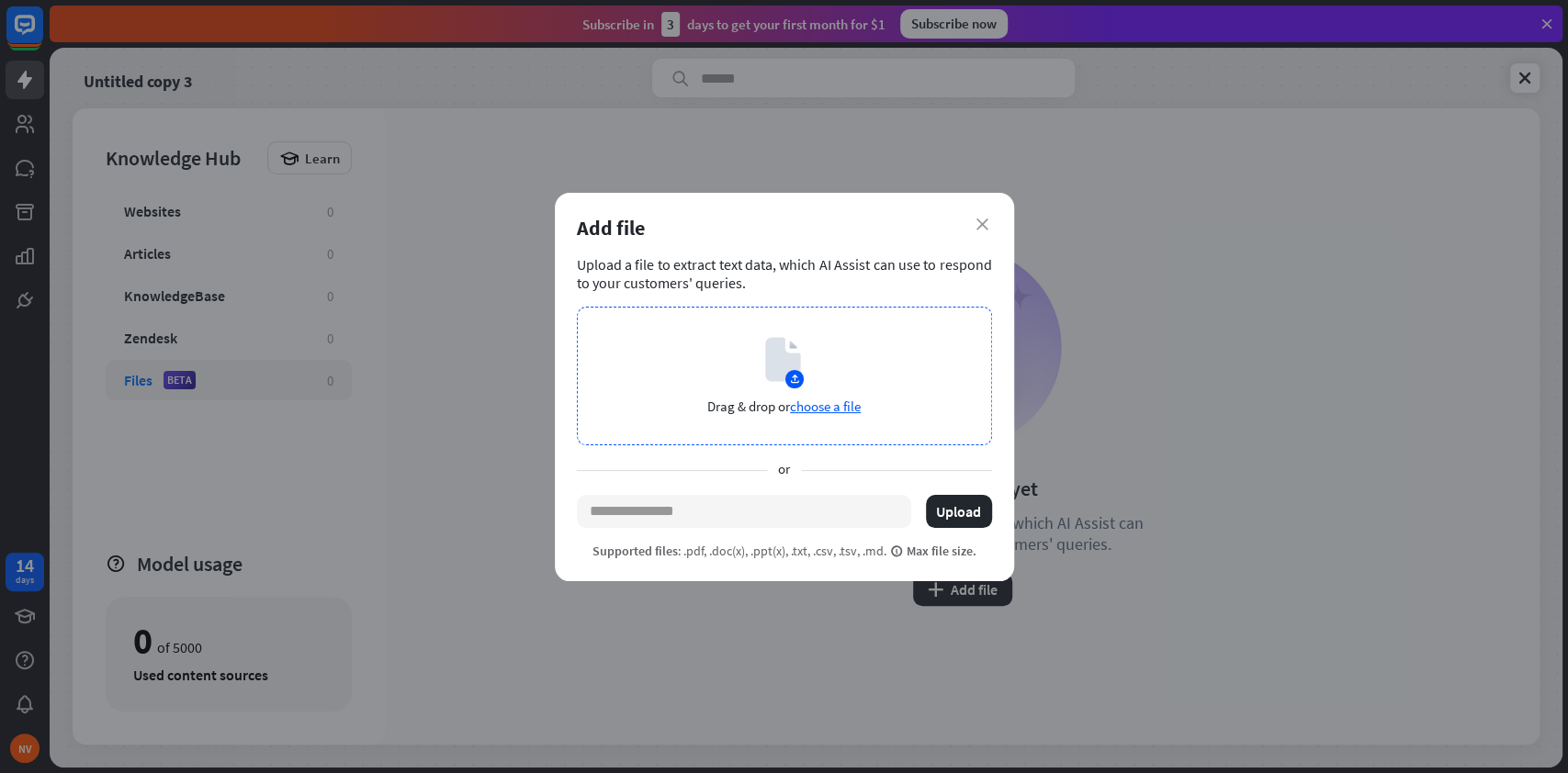 click on "choose a file" at bounding box center (825, 406) 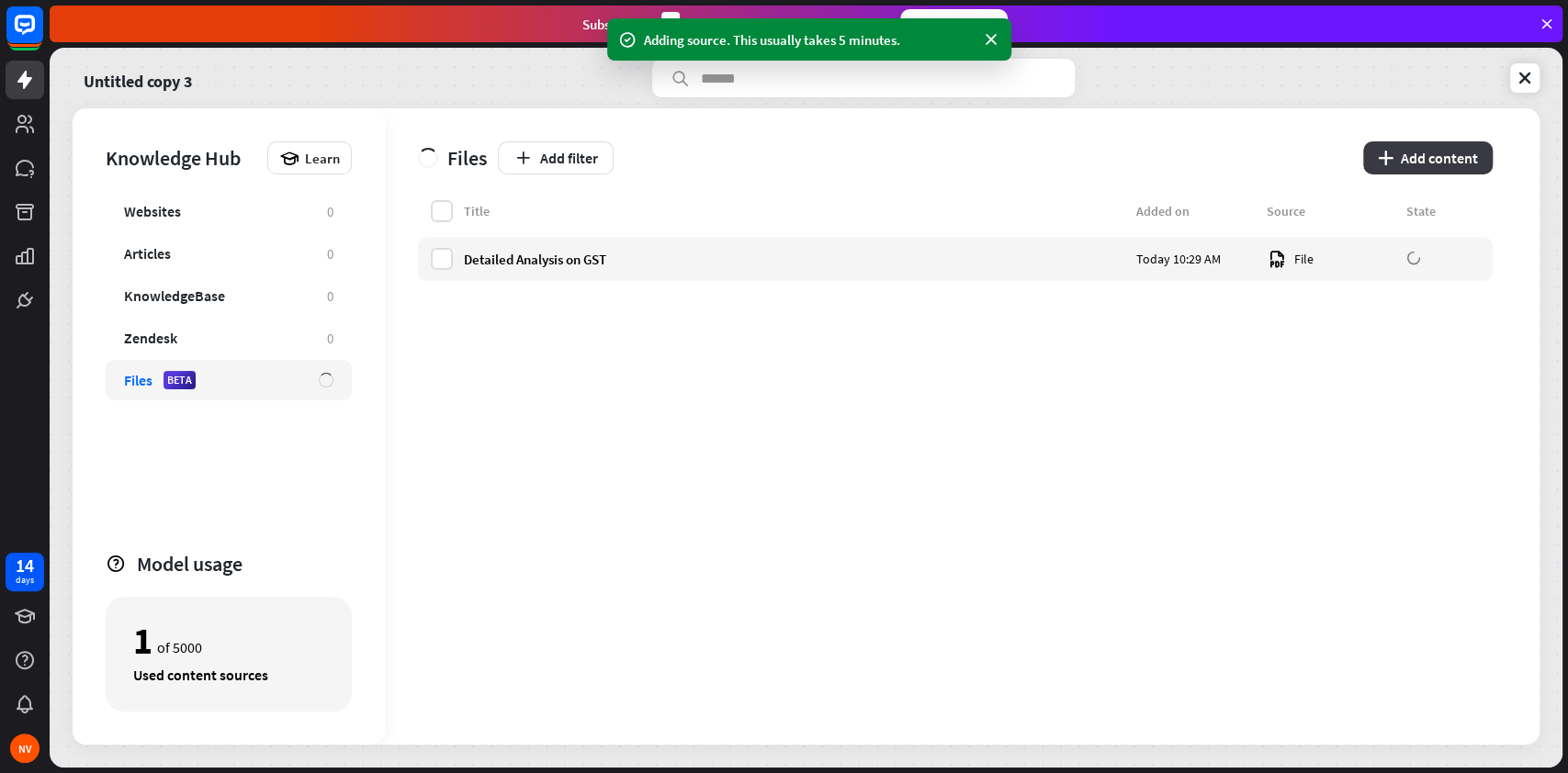click on "plus" at bounding box center [1385, 158] 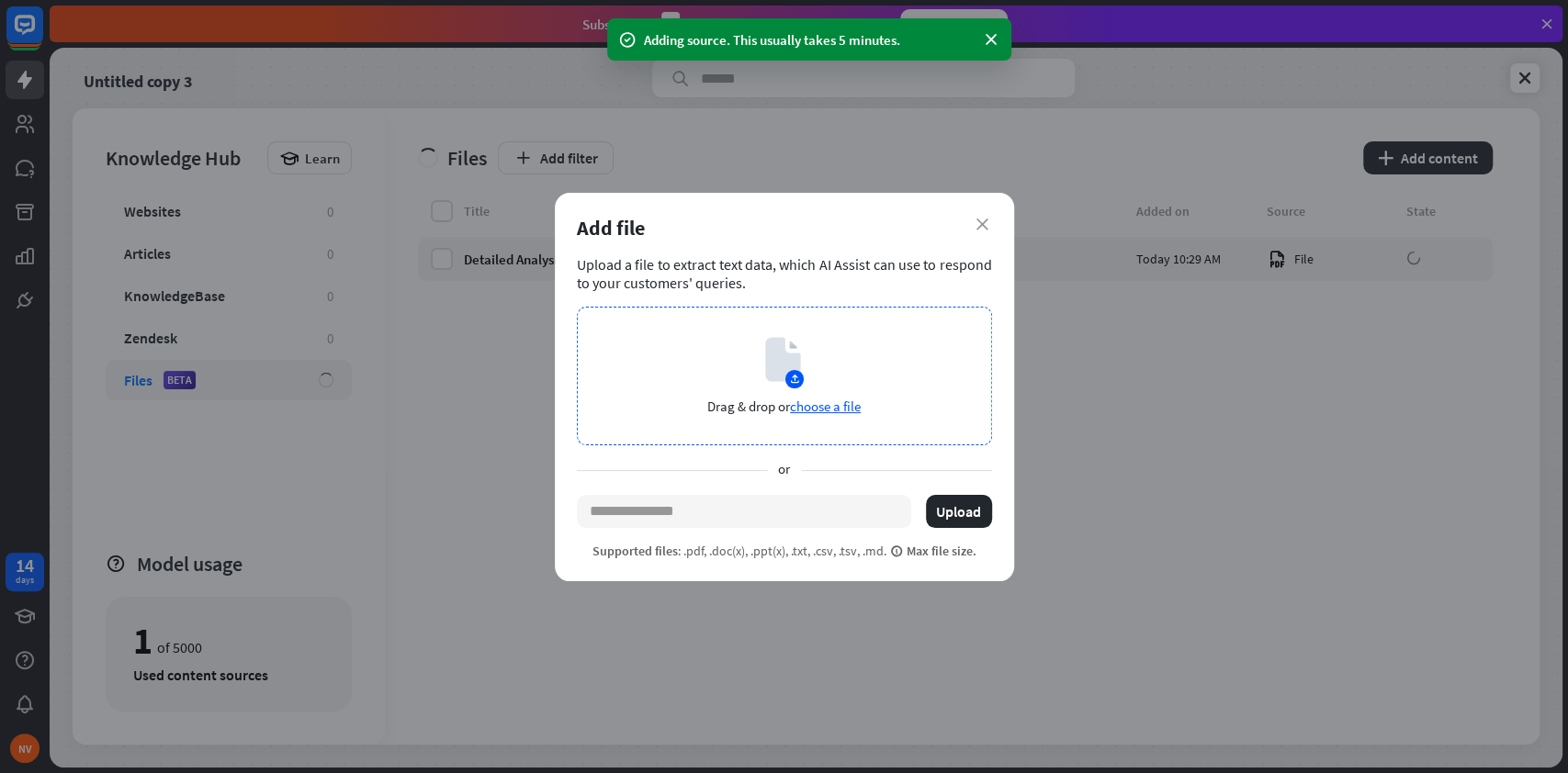 click on "choose a file" at bounding box center [825, 406] 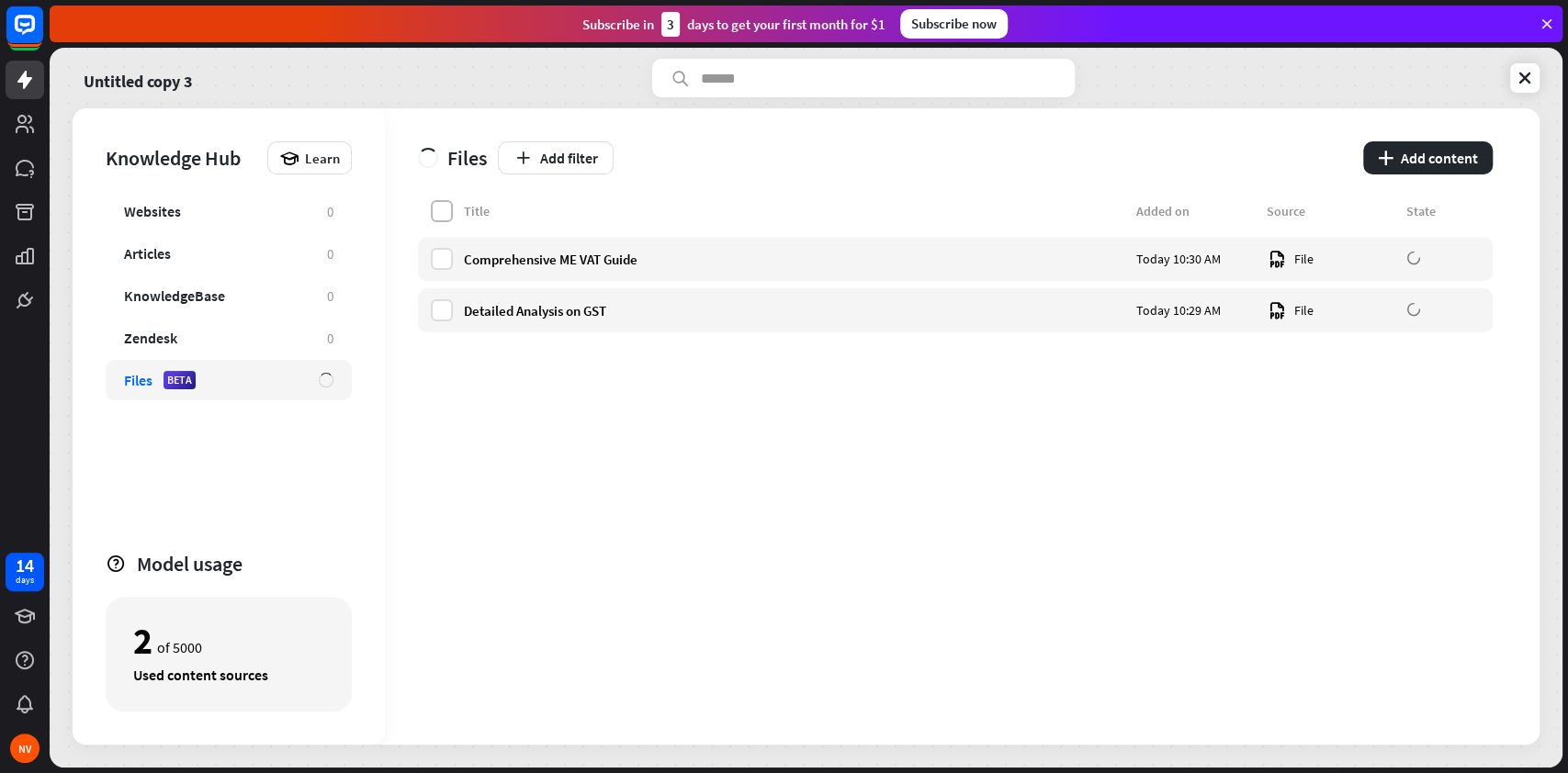 click at bounding box center [442, 211] 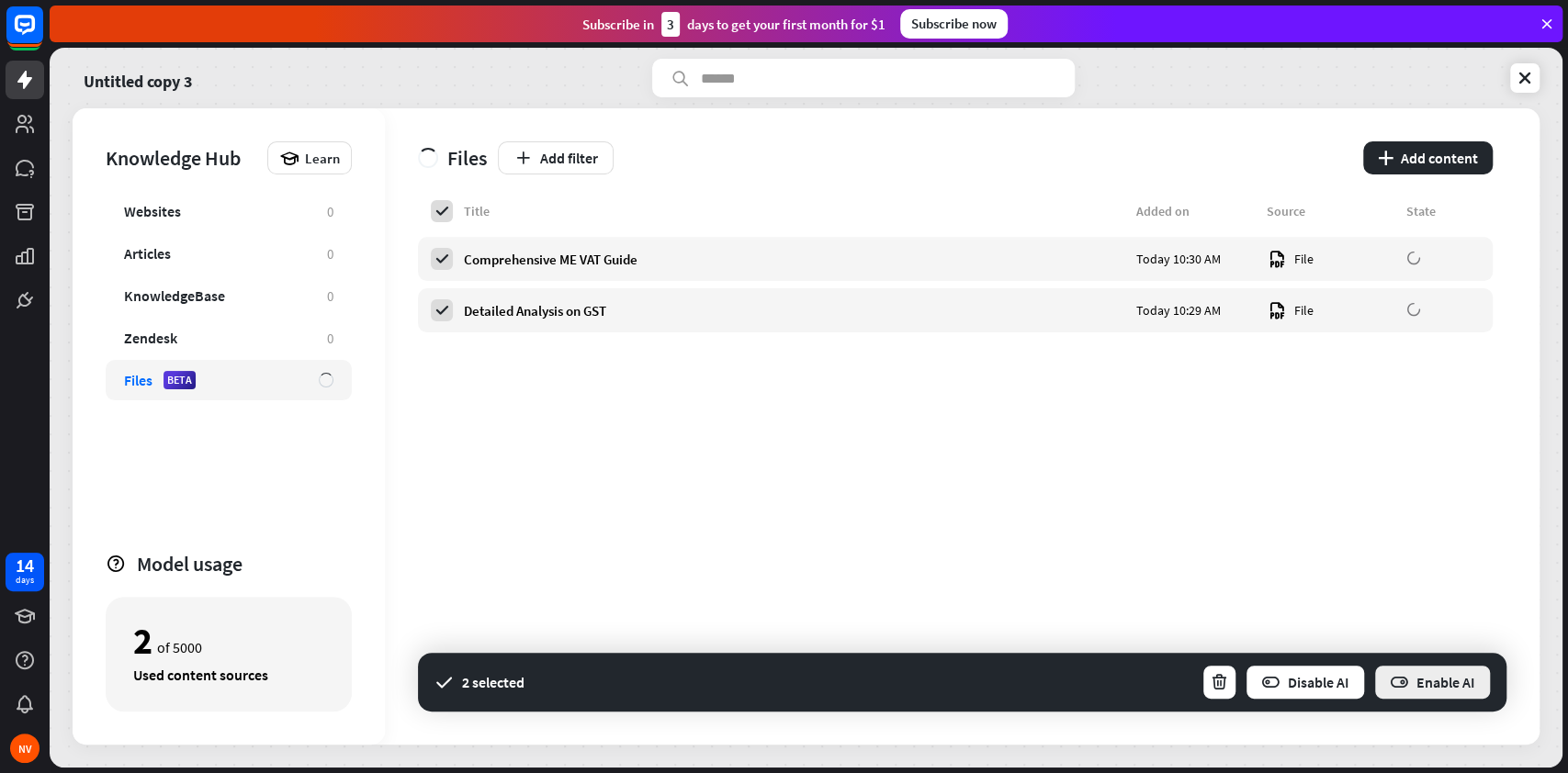 click at bounding box center [1399, 682] 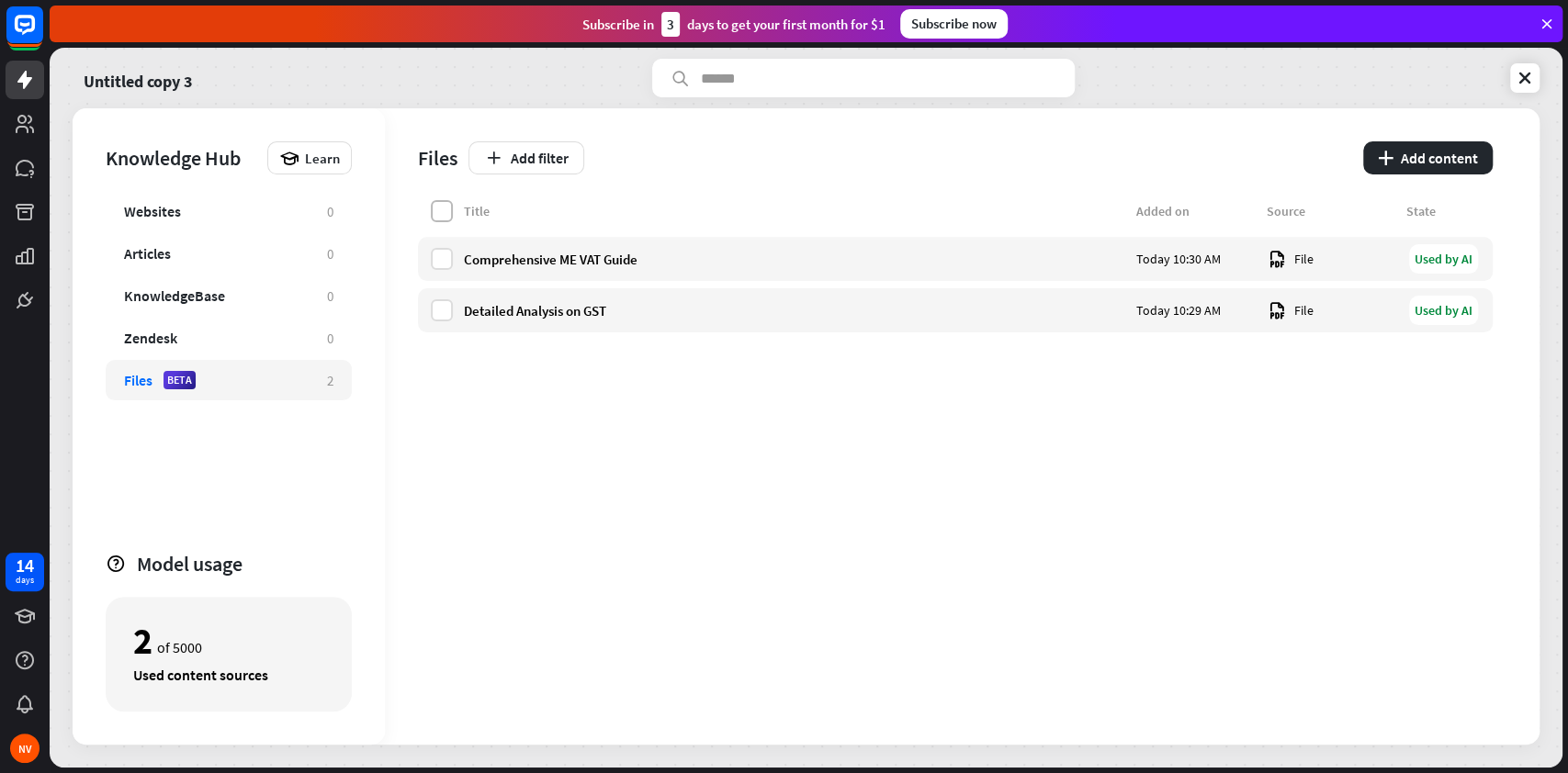 click at bounding box center [442, 211] 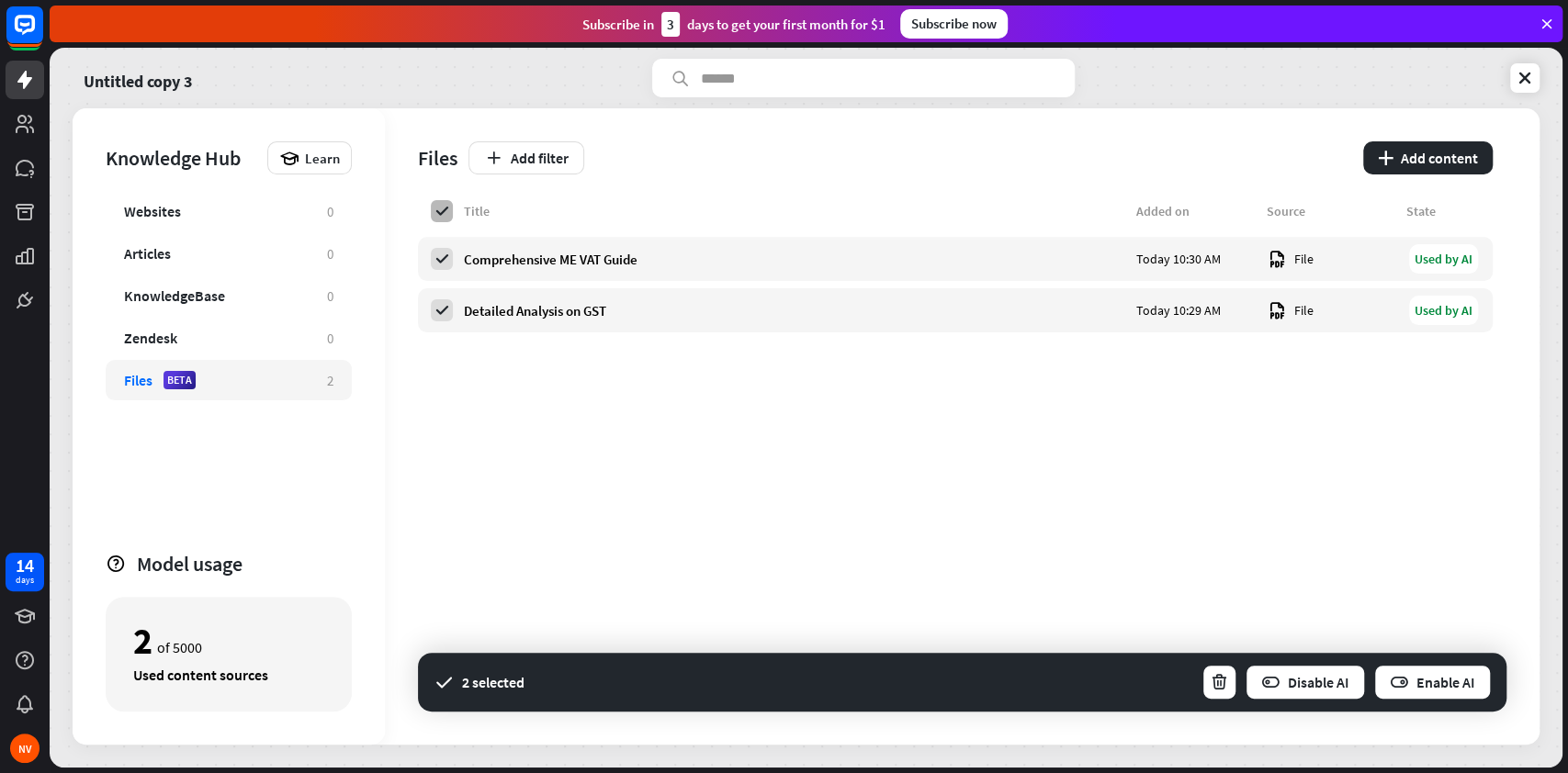 click at bounding box center [442, 211] 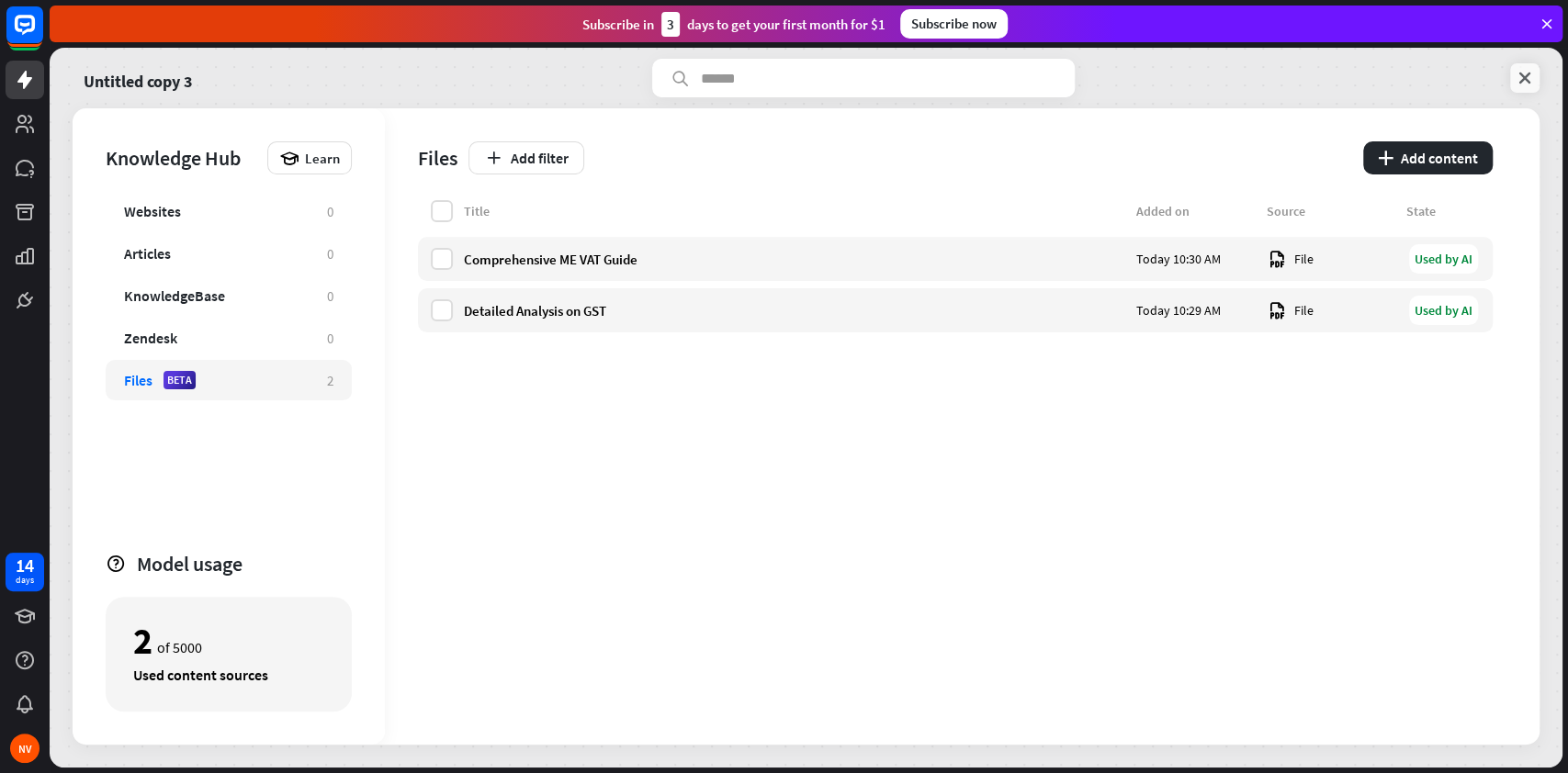 click at bounding box center [1525, 78] 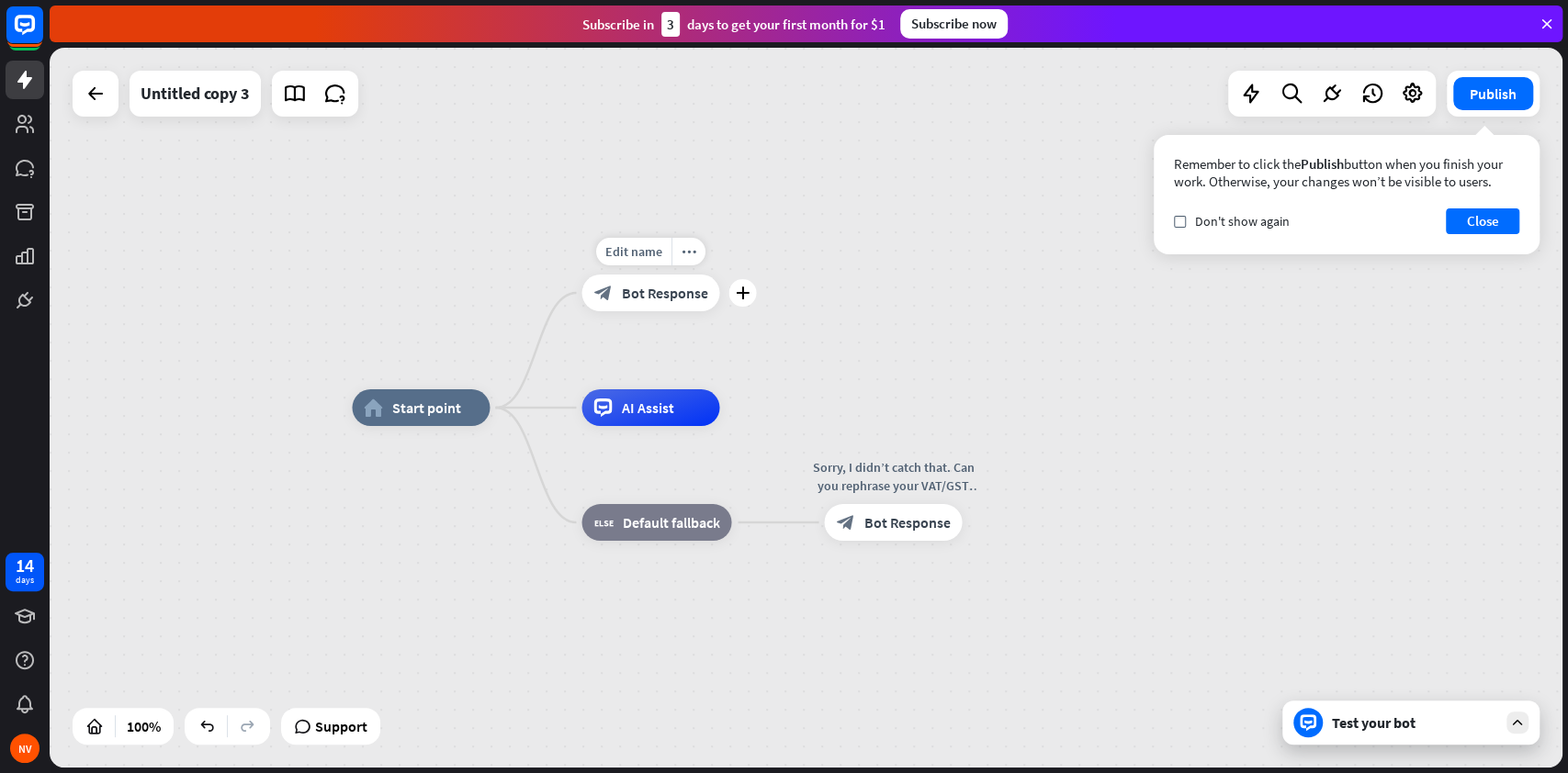 click on "Bot Response" at bounding box center (664, 293) 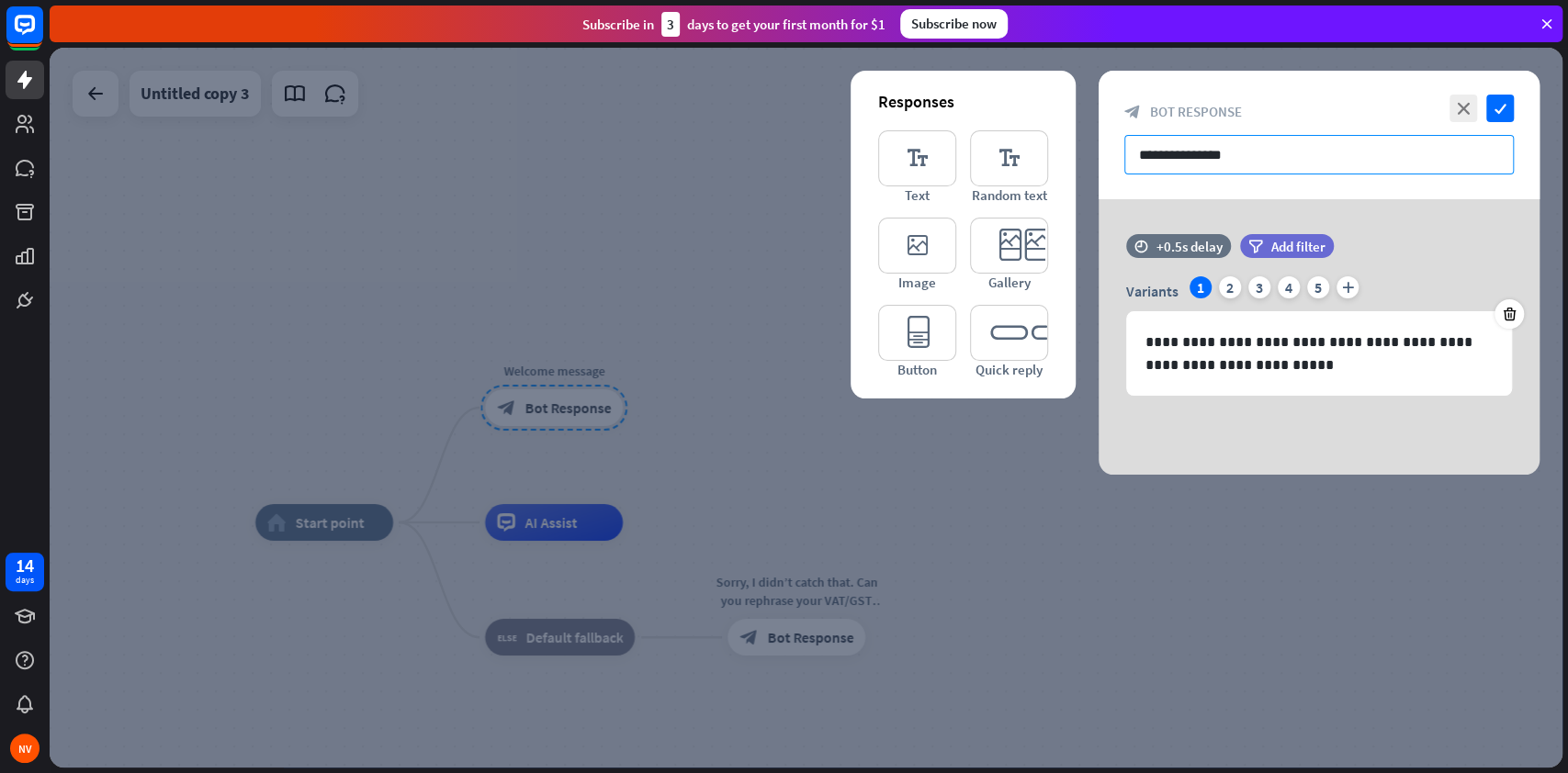 click on "**********" at bounding box center (1319, 154) 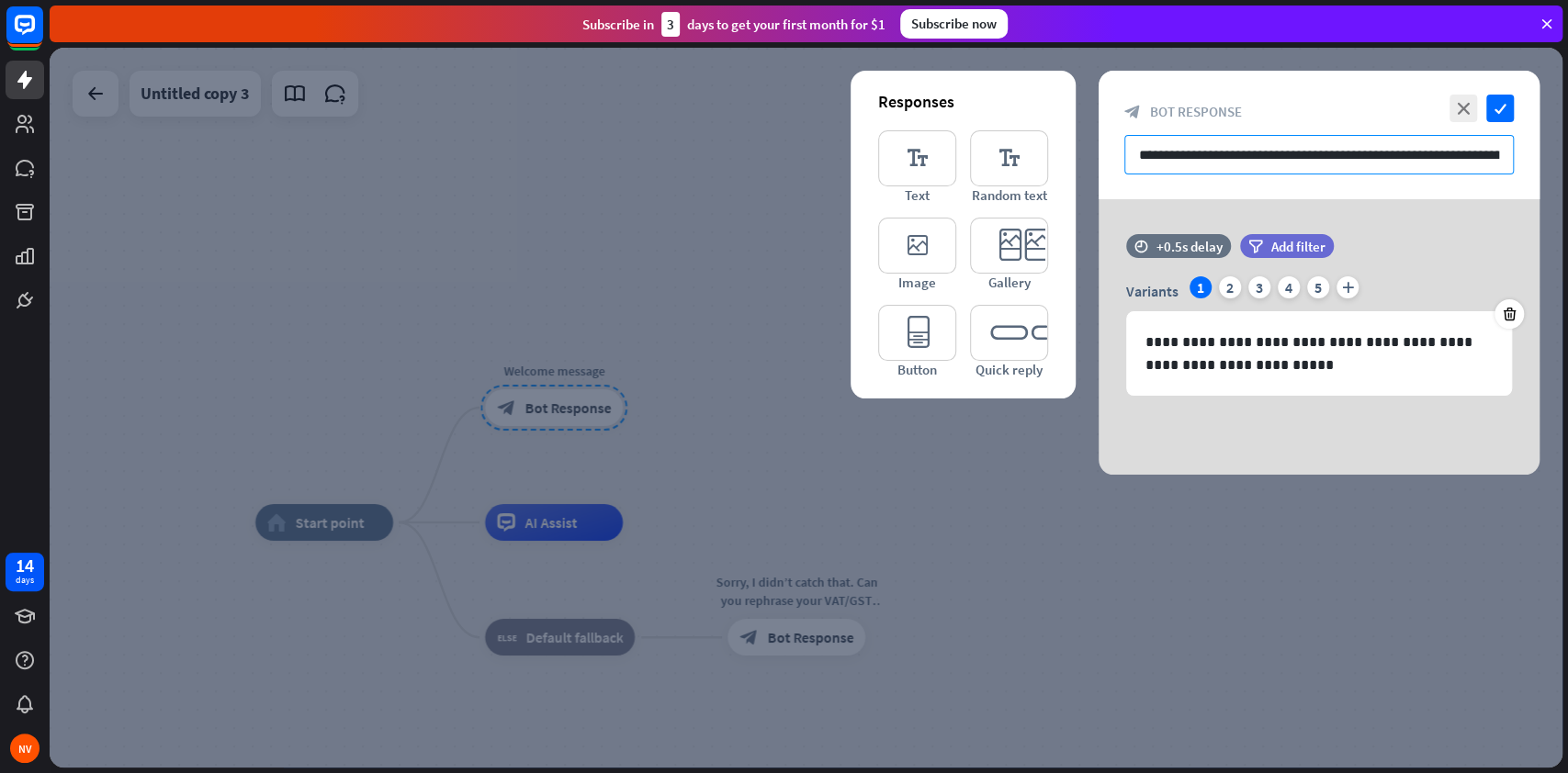 scroll, scrollTop: 0, scrollLeft: 360, axis: horizontal 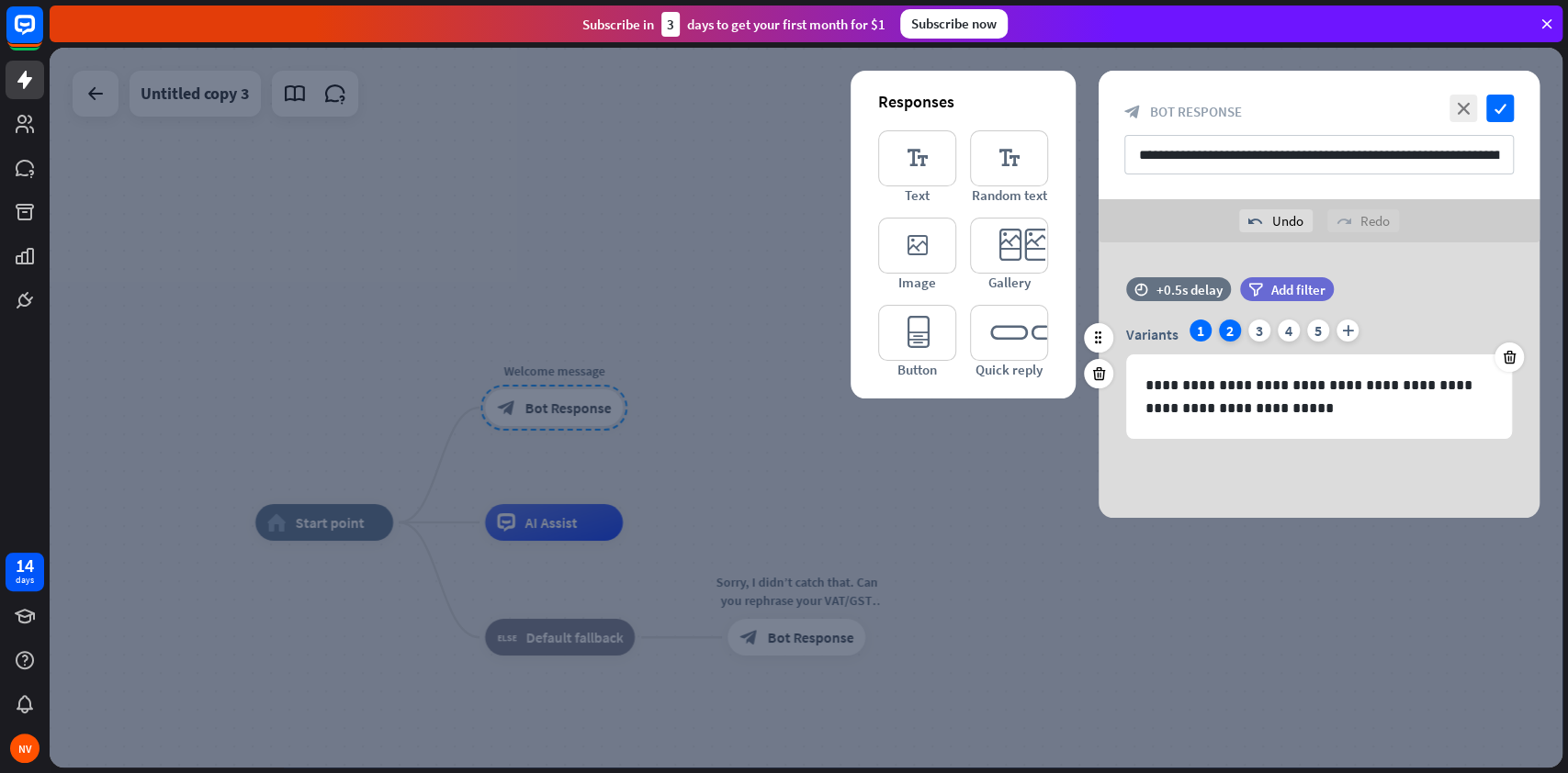 click on "2" at bounding box center [1230, 330] 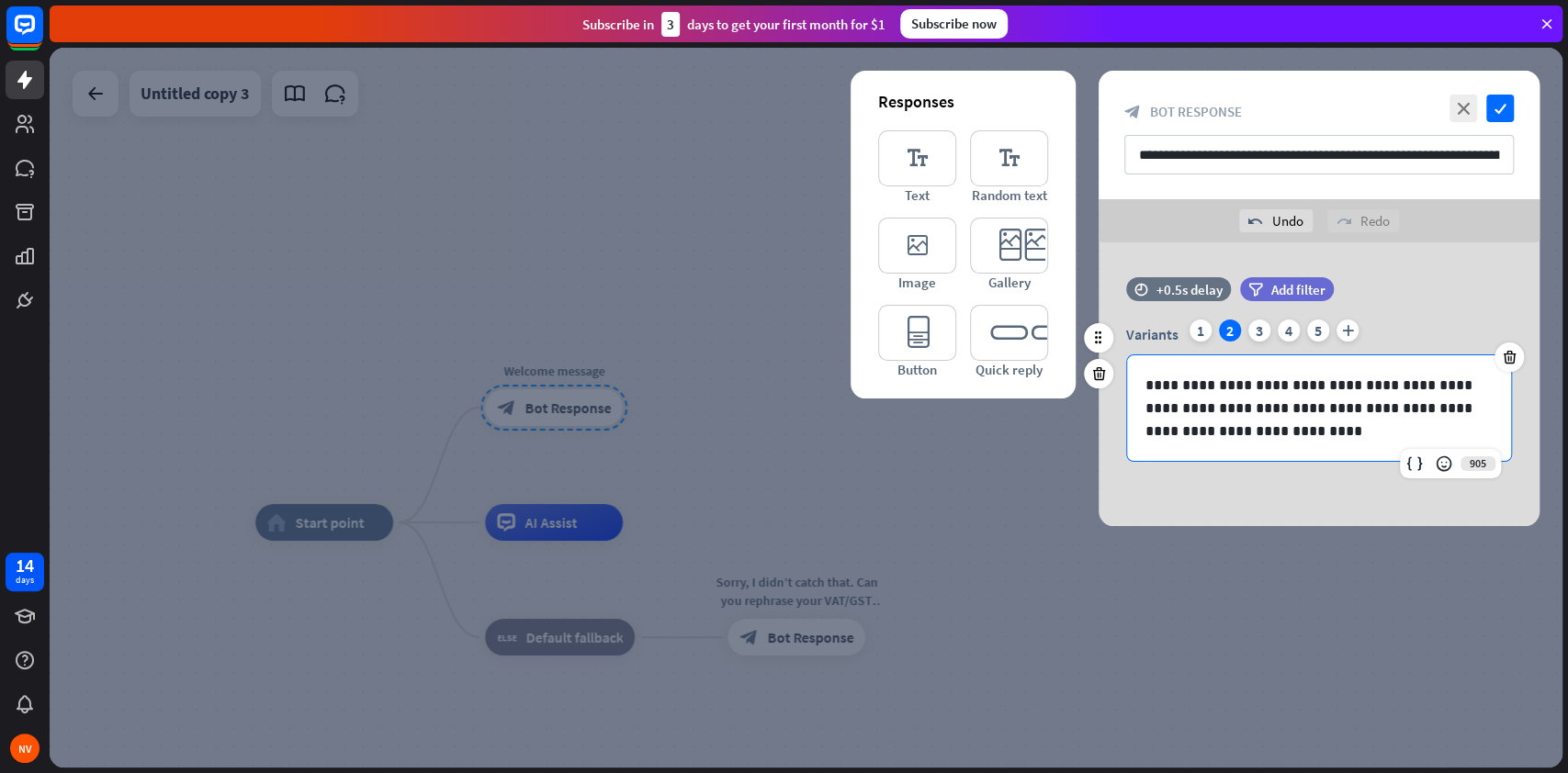 click on "**********" at bounding box center (1319, 408) 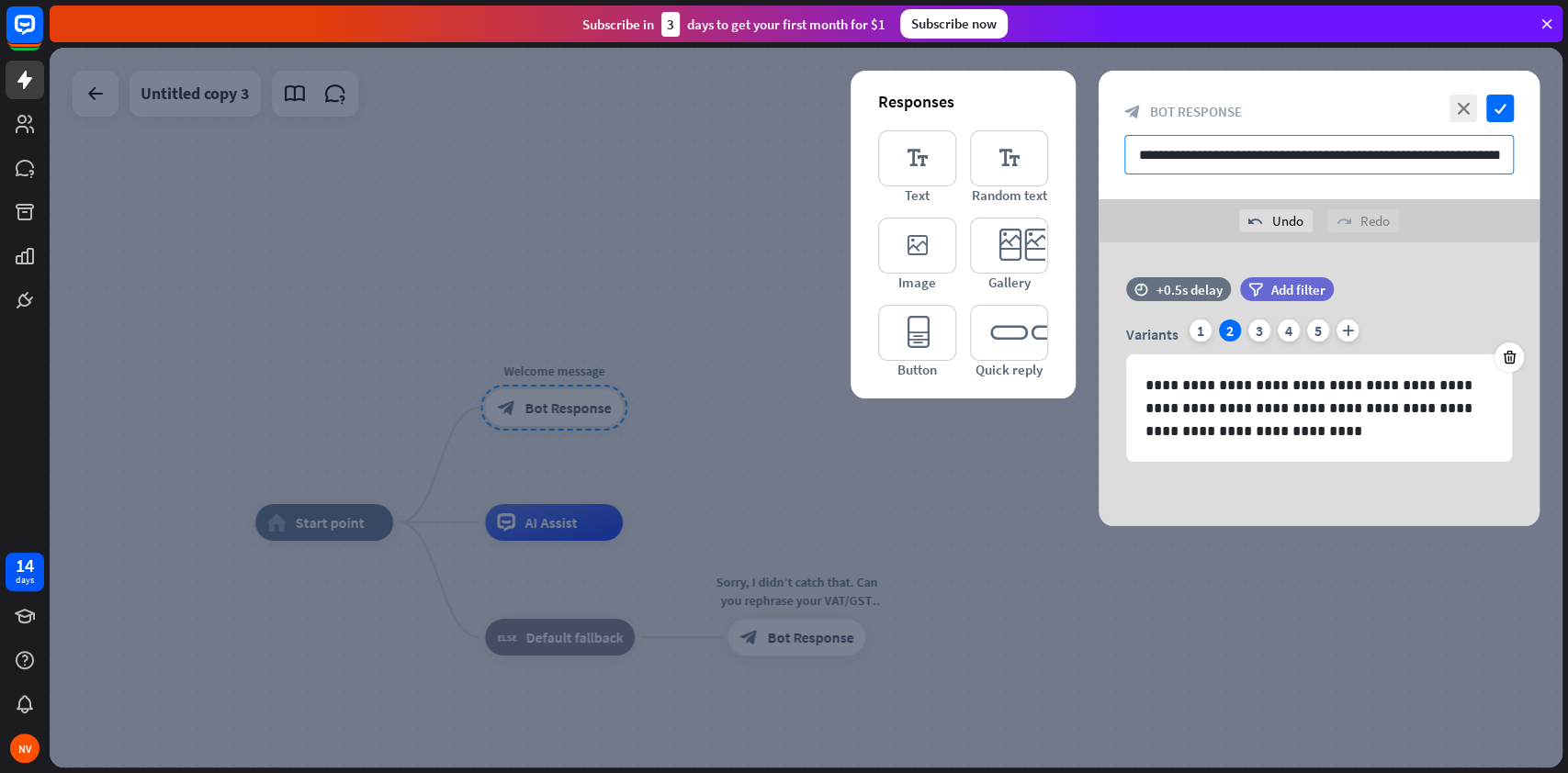 click on "**********" at bounding box center (1319, 154) 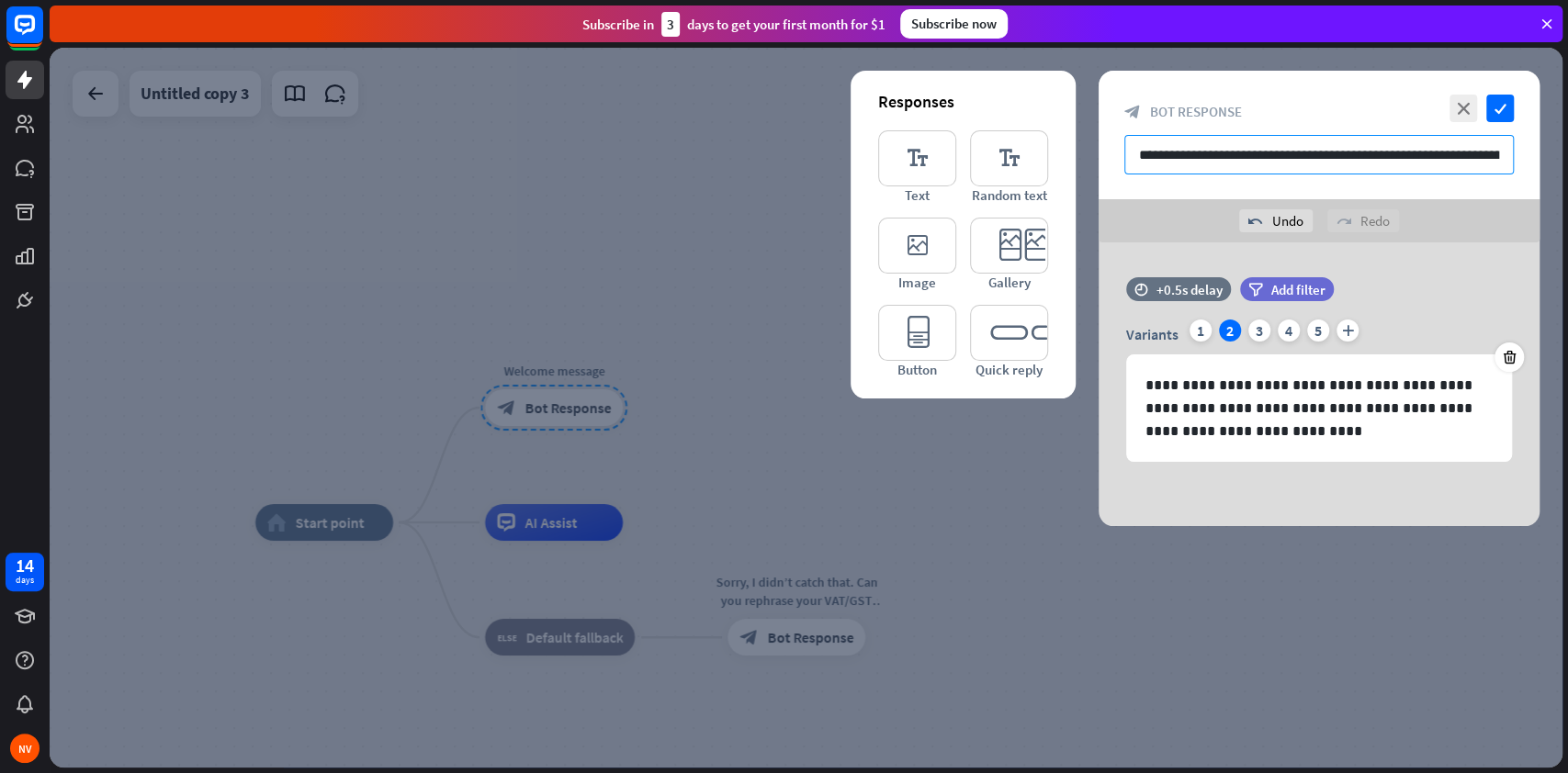 scroll, scrollTop: 0, scrollLeft: 360, axis: horizontal 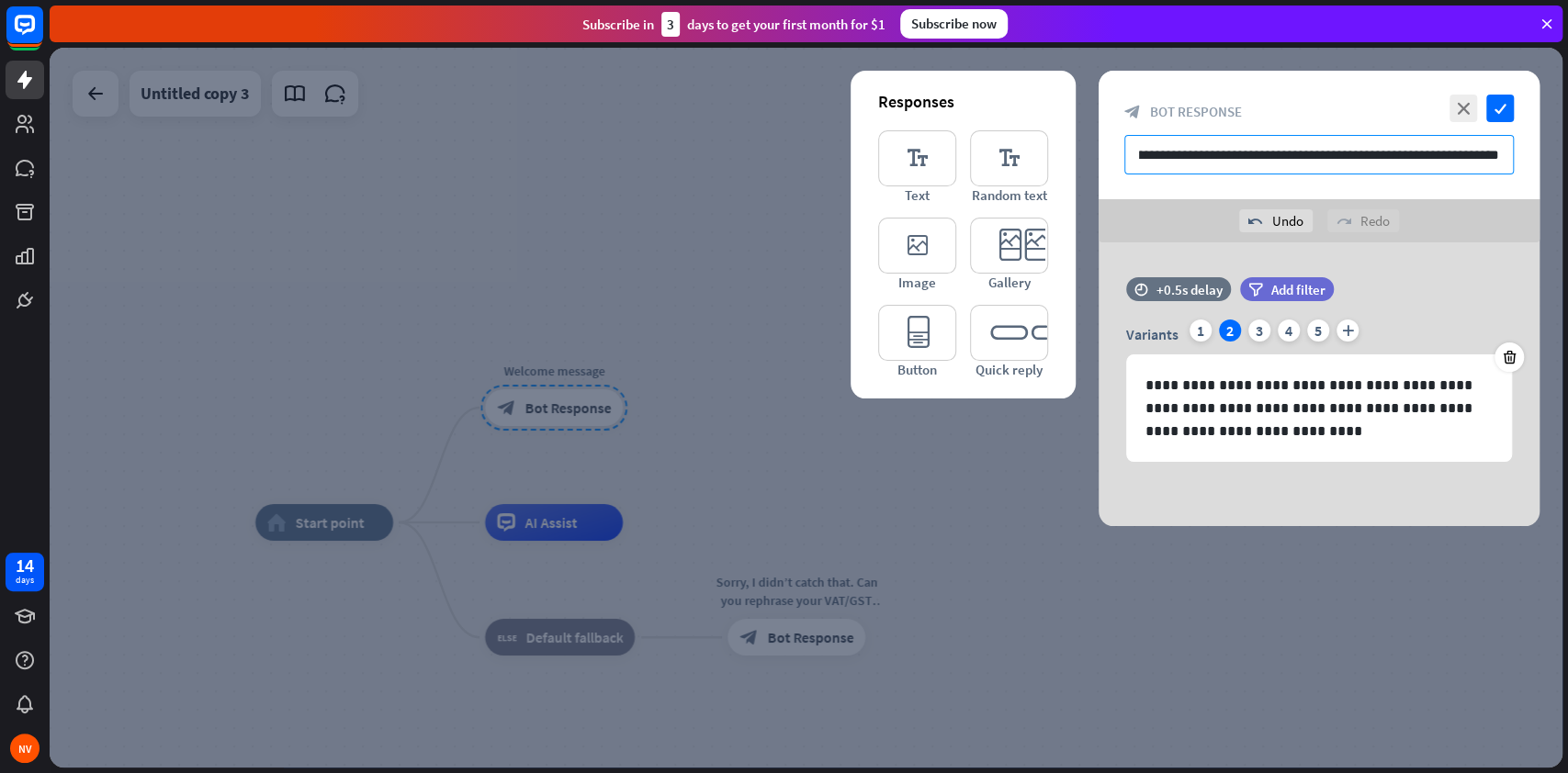 paste 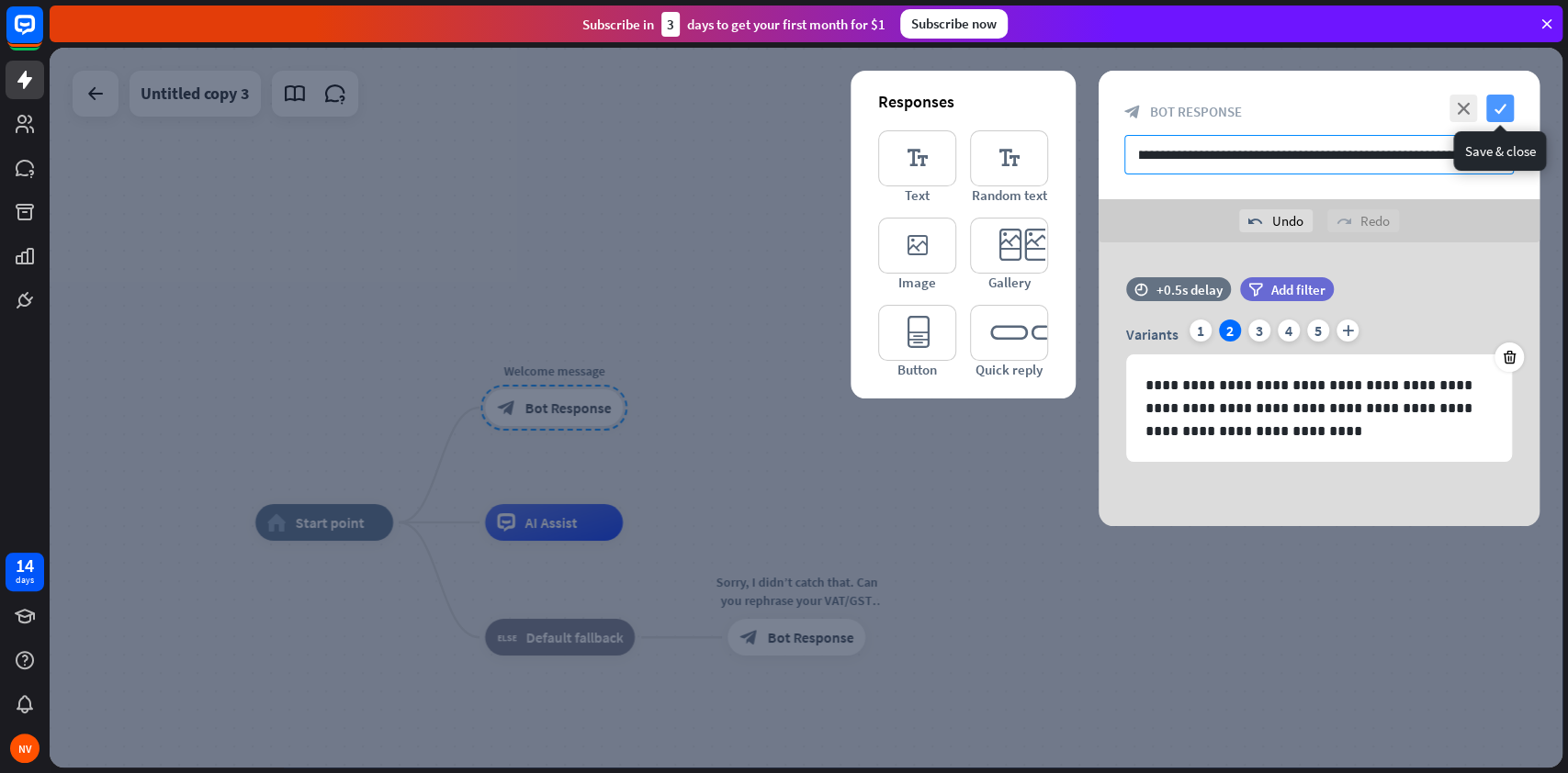 type on "**********" 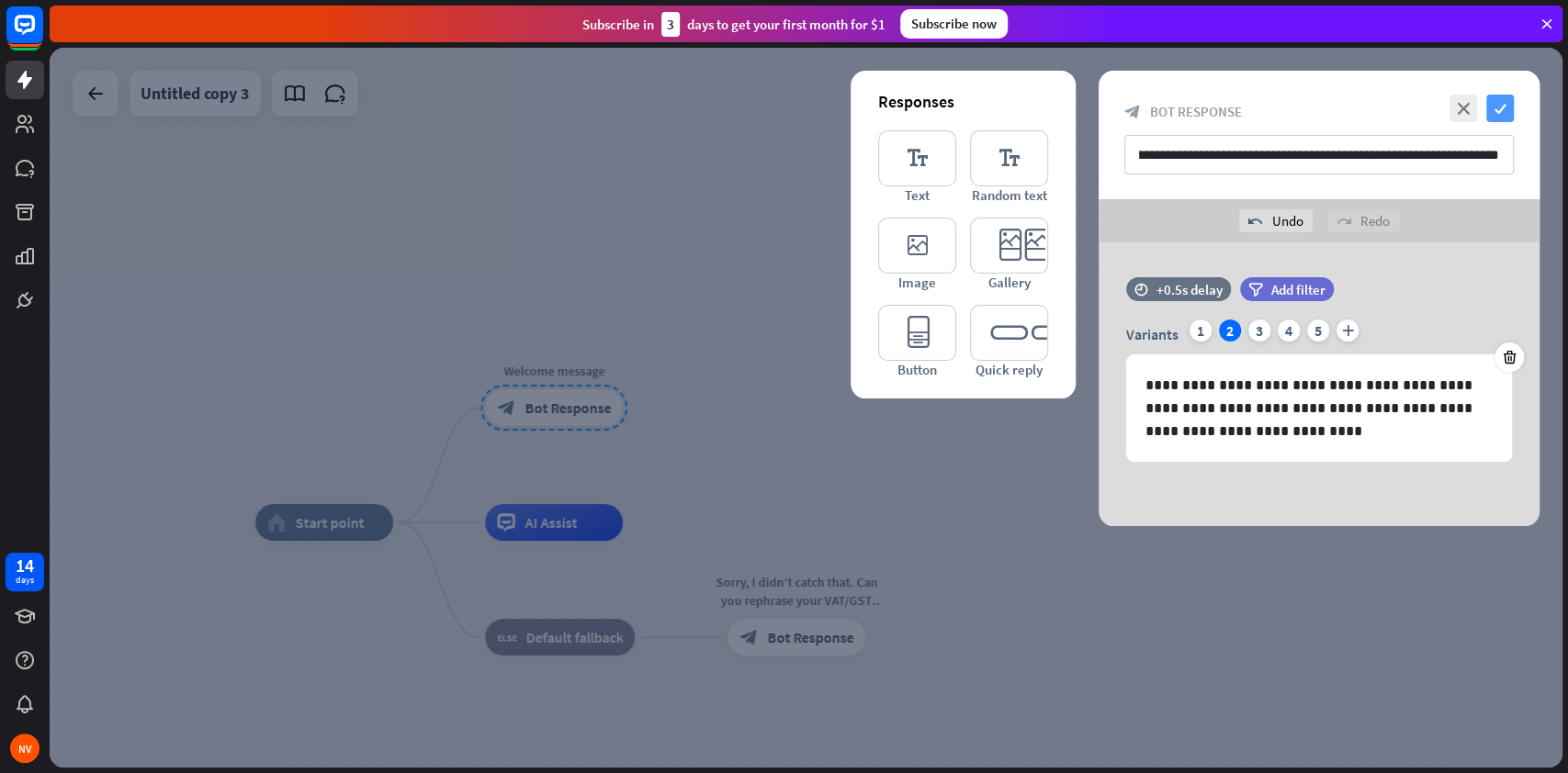 scroll, scrollTop: 0, scrollLeft: 0, axis: both 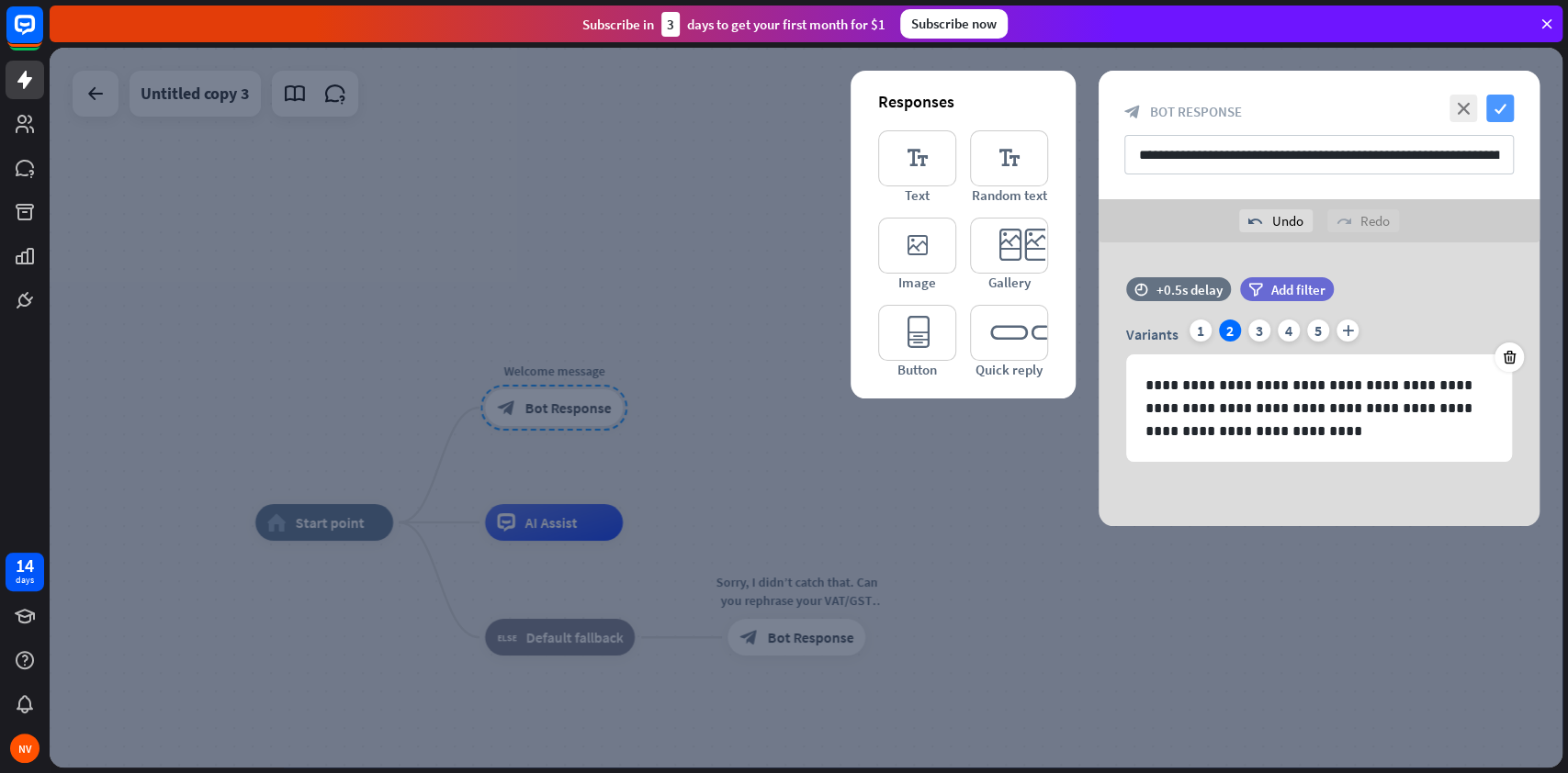 click on "check" at bounding box center (1500, 108) 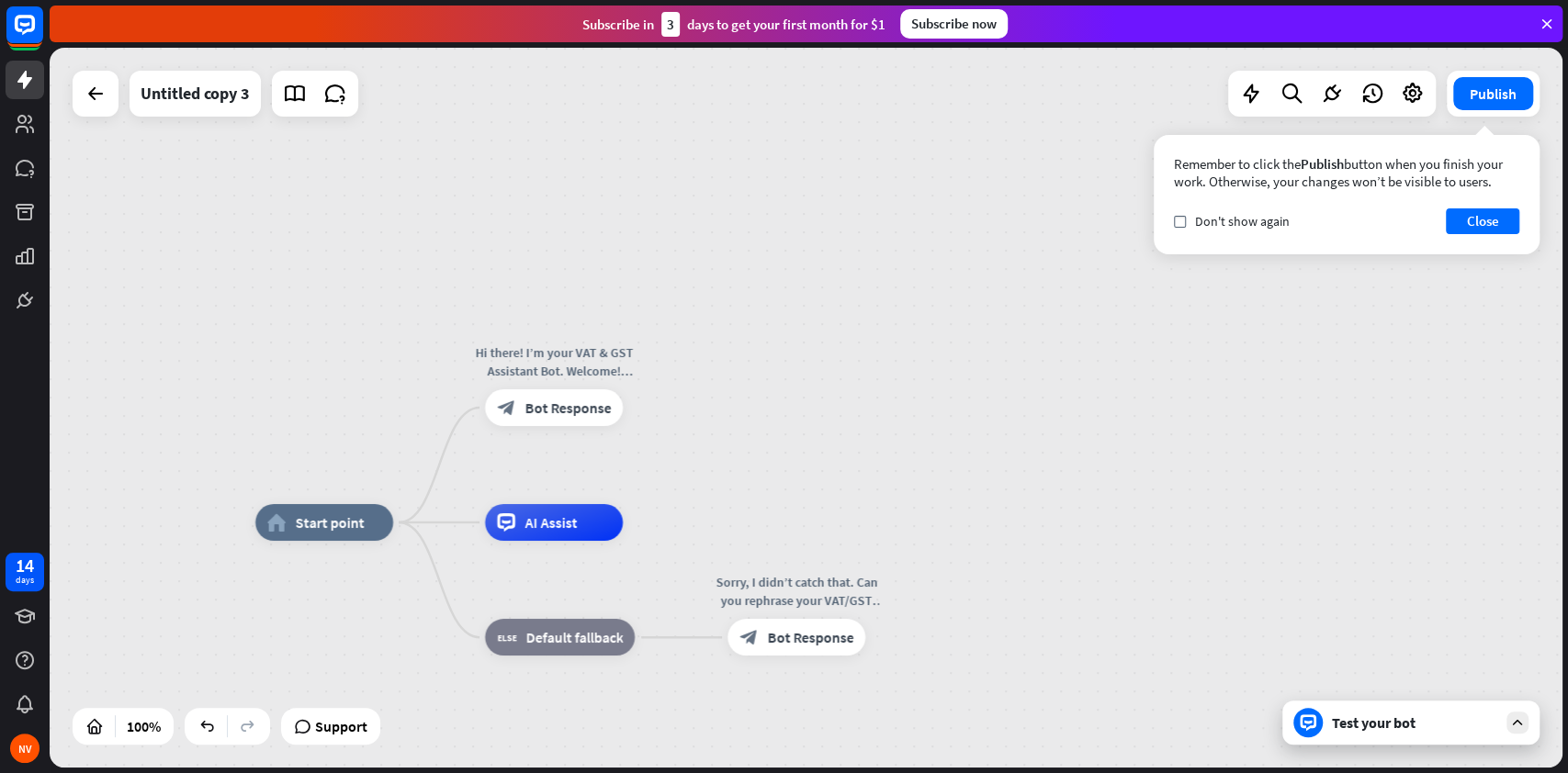 click on "Test your bot" at bounding box center (1415, 723) 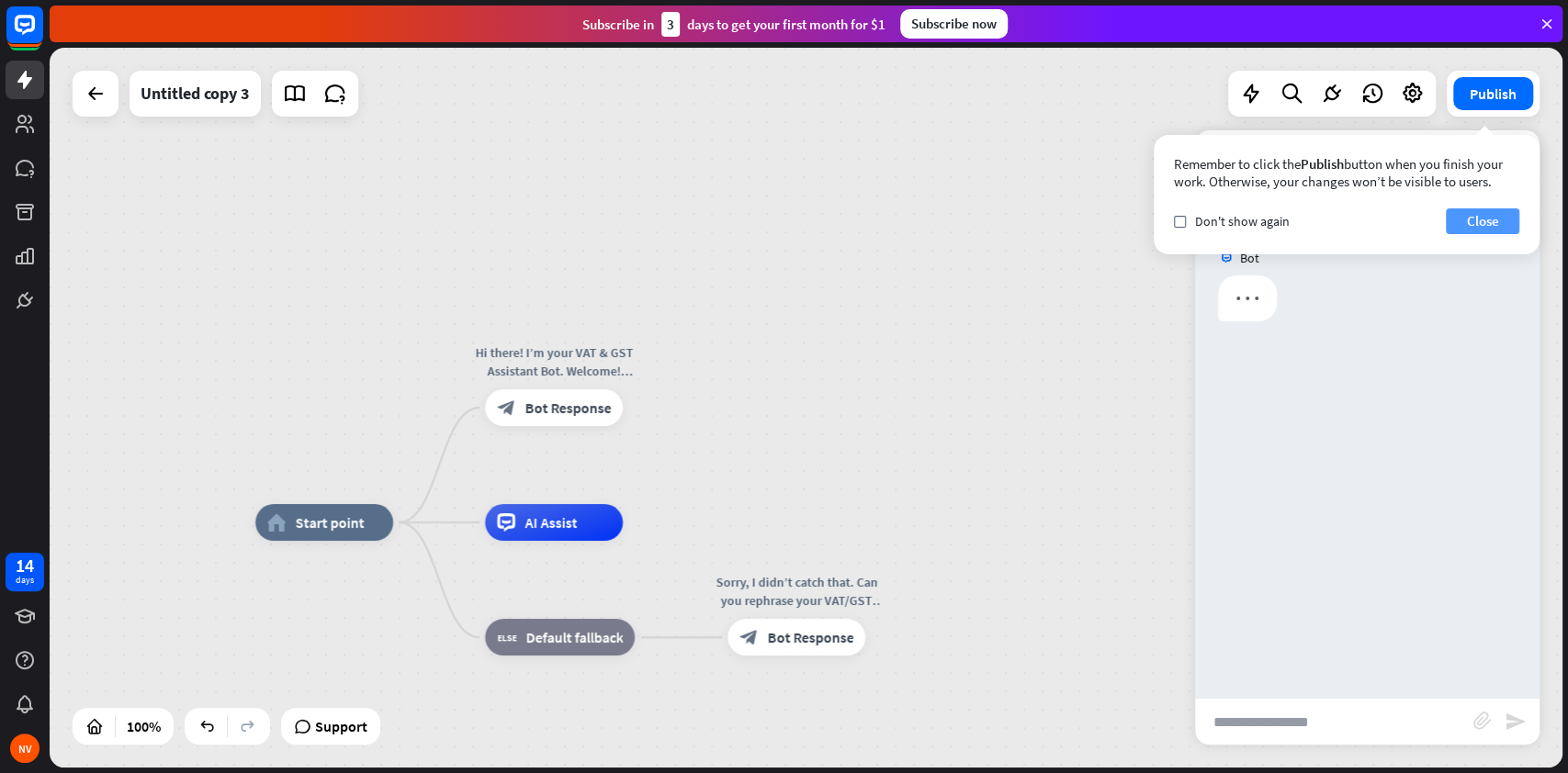 click on "Close" at bounding box center (1483, 221) 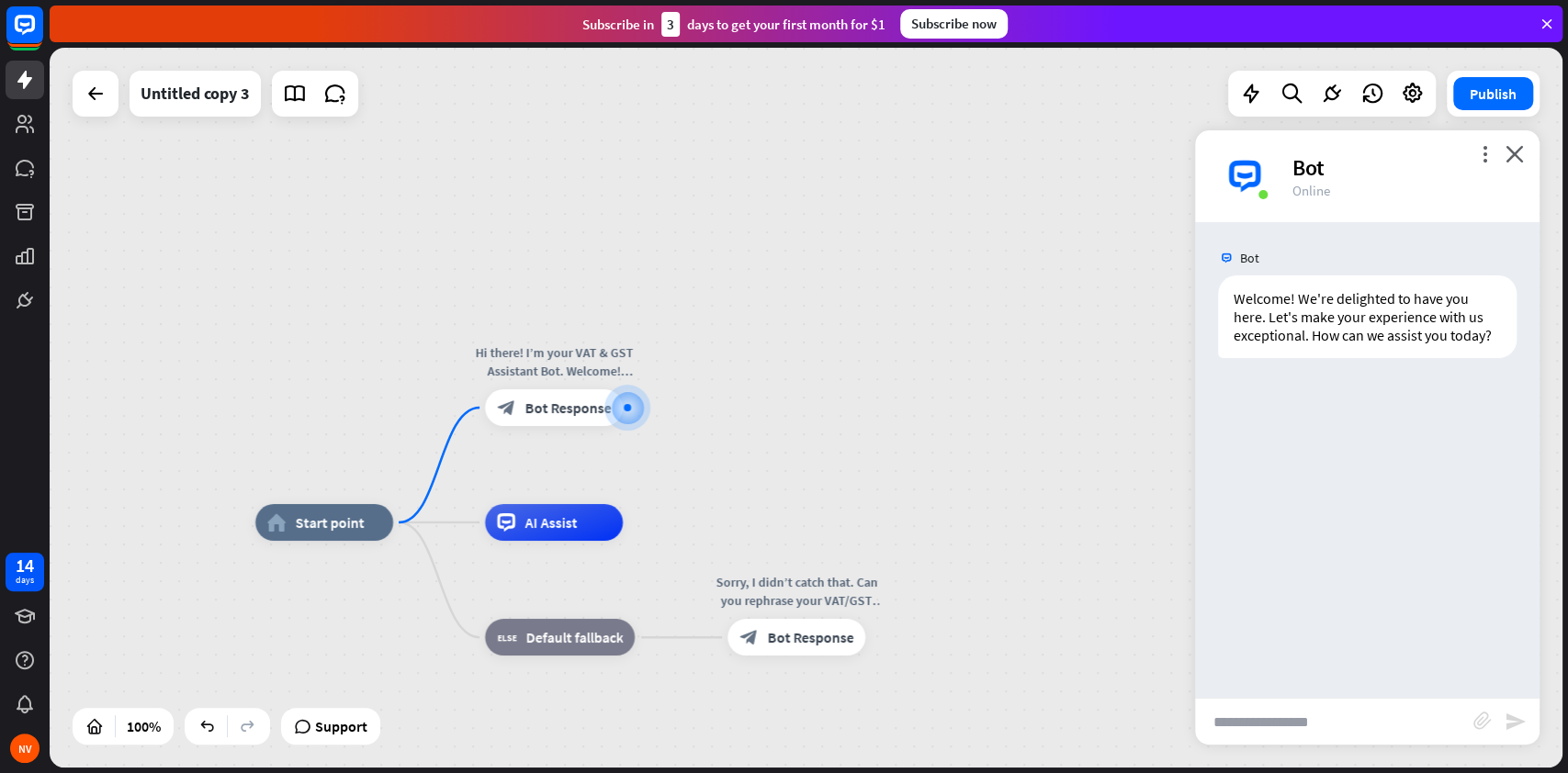 click at bounding box center (1334, 722) 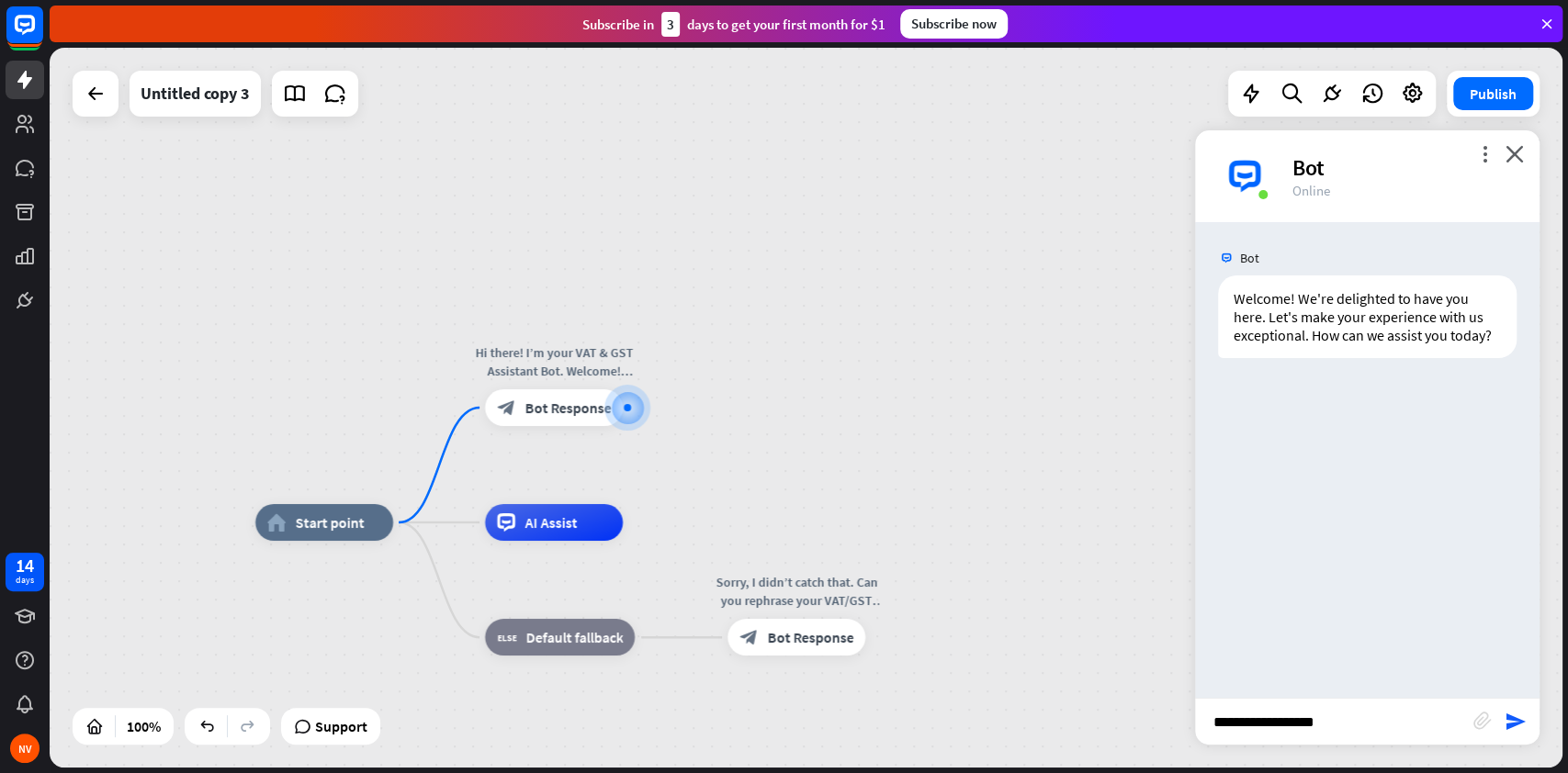 type on "**********" 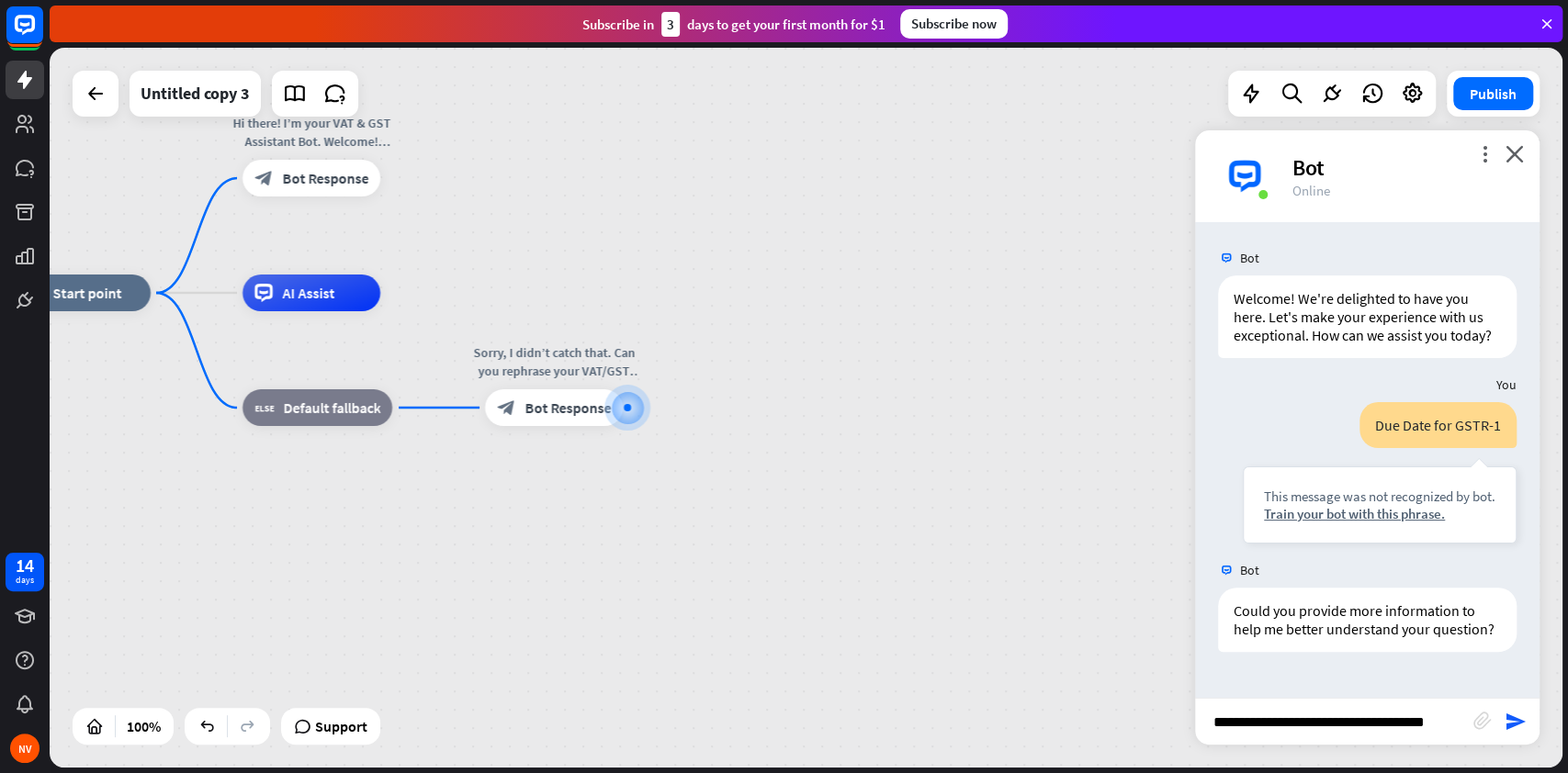 type on "**********" 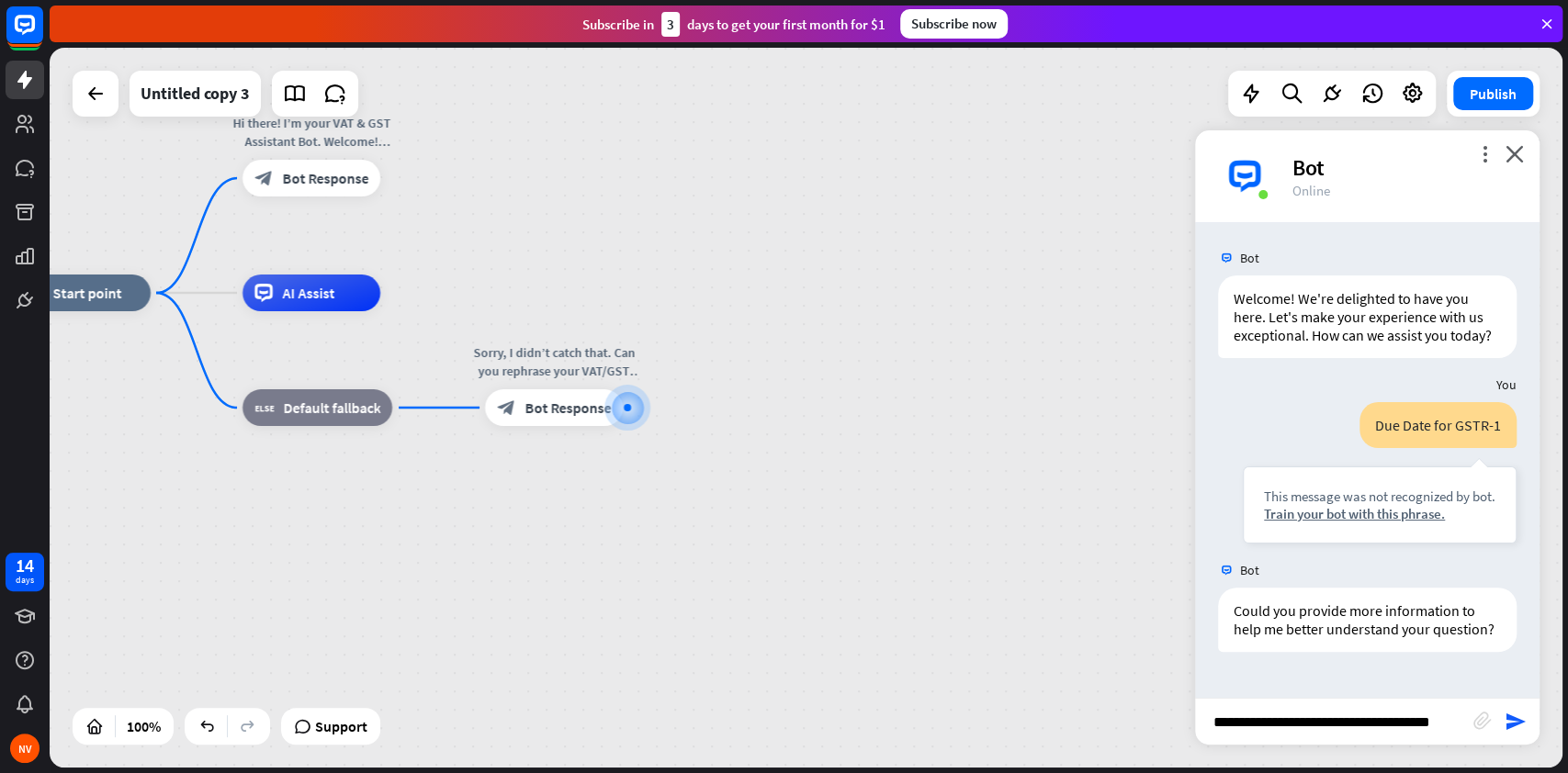 type 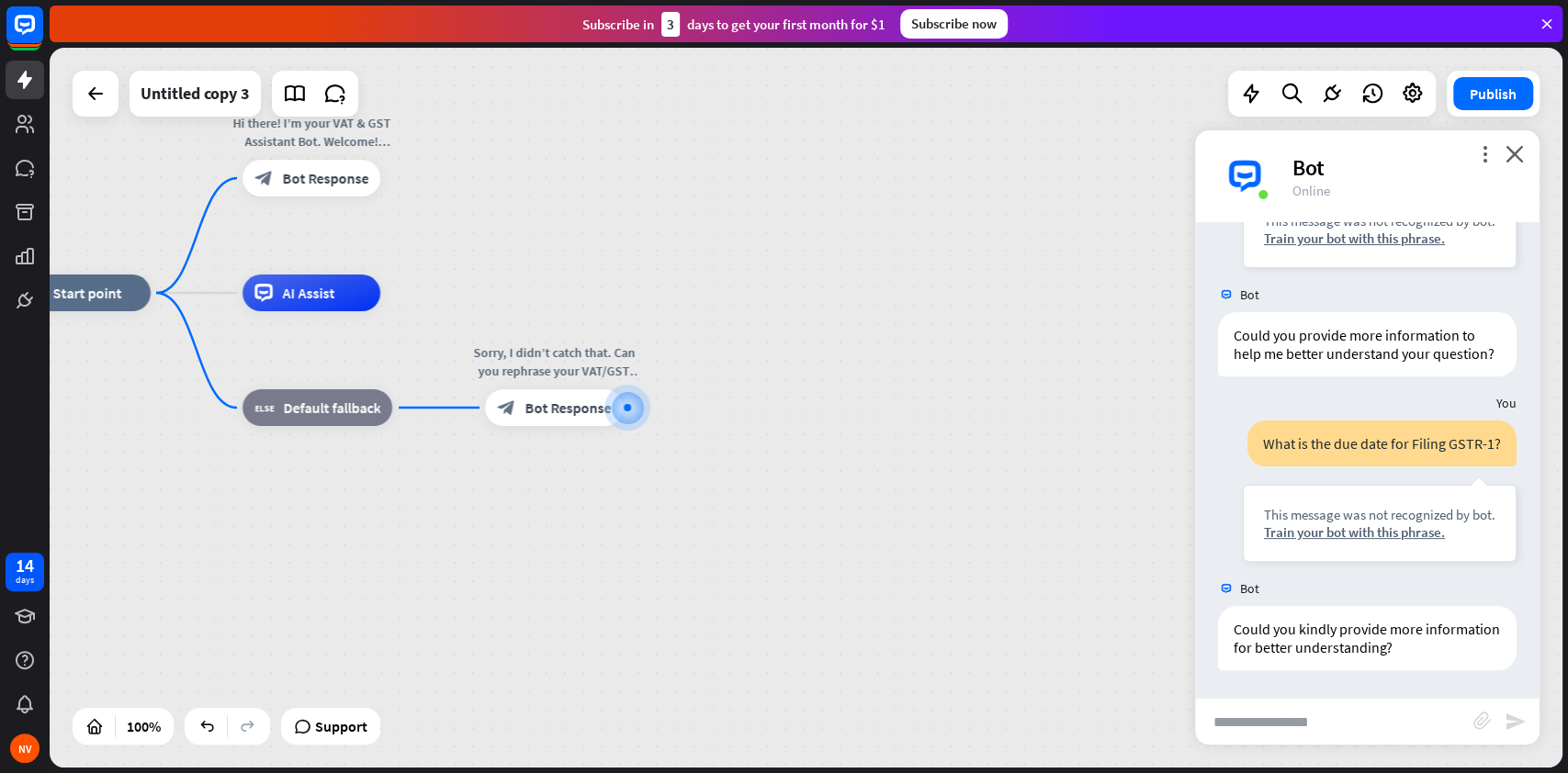 scroll, scrollTop: 311, scrollLeft: 0, axis: vertical 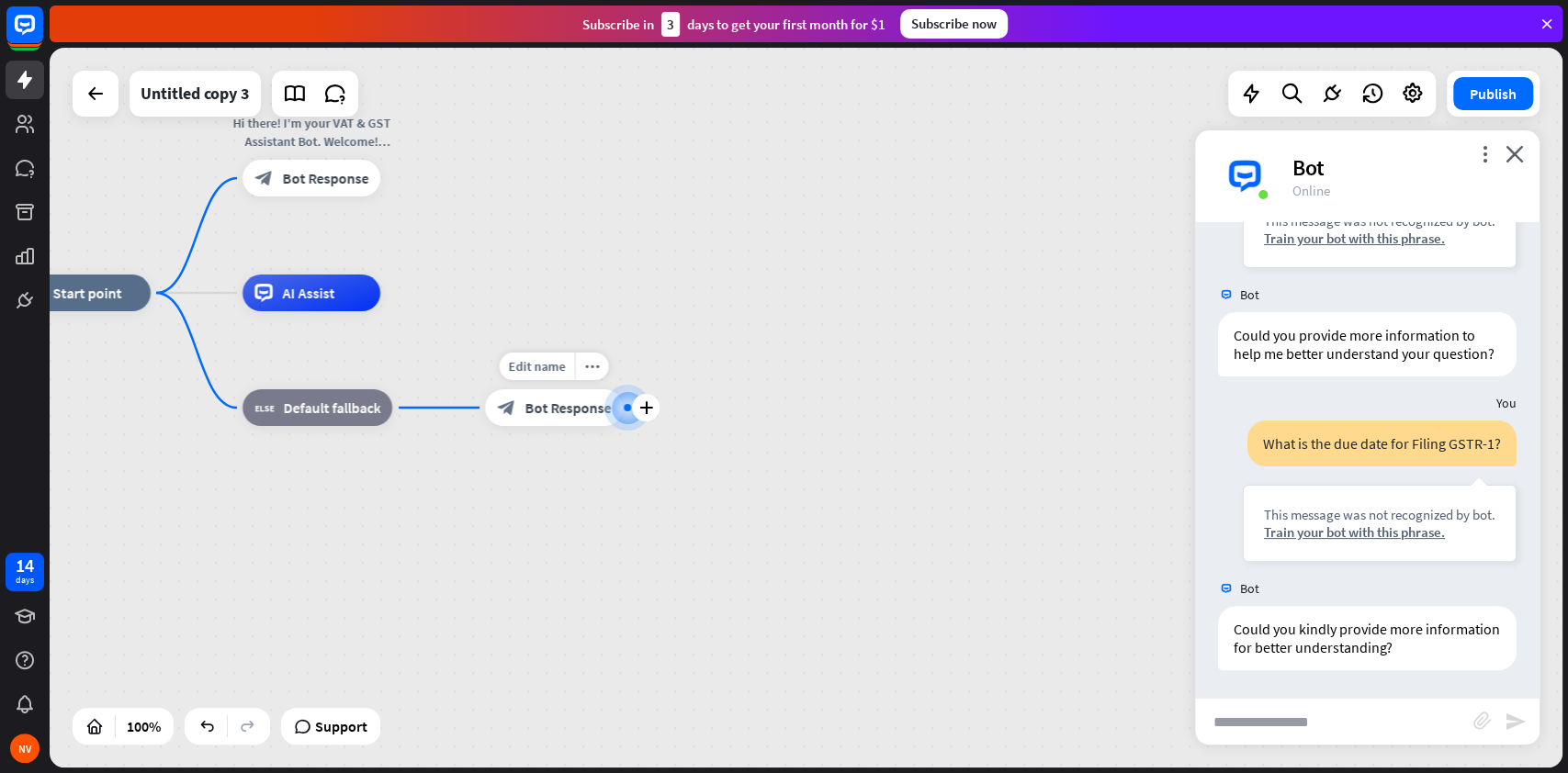 click at bounding box center [627, 408] 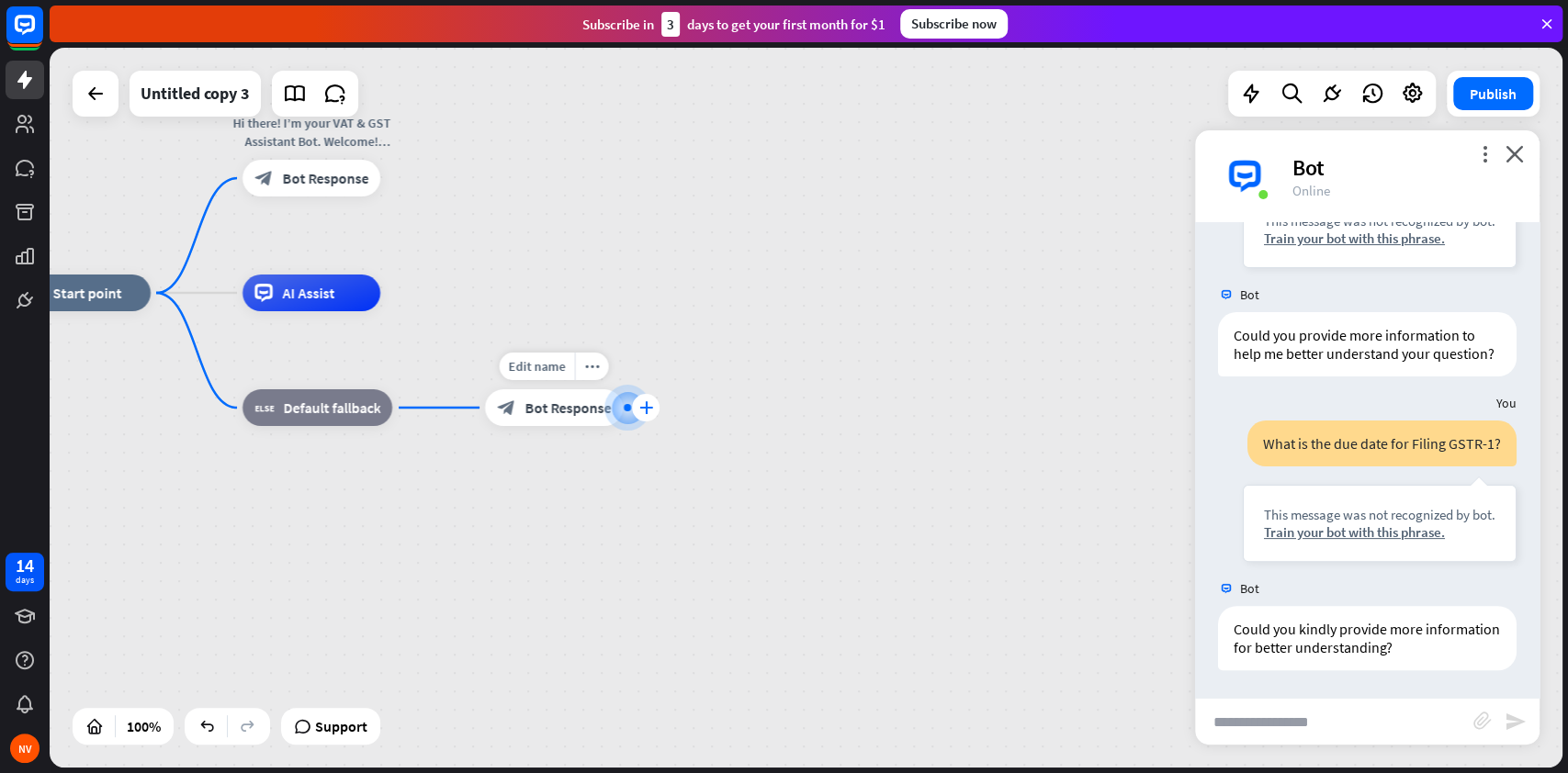 click on "plus" at bounding box center (646, 408) 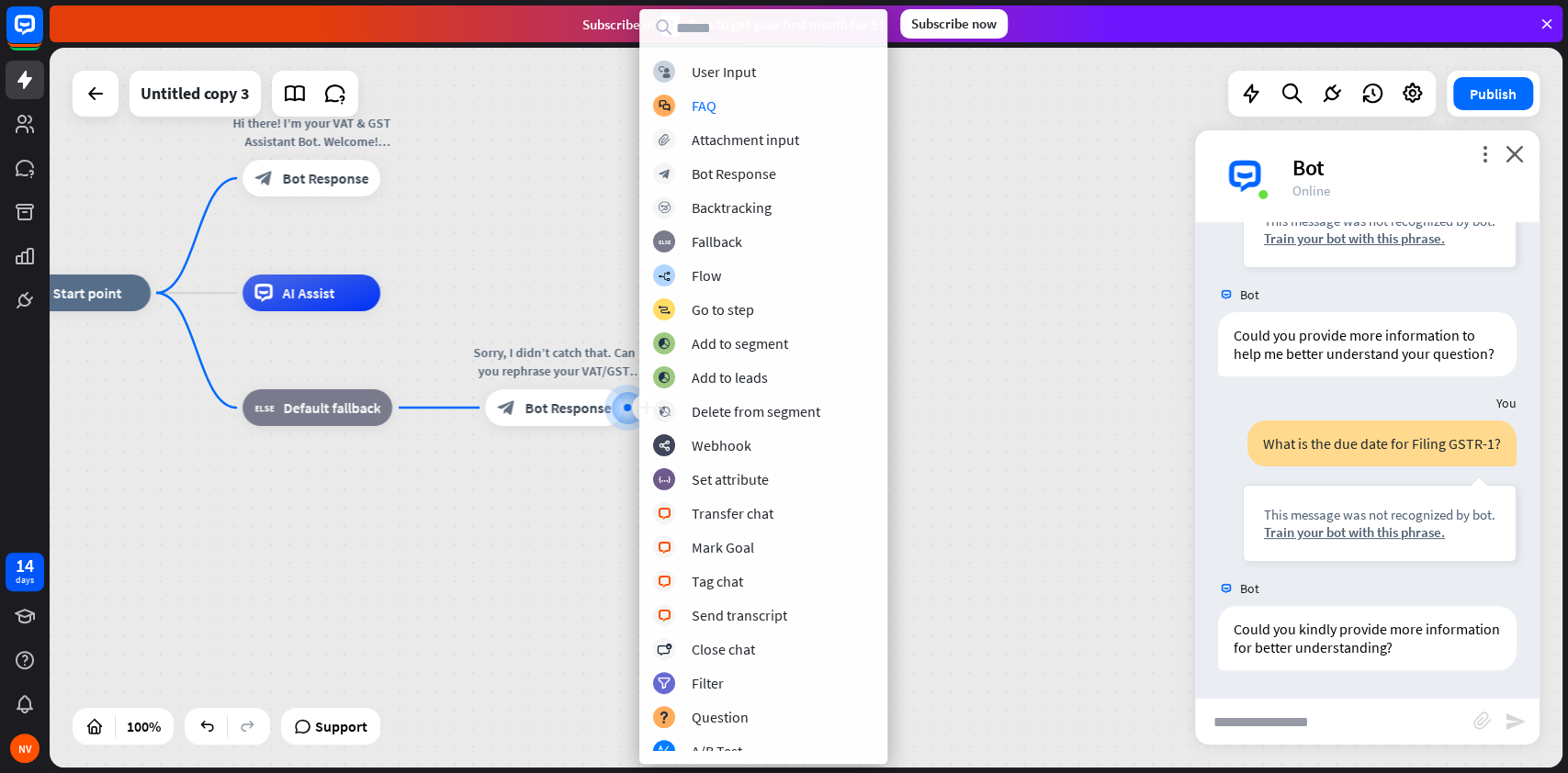 click on "home_2   Start point                 Hi there! I’m your VAT & GST Assistant Bot. Welcome! We're delighted to have you here. Let's make your experience with us except   block_bot_response   Bot Response                     AI Assist                   block_fallback   Default fallback               plus   Sorry, I didn’t catch that. Can you rephrase your VAT/GST question? I can help with rates, deadlines, exemptions, and more   block_bot_response   Bot Response" at bounding box center (806, 408) 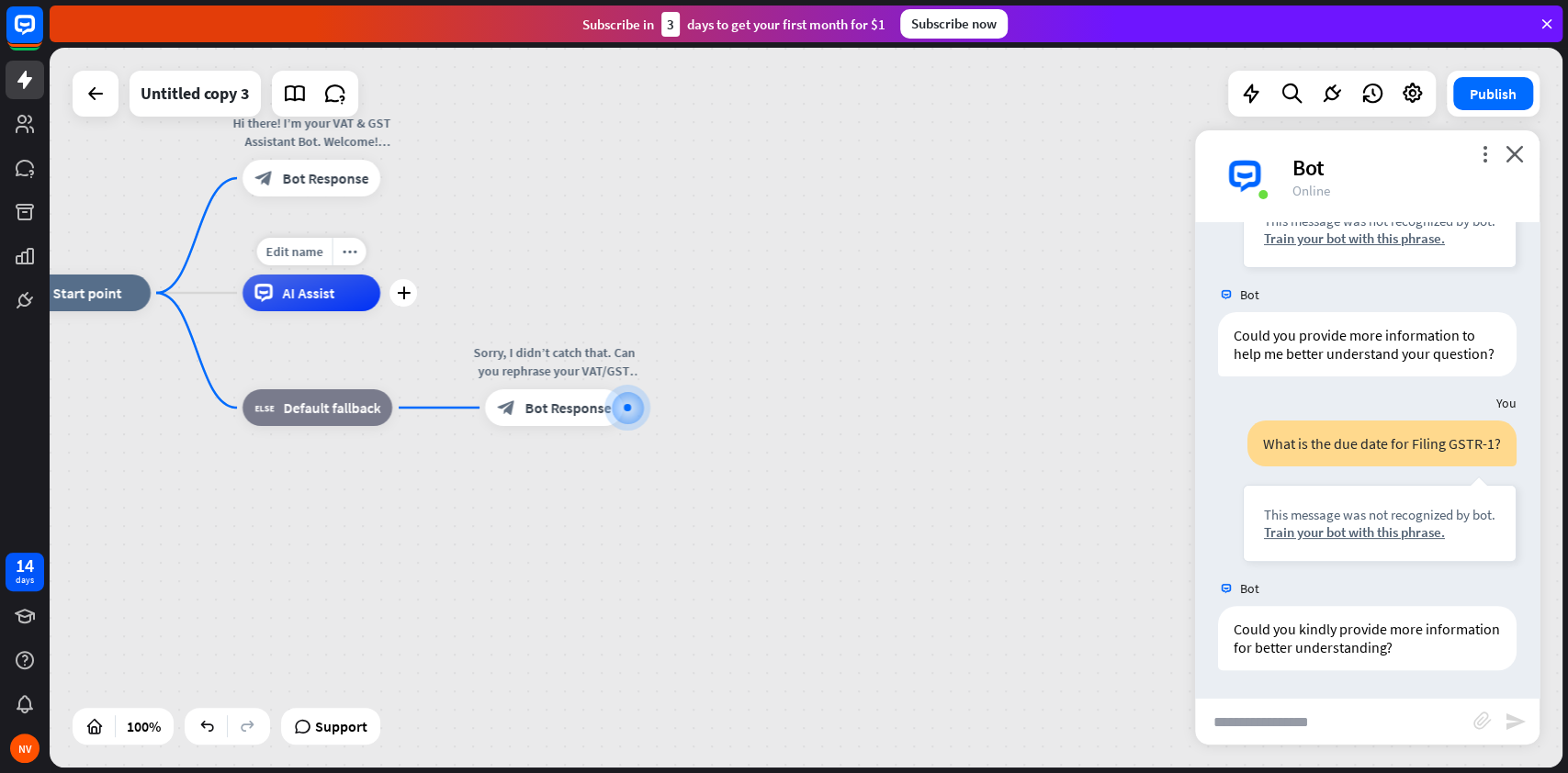click on "AI Assist" at bounding box center [308, 293] 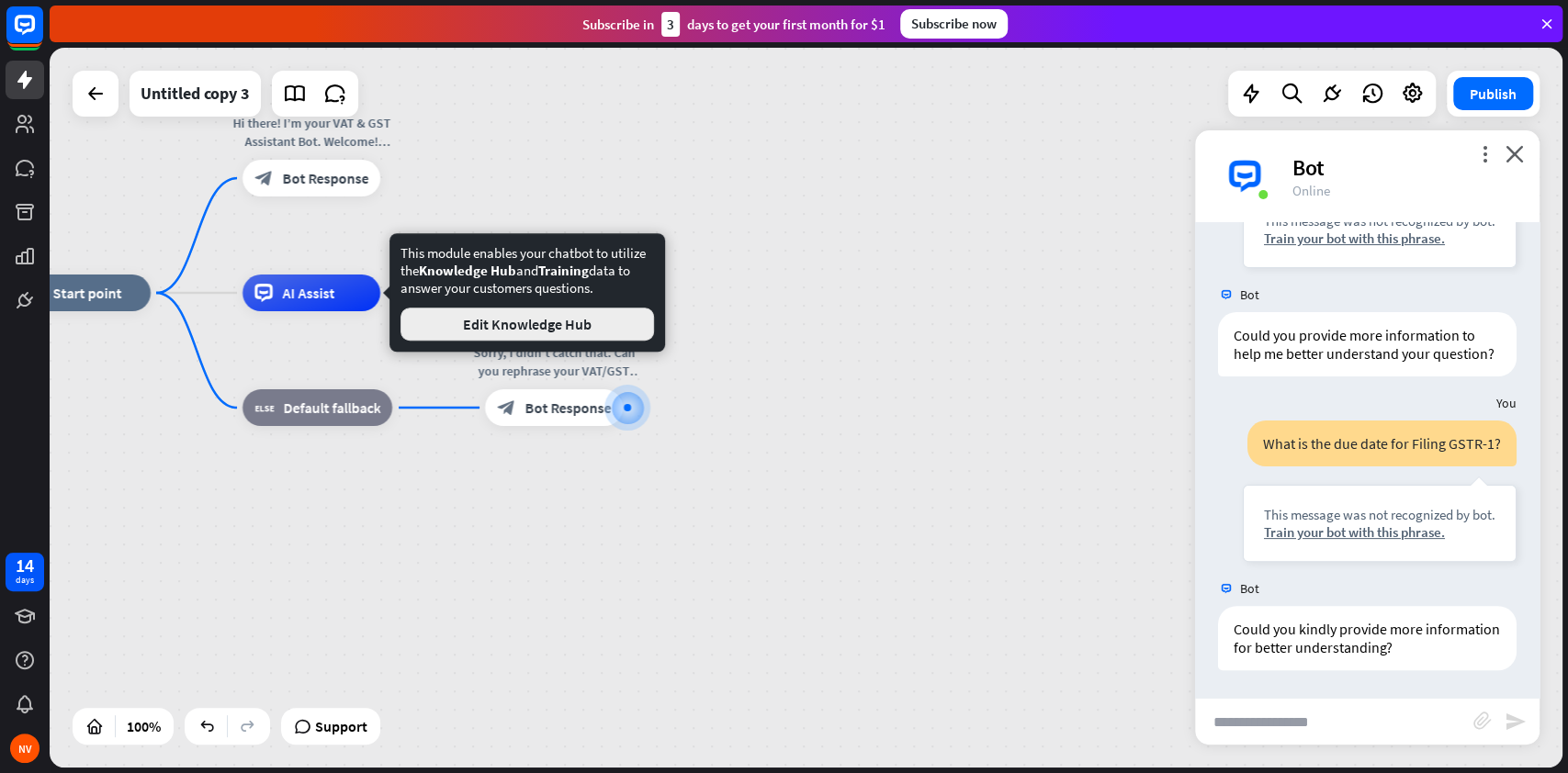 click on "Edit Knowledge Hub" at bounding box center [527, 324] 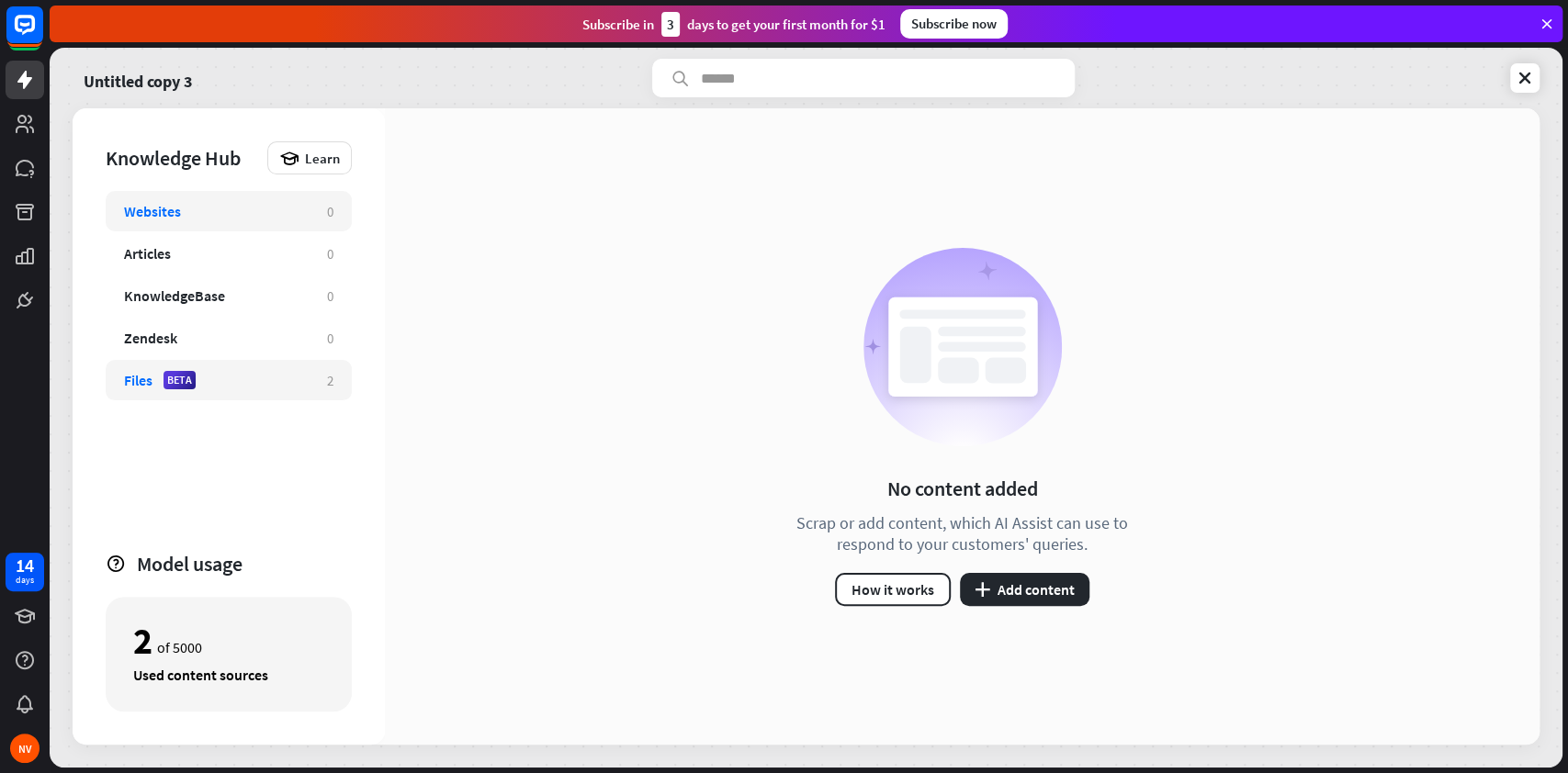 click on "Files
BETA" at bounding box center (216, 380) 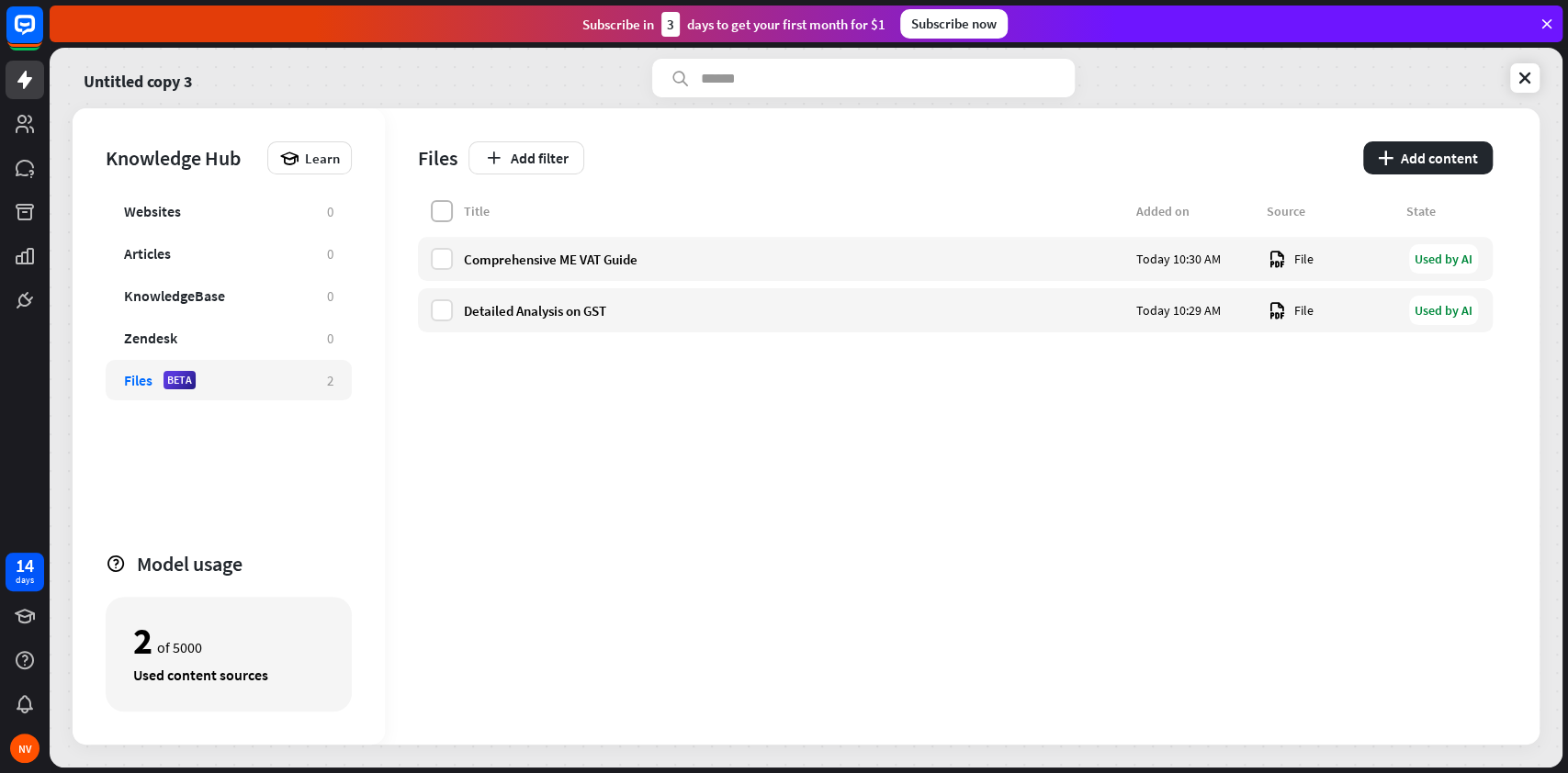 click at bounding box center (442, 211) 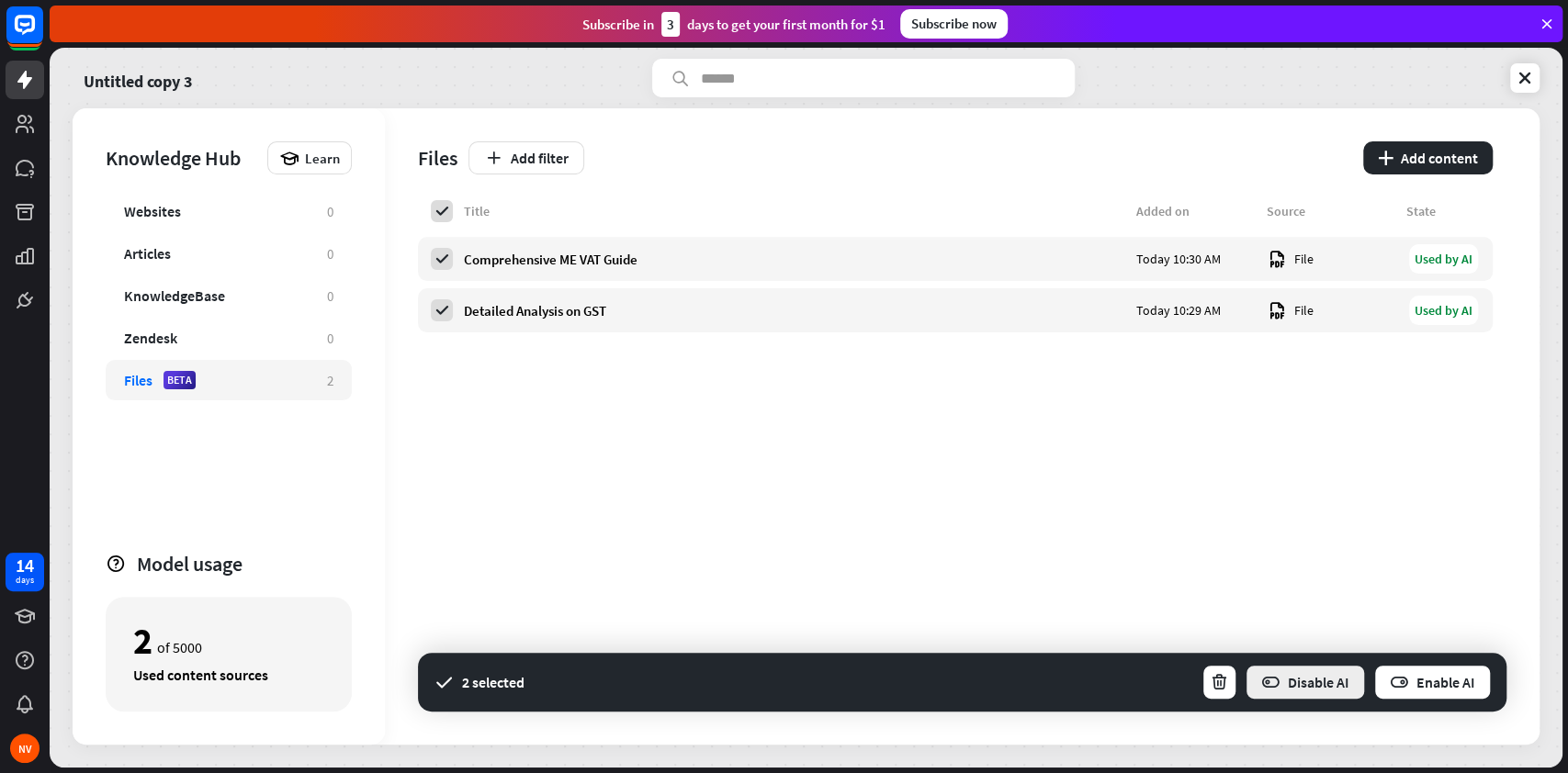 click on "Disable AI" at bounding box center (1305, 682) 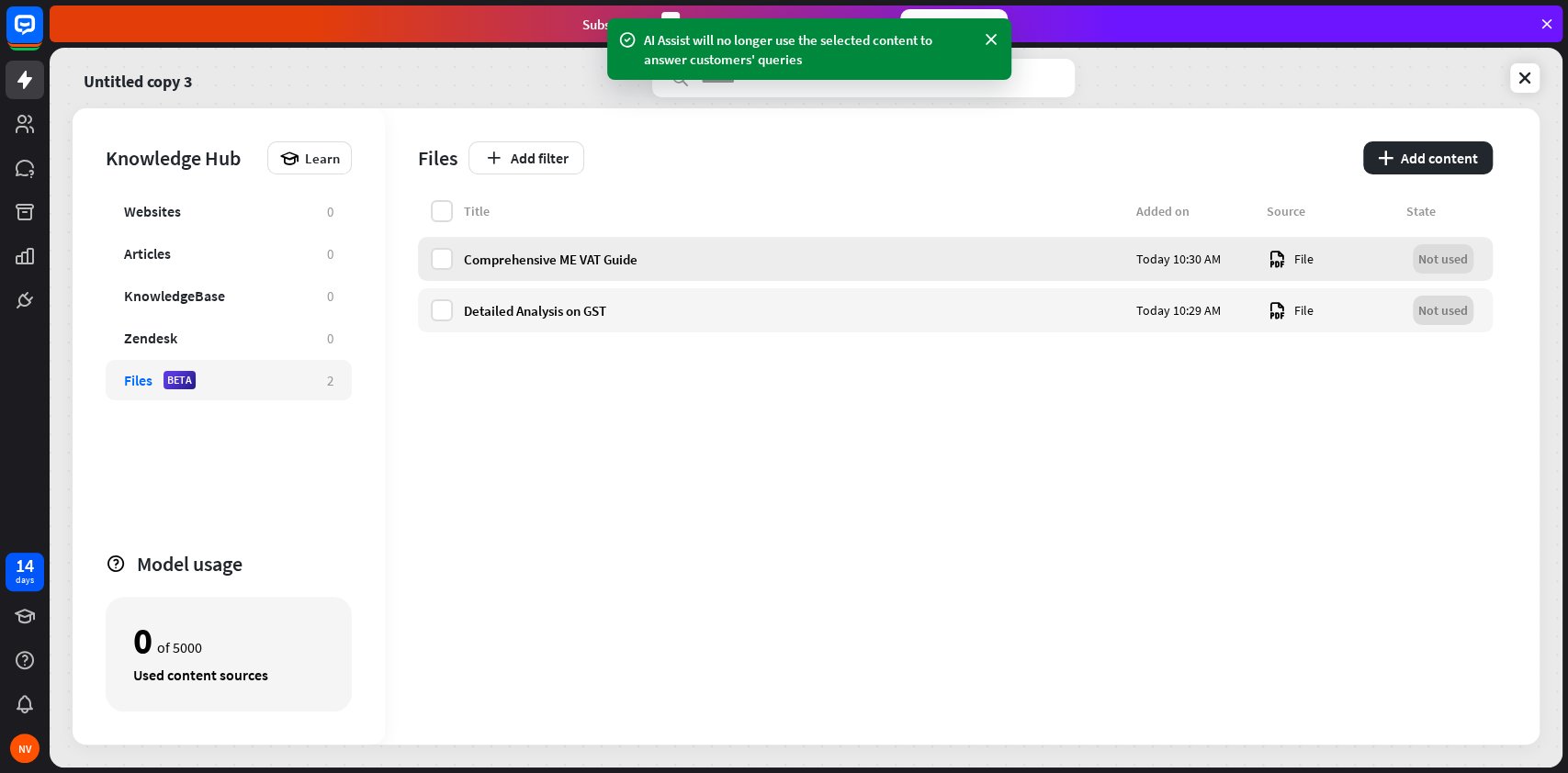 click on "Not used" at bounding box center [1443, 259] 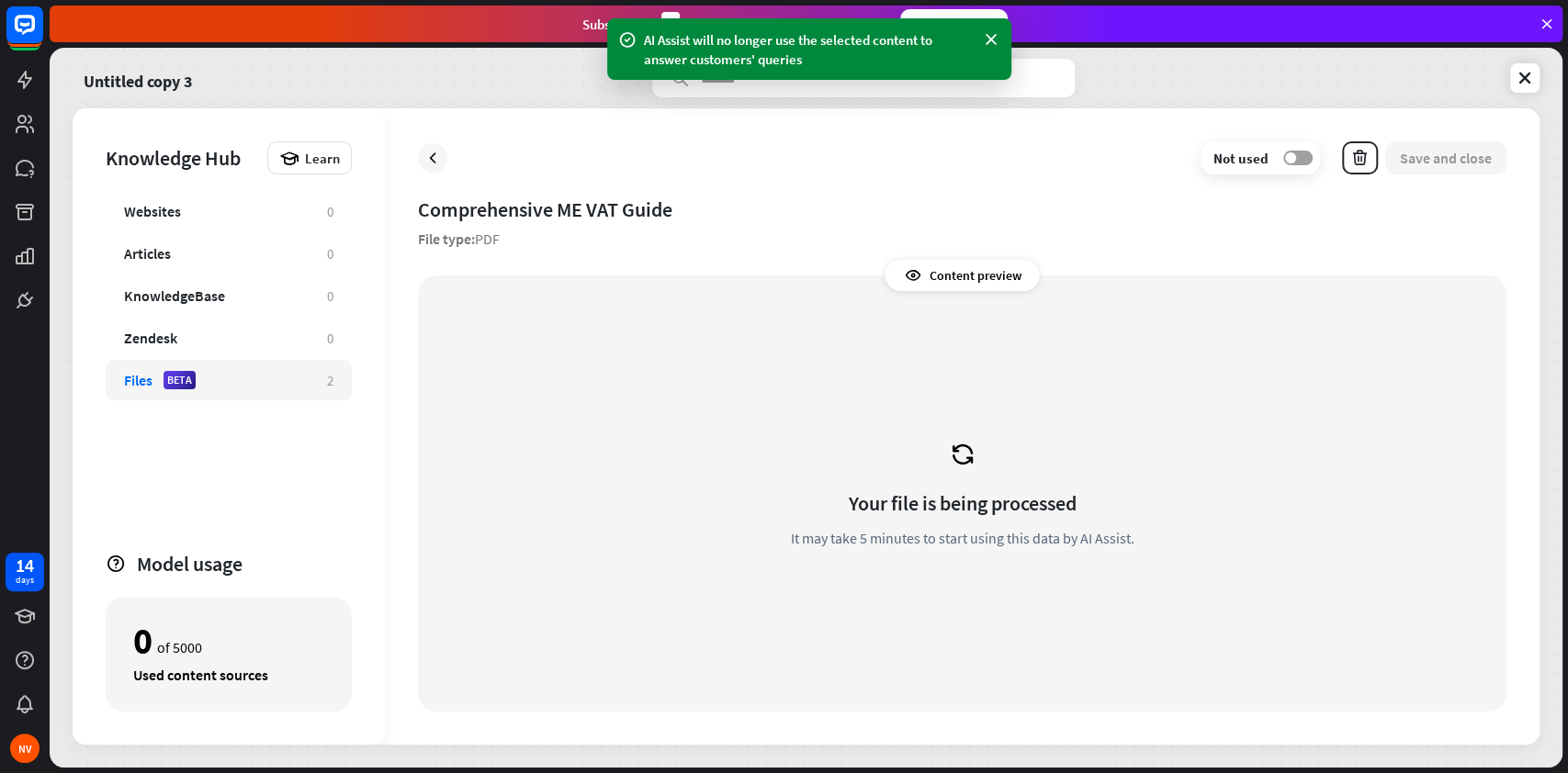 click on "OFF" at bounding box center [1298, 158] 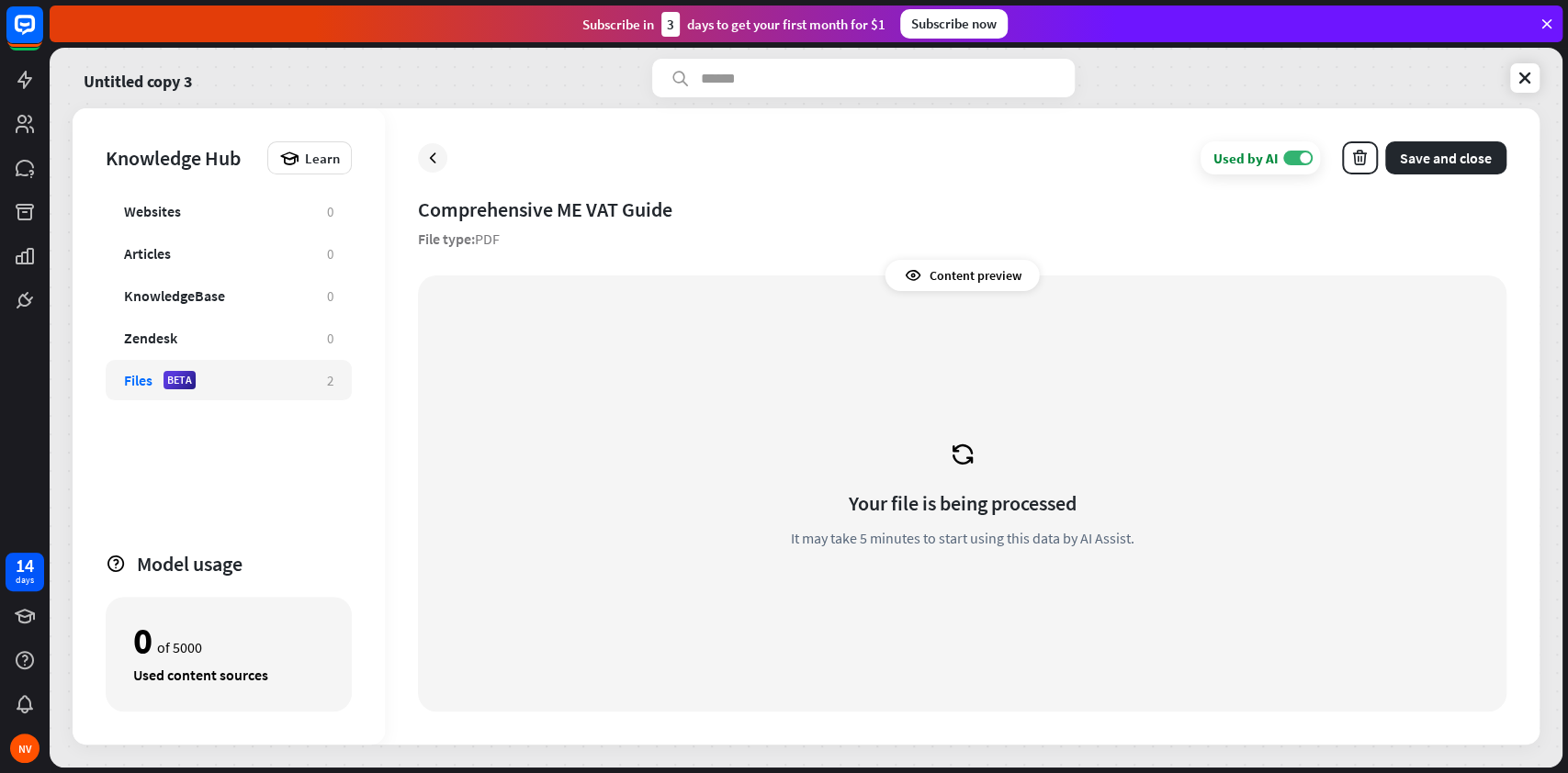 click on "Content preview" at bounding box center (963, 275) 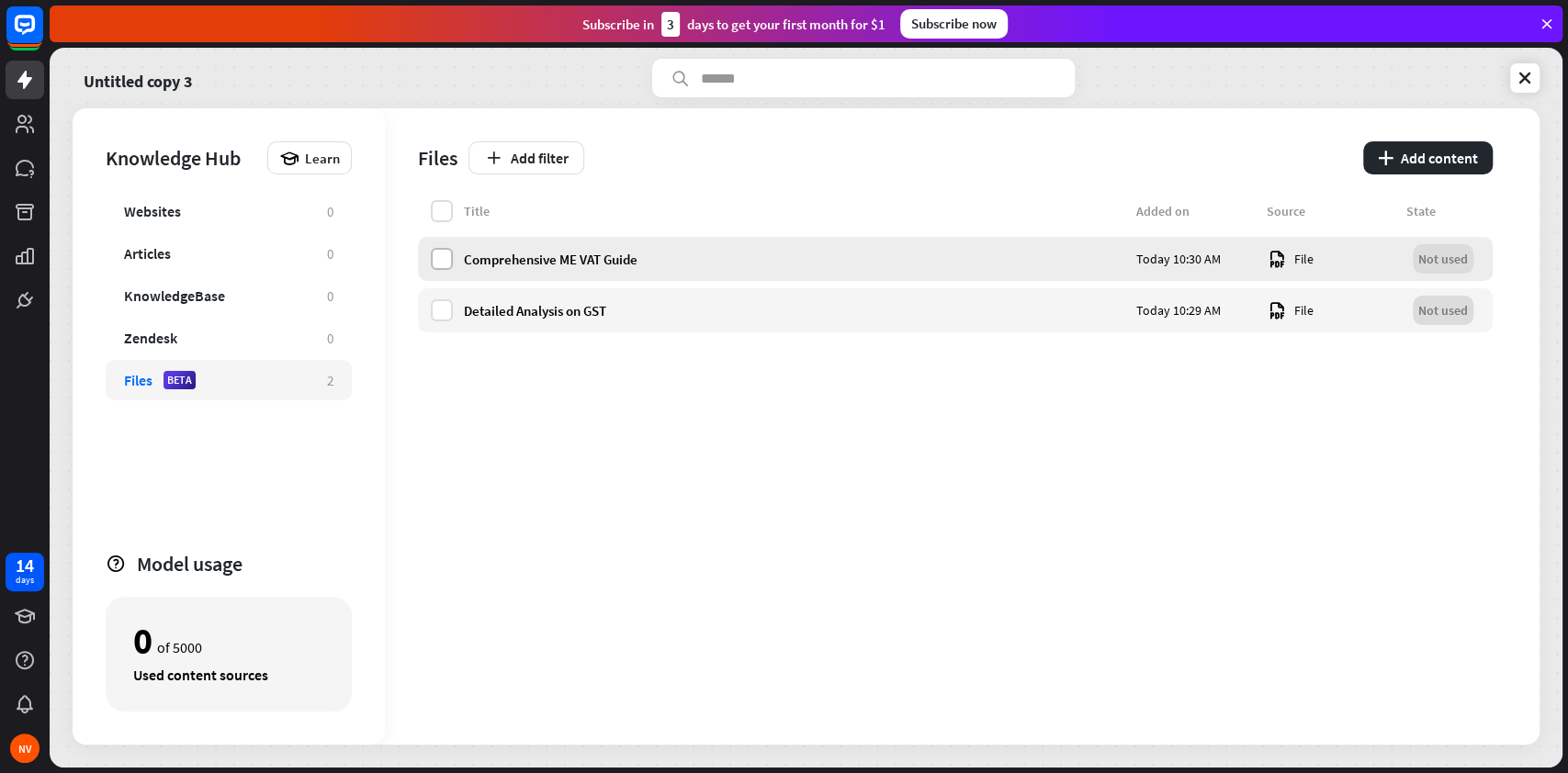 click at bounding box center (442, 259) 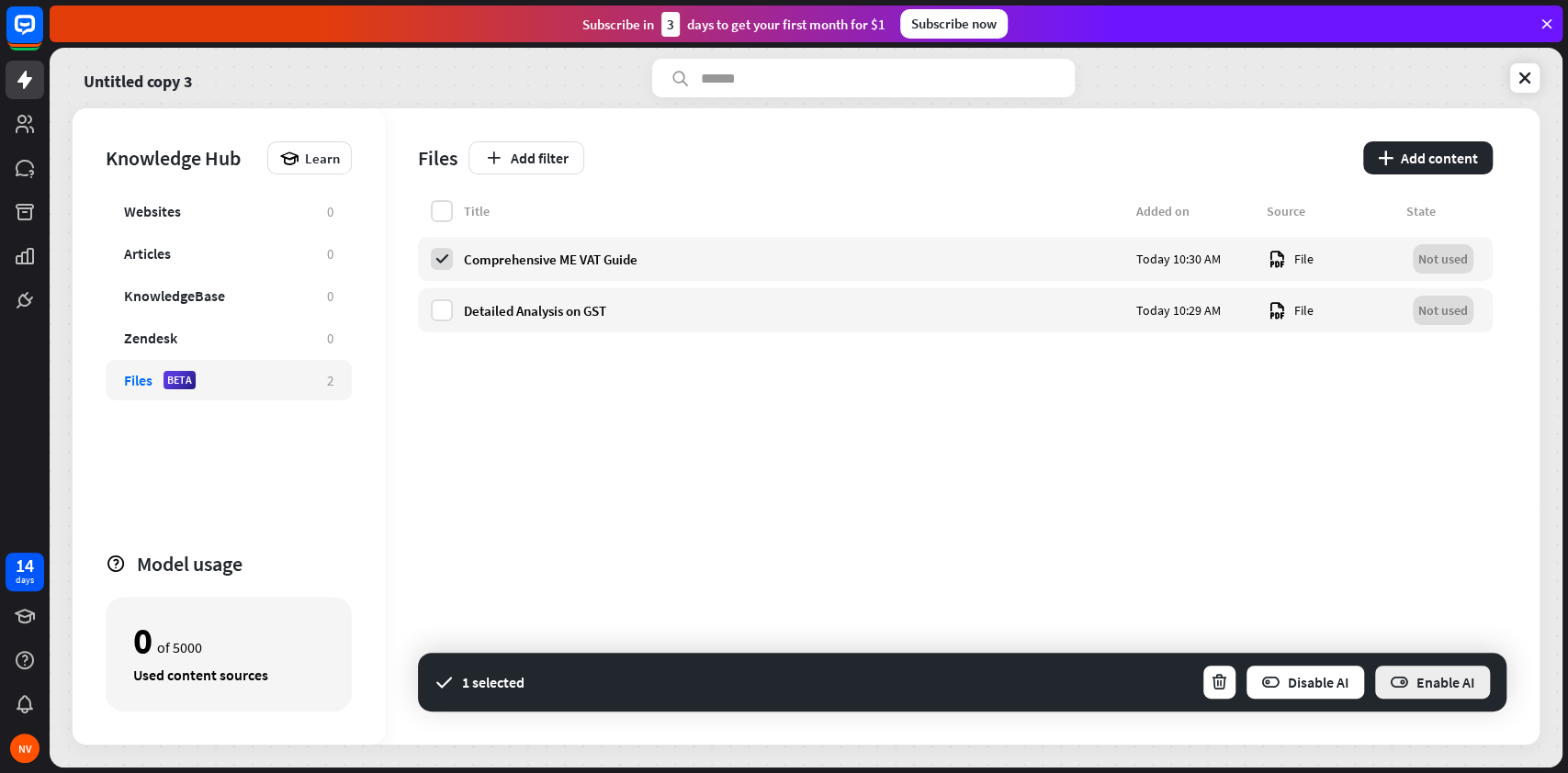 click at bounding box center [1399, 682] 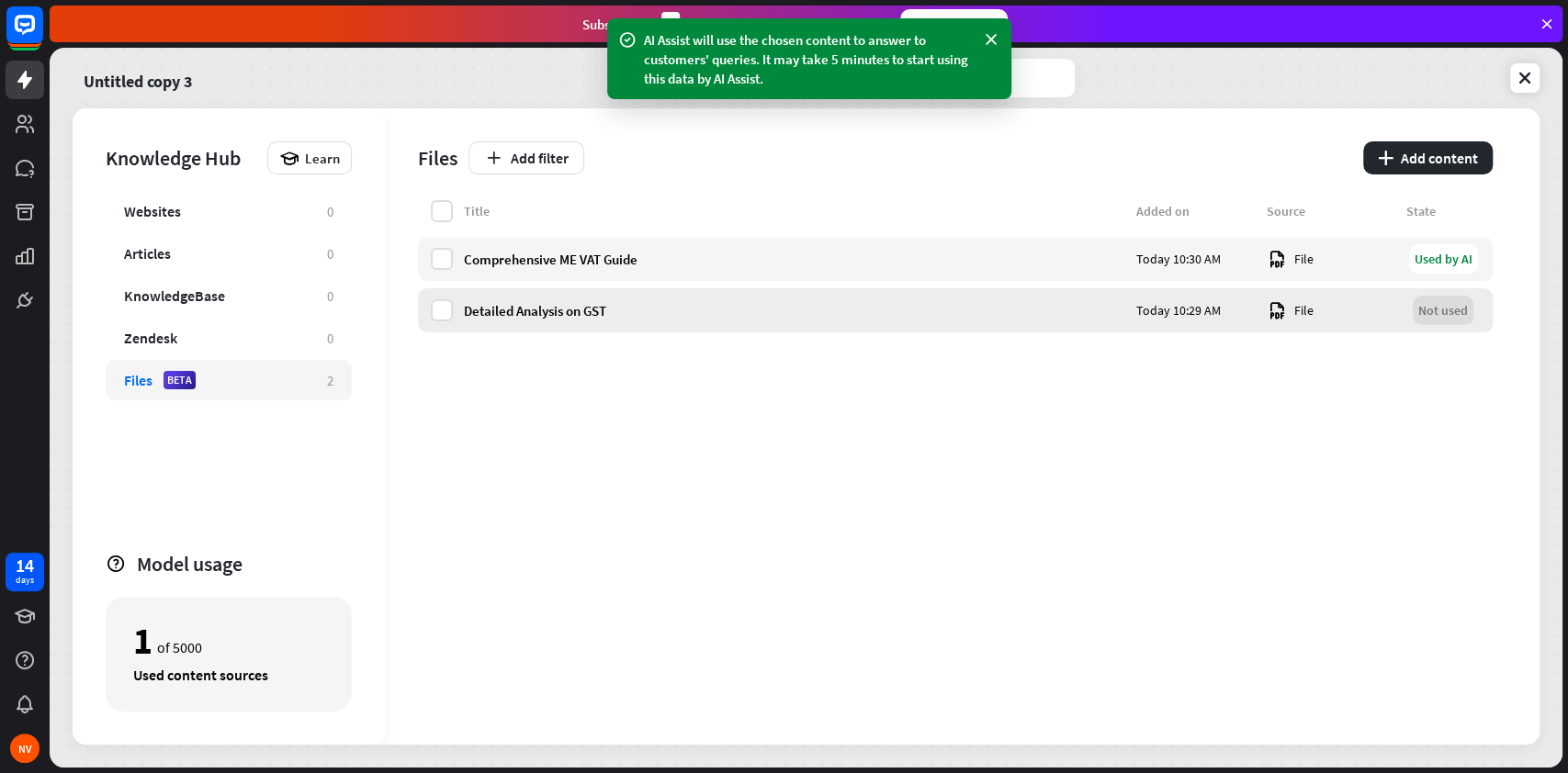 click on "Detailed Analysis on GST
Today 10:29 AM
File
Not used" at bounding box center [955, 310] 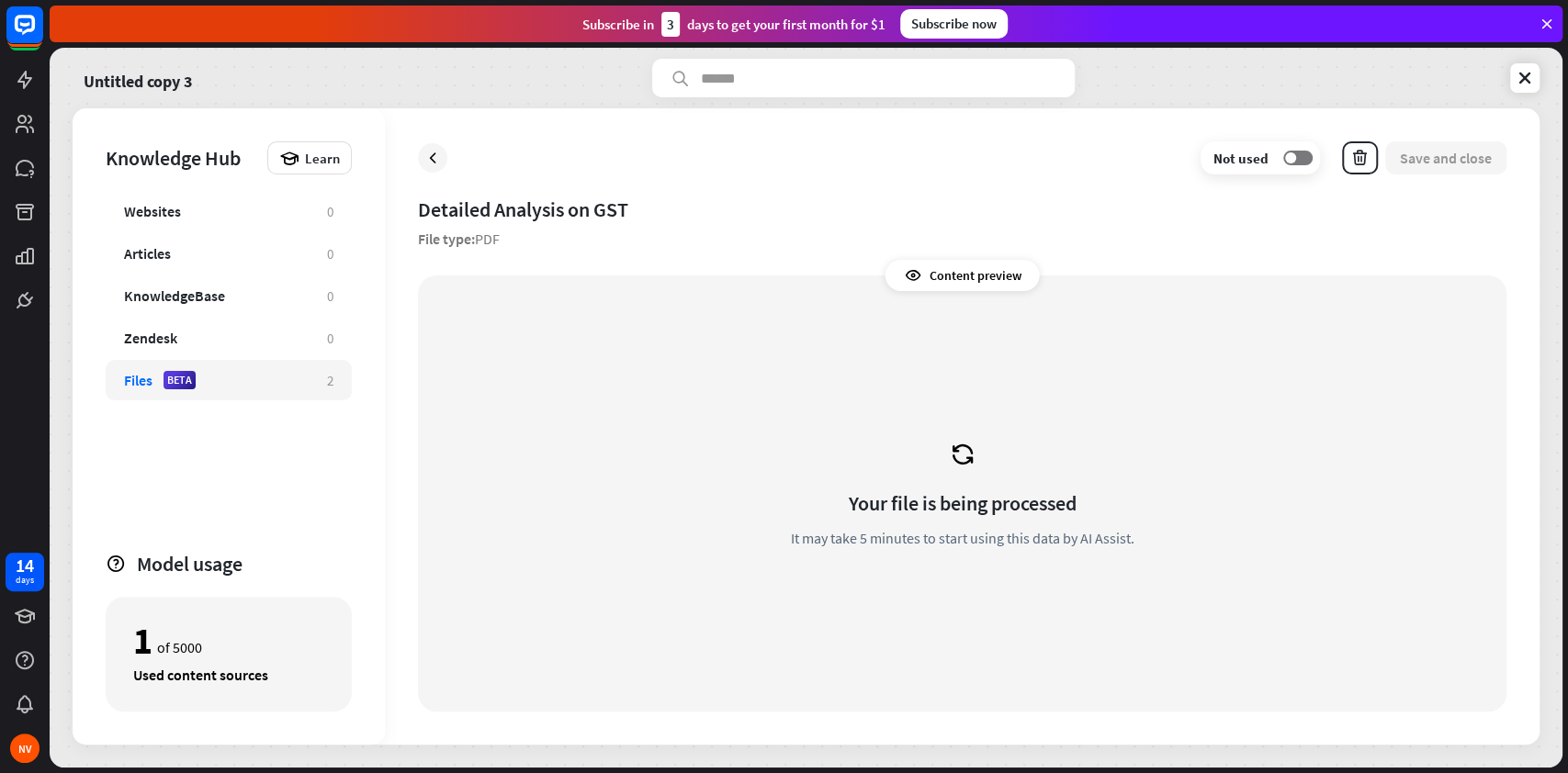 click on "BETA" at bounding box center [179, 380] 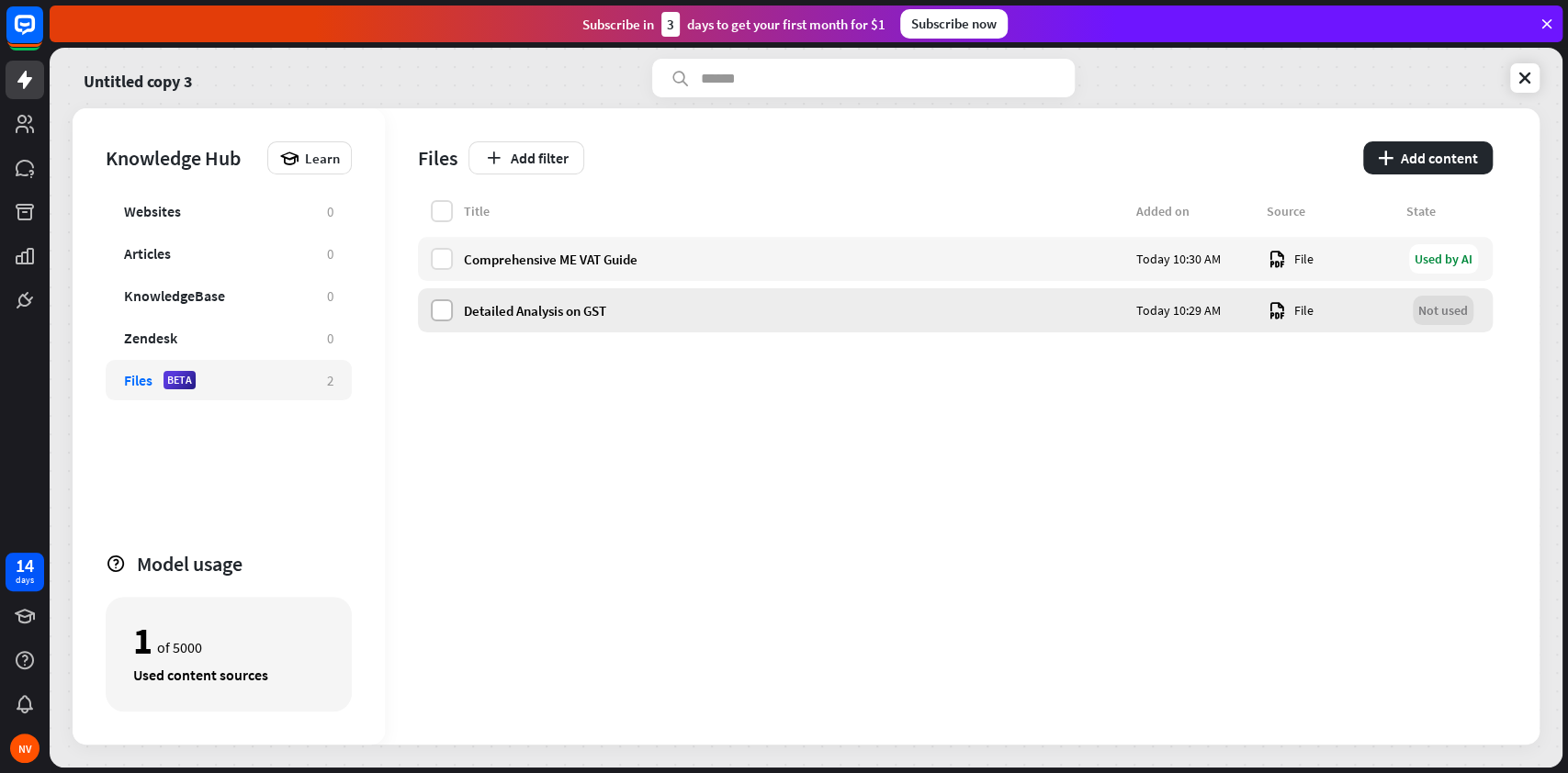 click at bounding box center [442, 310] 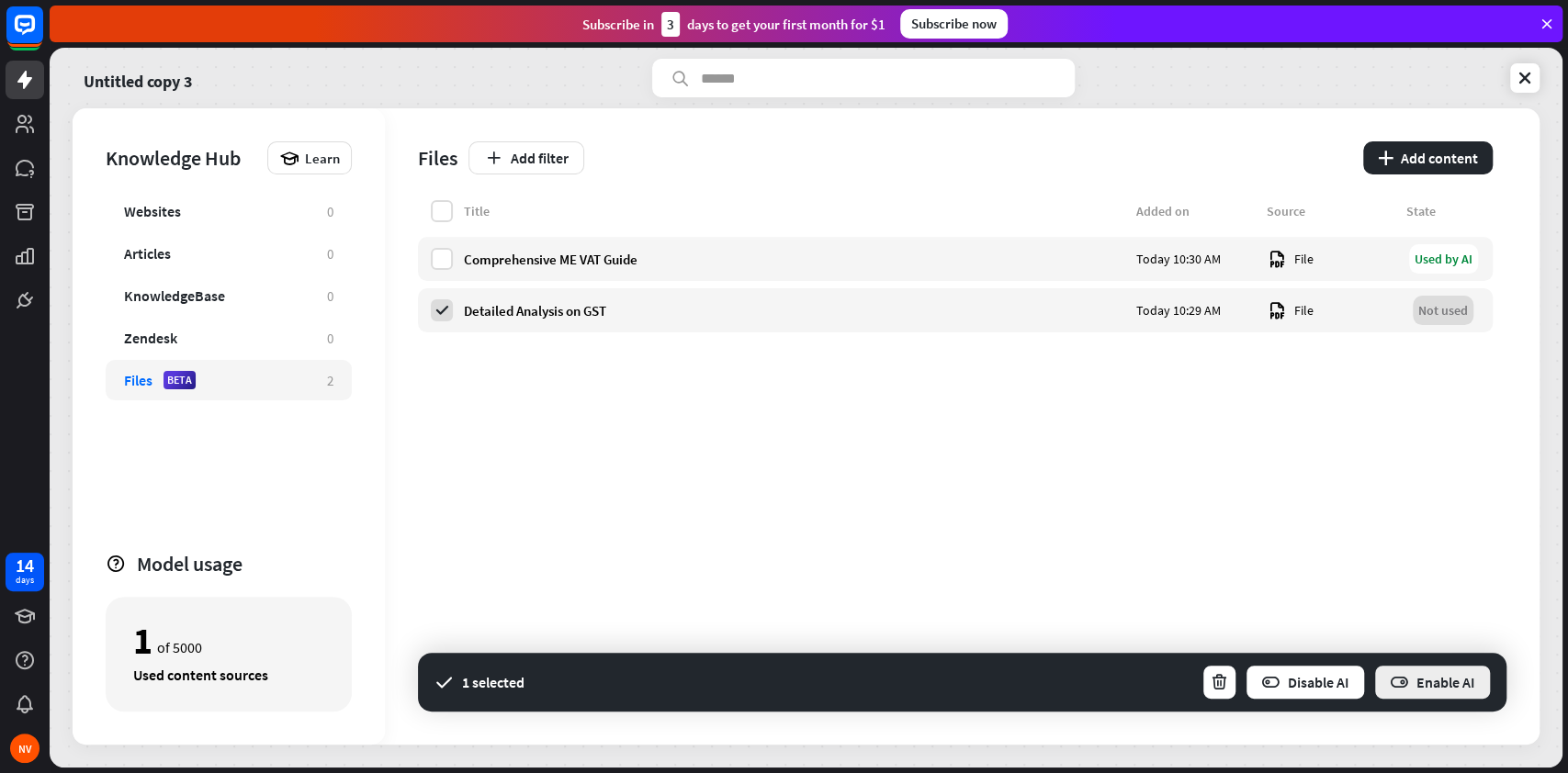 click on "Enable AI" at bounding box center (1432, 682) 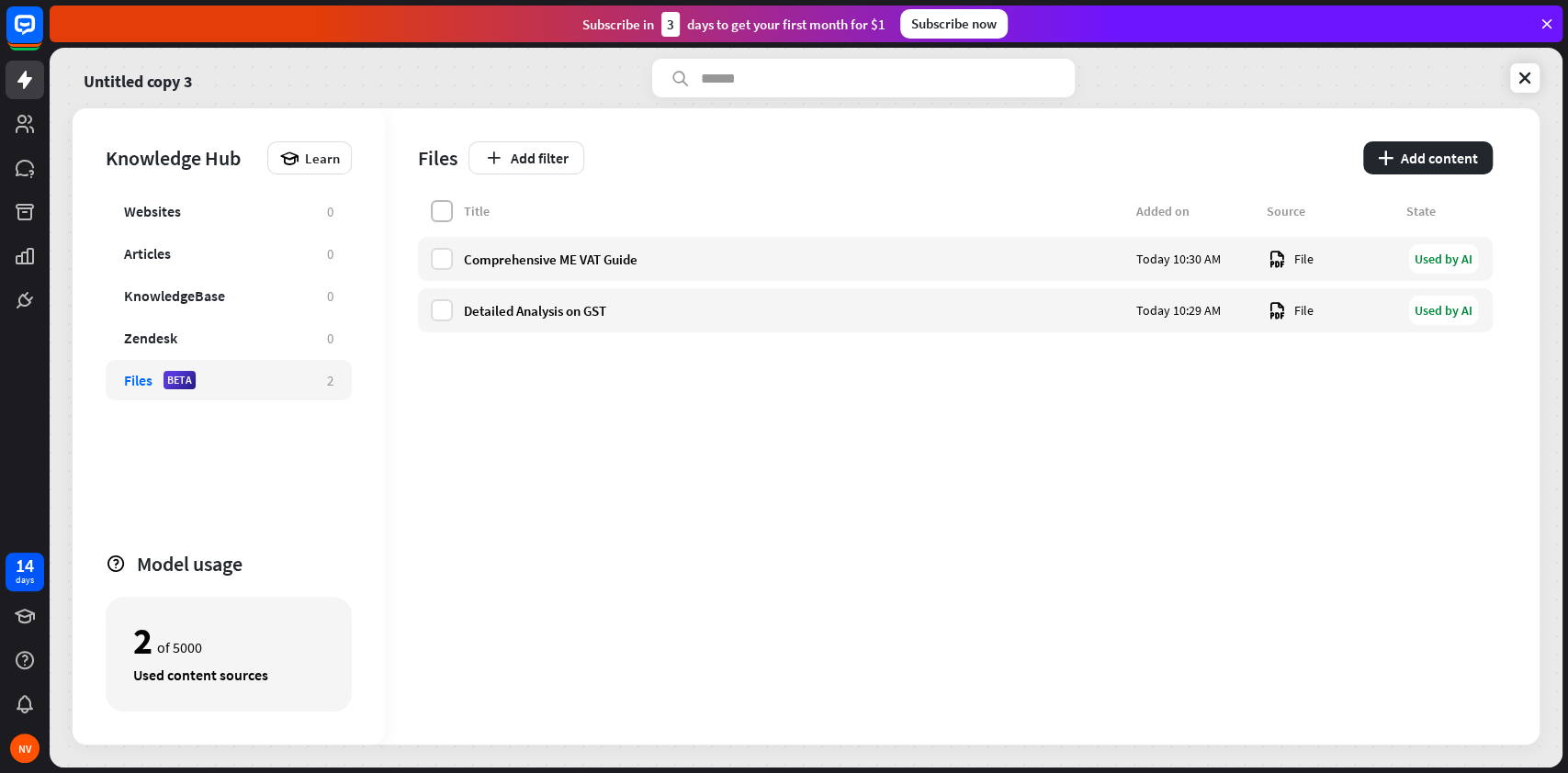 click at bounding box center [442, 211] 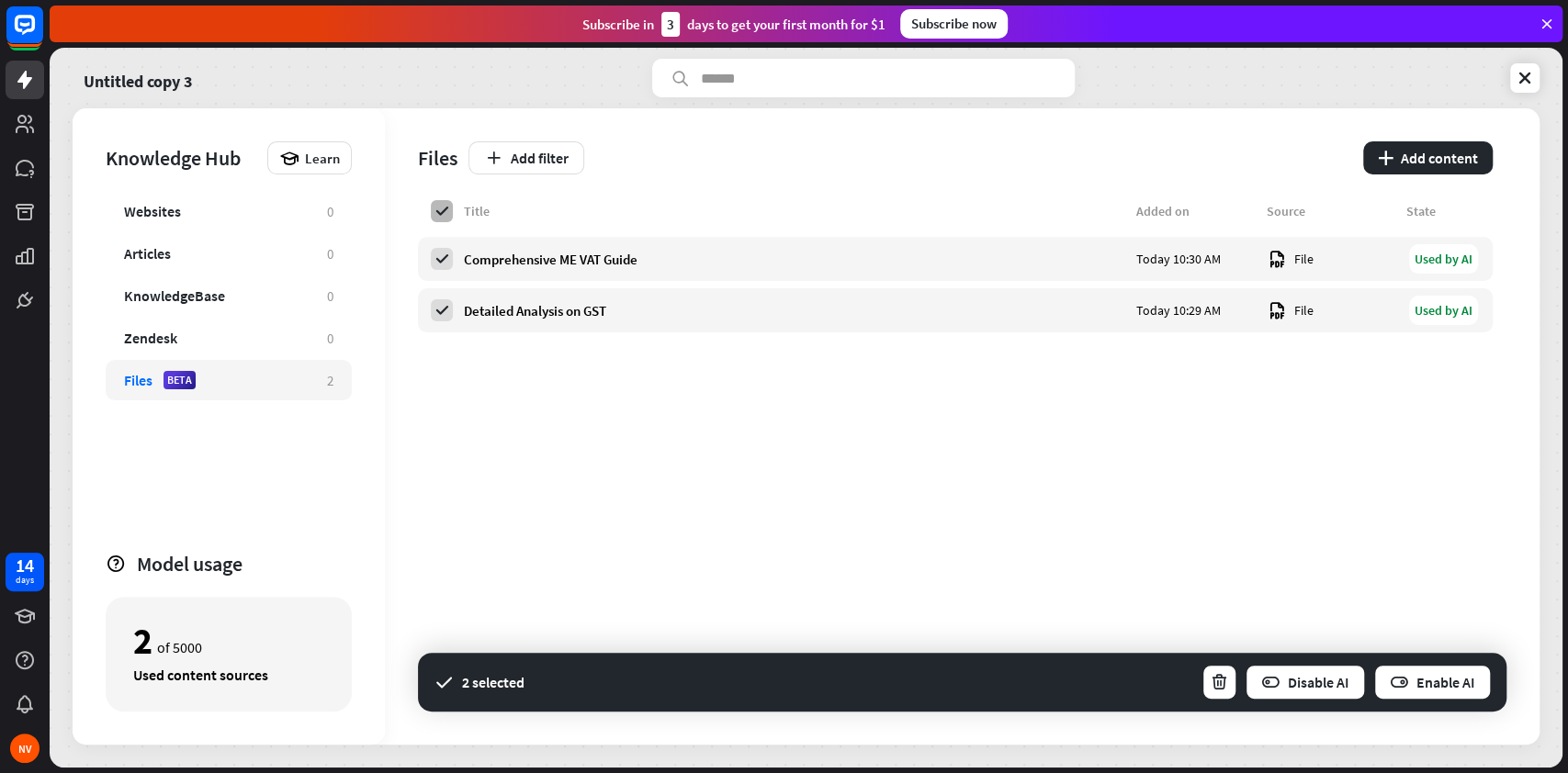 click at bounding box center [442, 211] 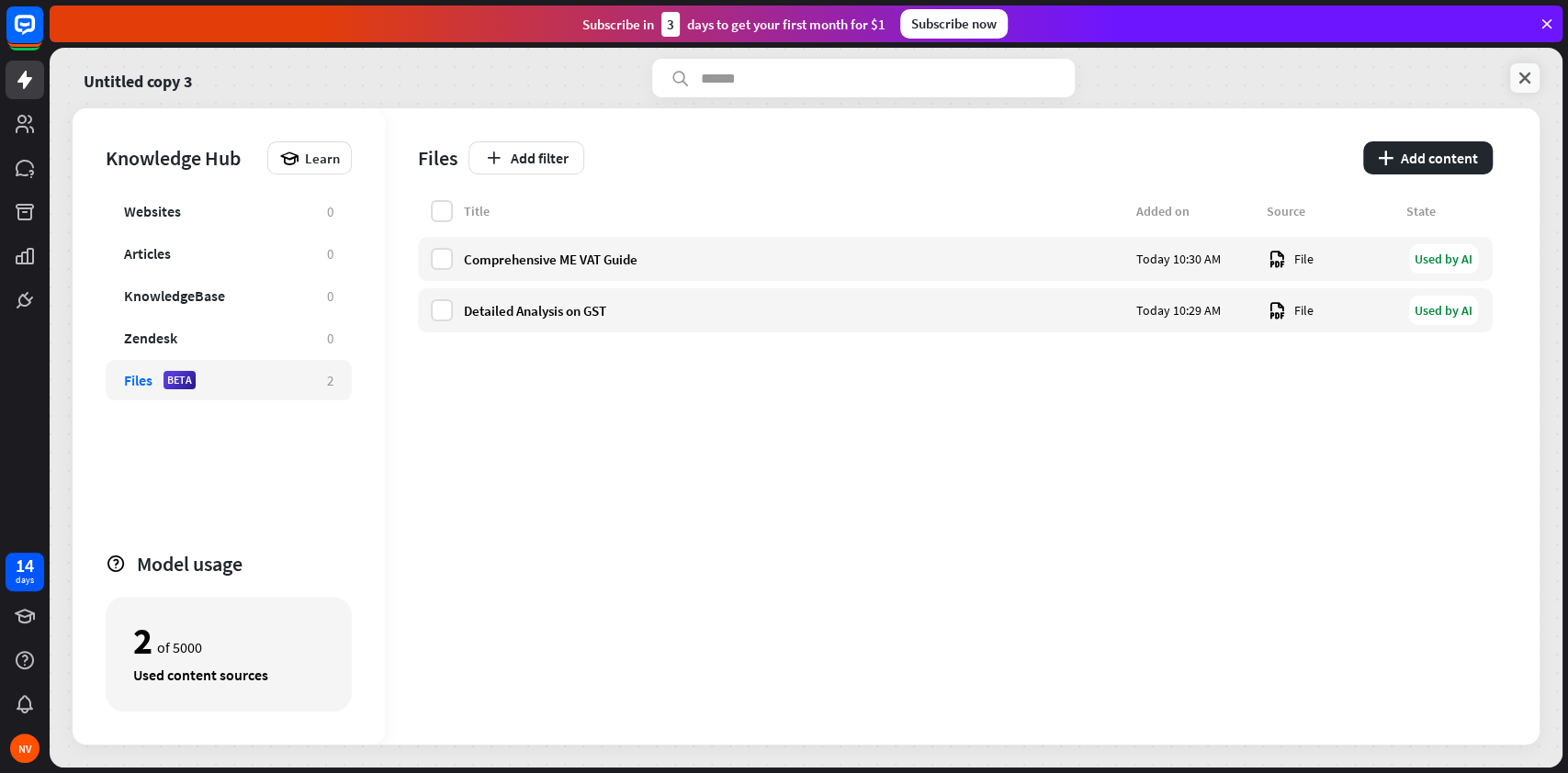 click at bounding box center [1525, 78] 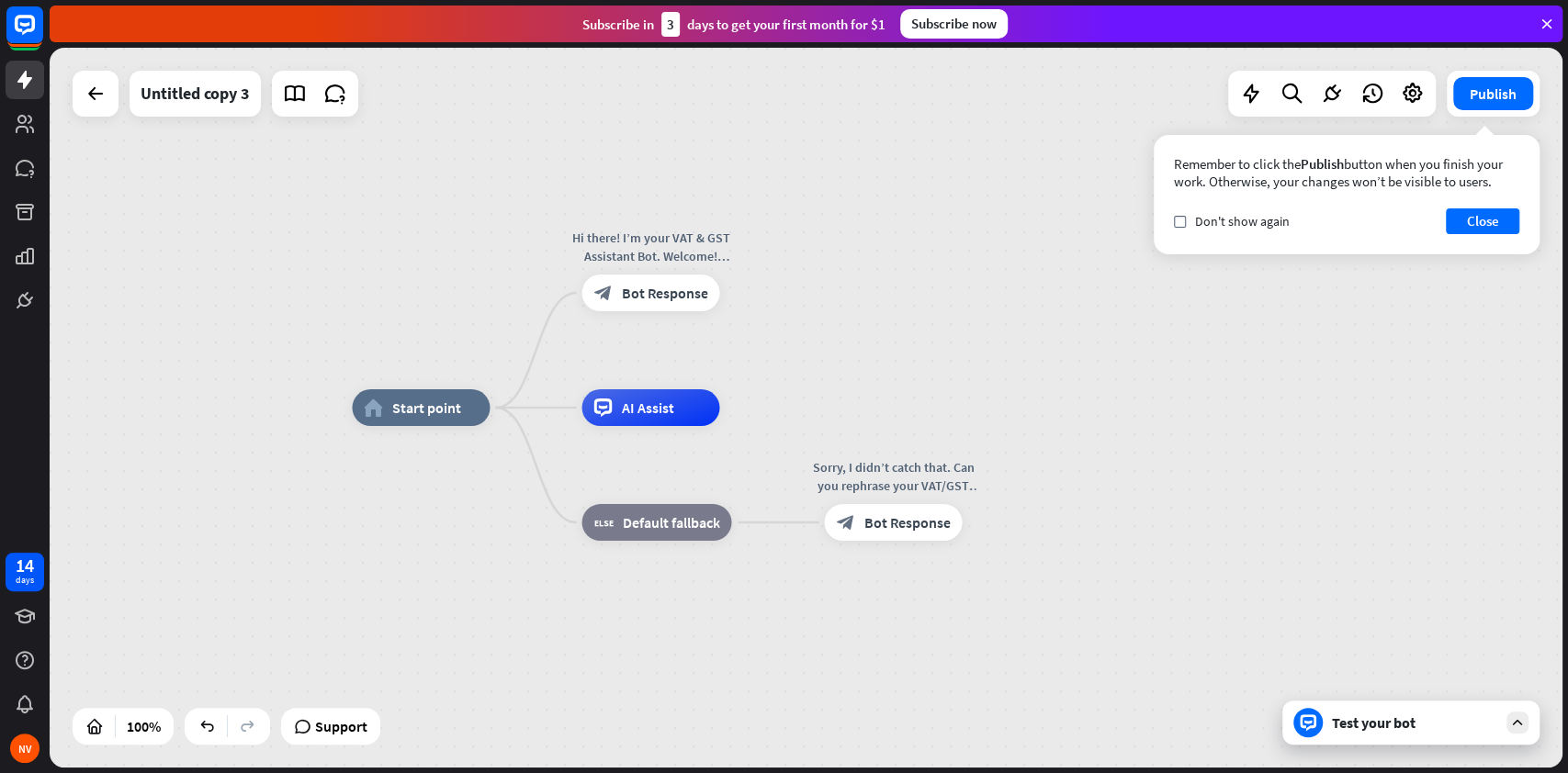 click on "Test your bot" at bounding box center (1415, 723) 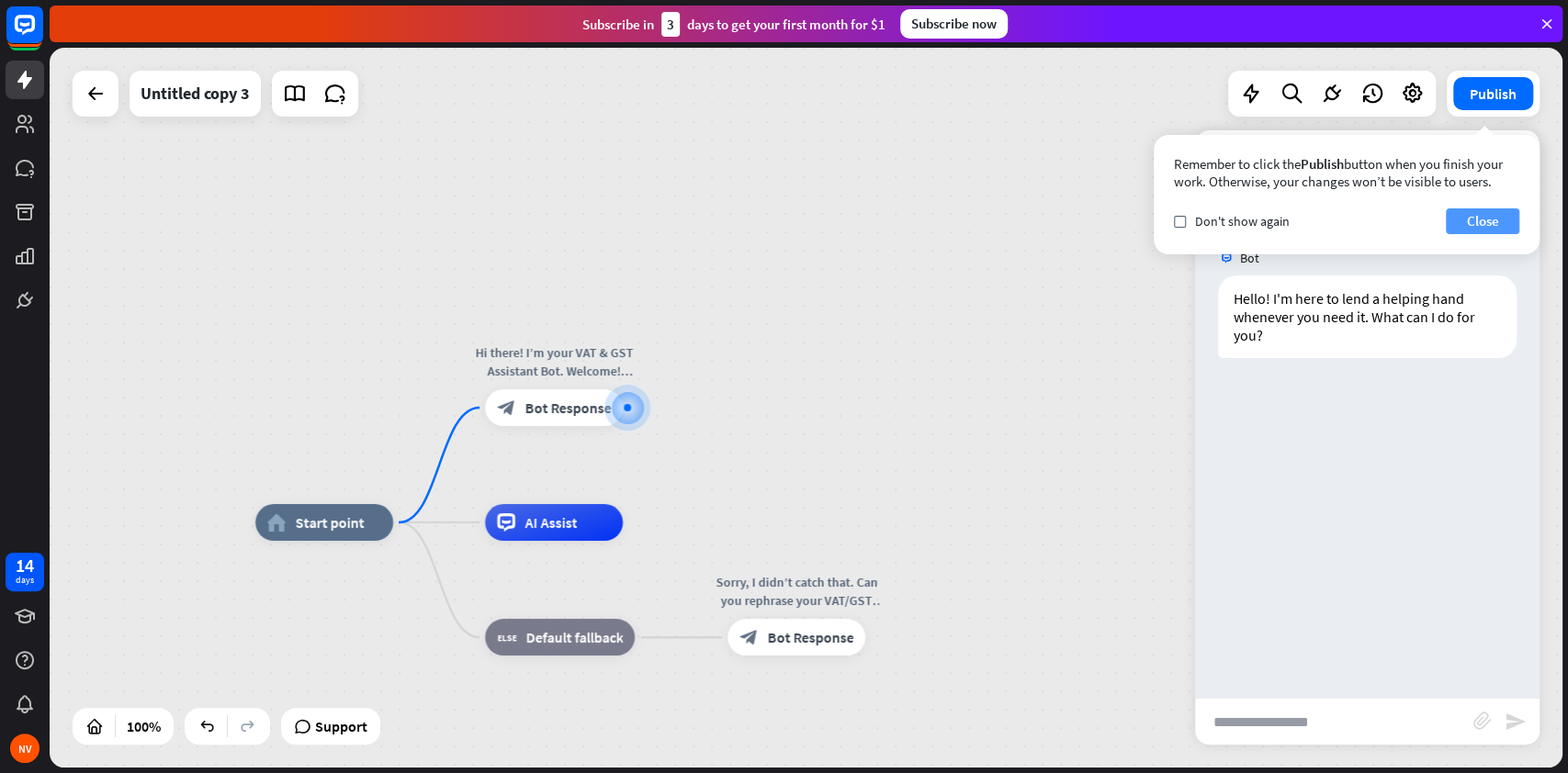 click on "Close" at bounding box center (1483, 221) 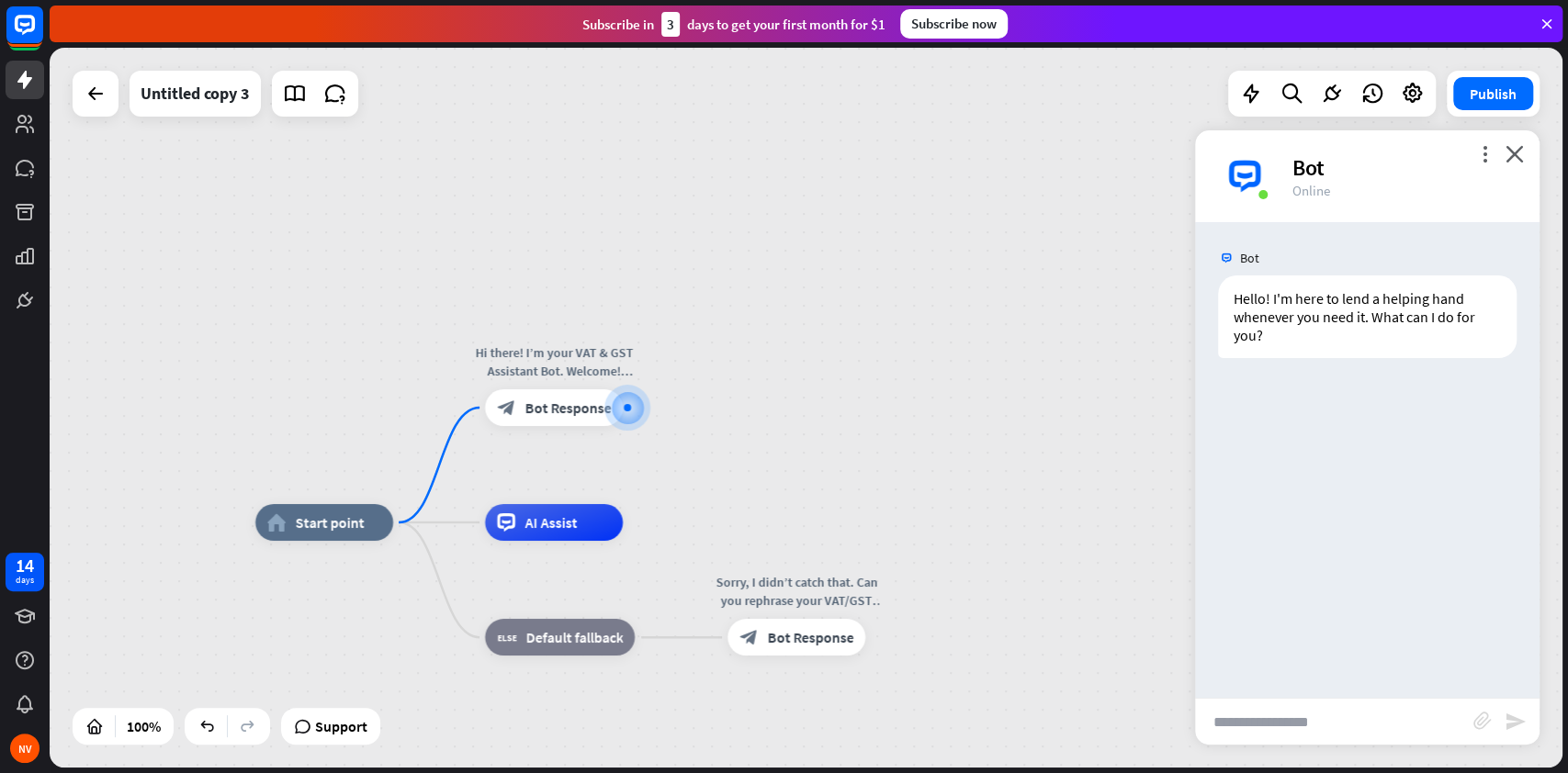 click at bounding box center [1334, 722] 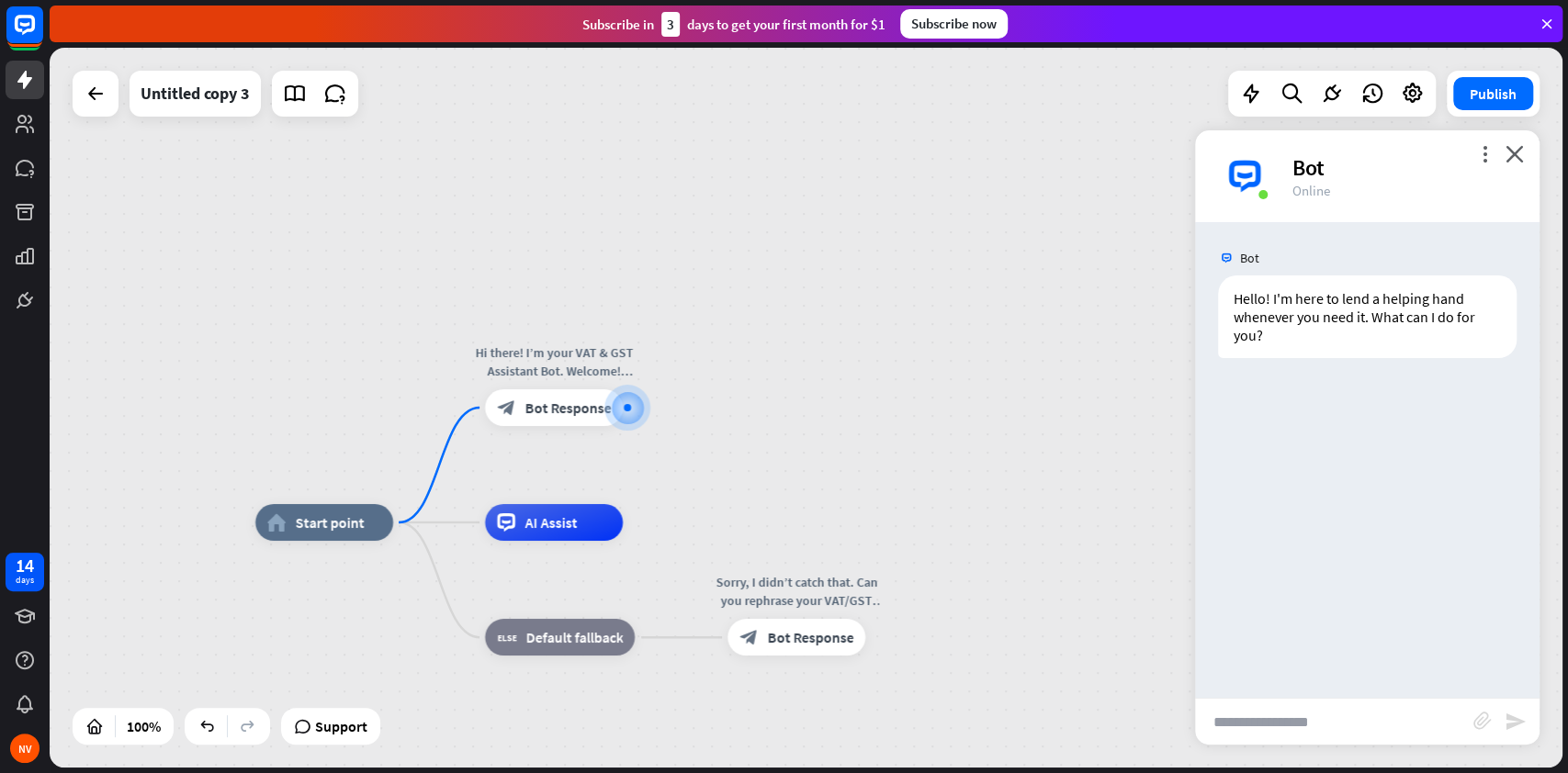 paste on "**********" 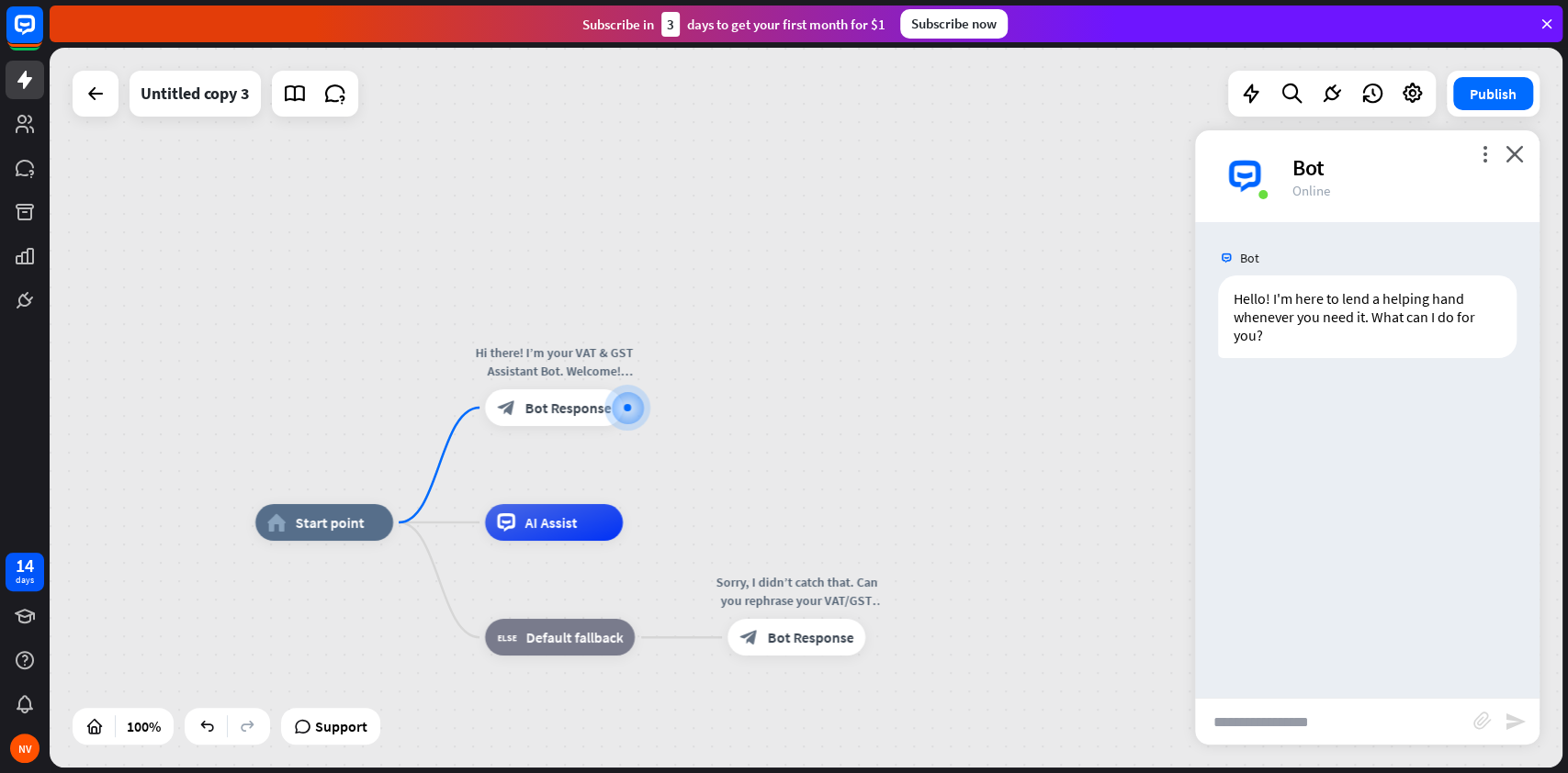 type on "**********" 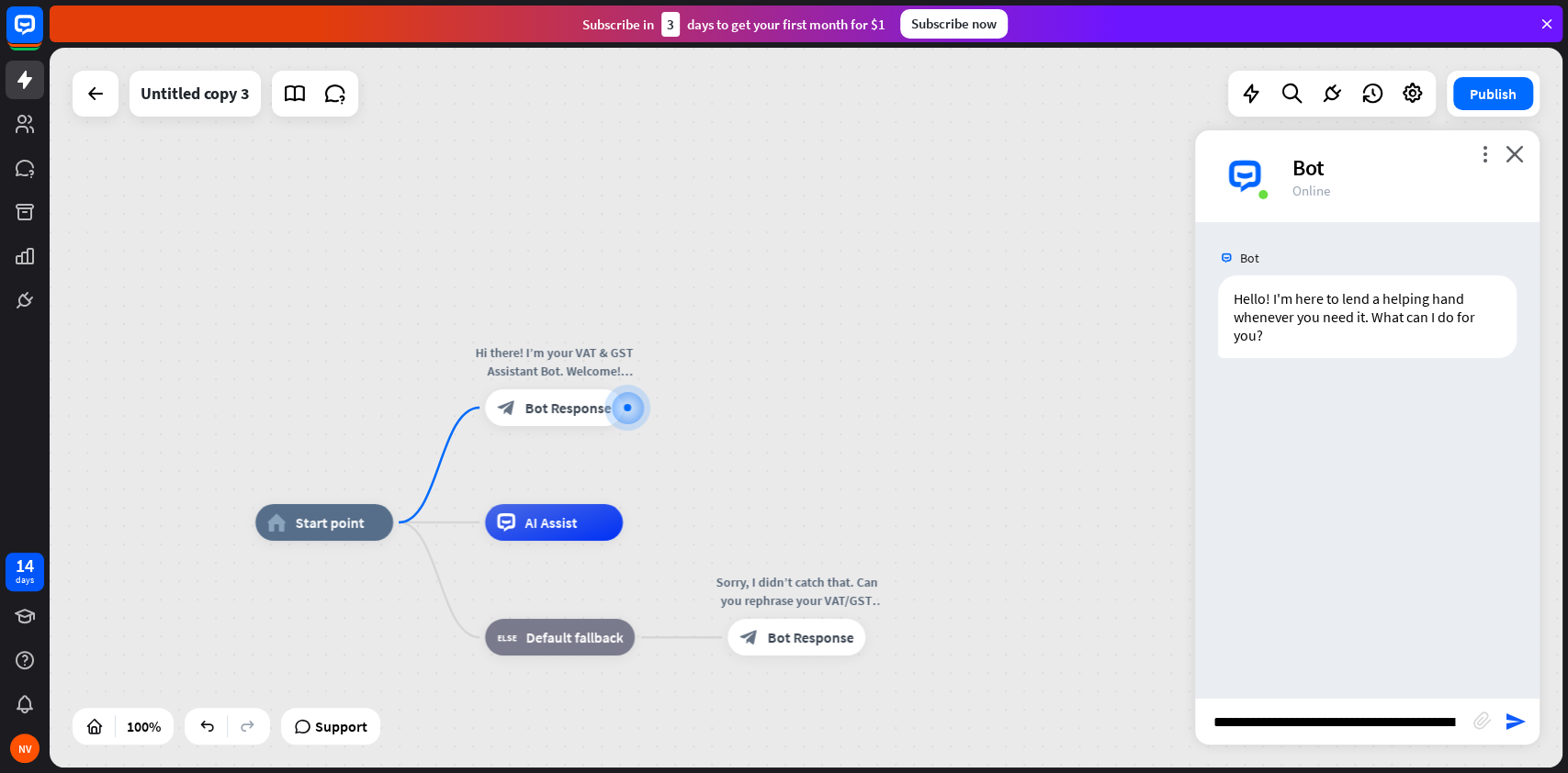 scroll, scrollTop: 0, scrollLeft: 107, axis: horizontal 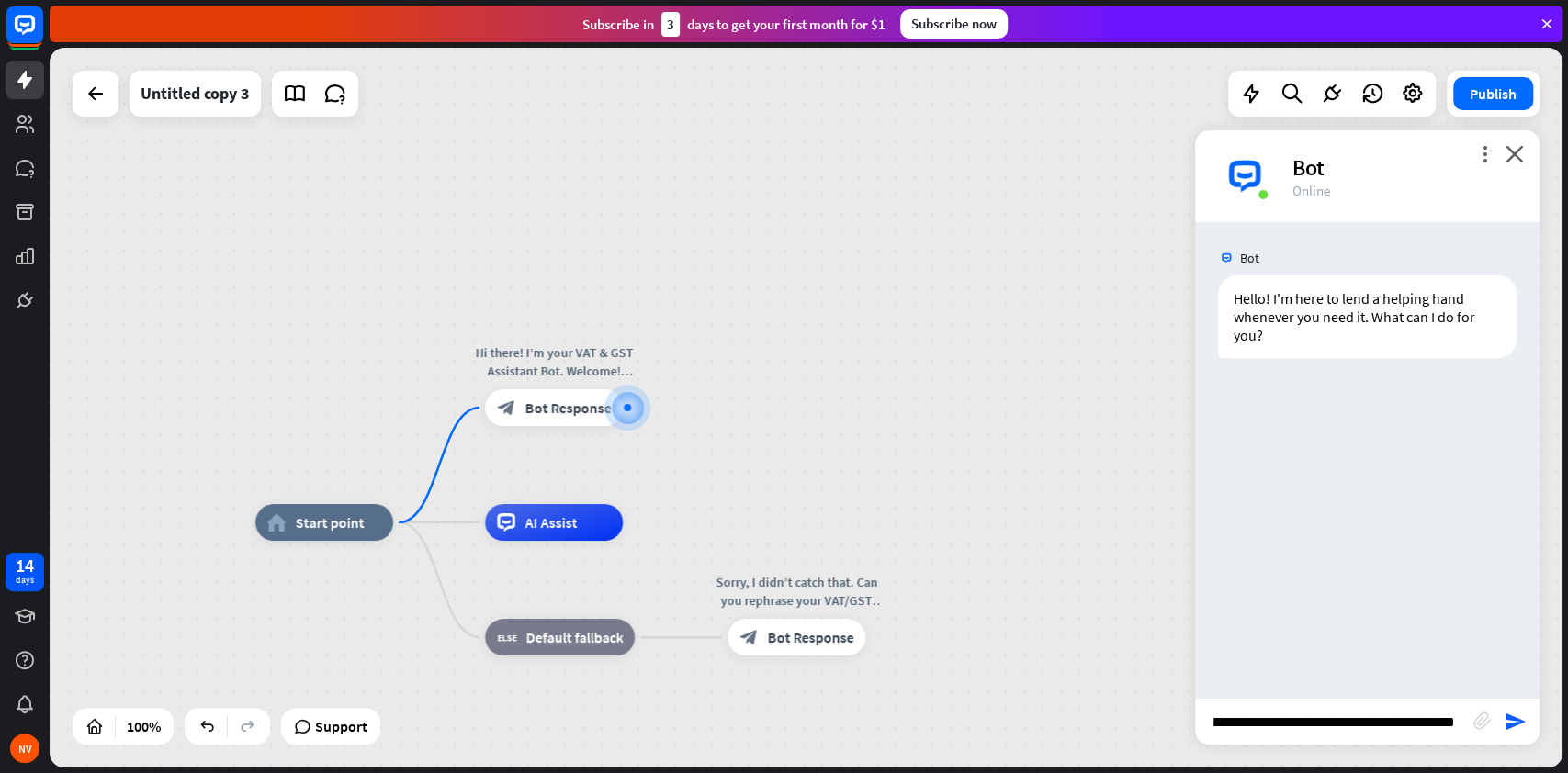 type 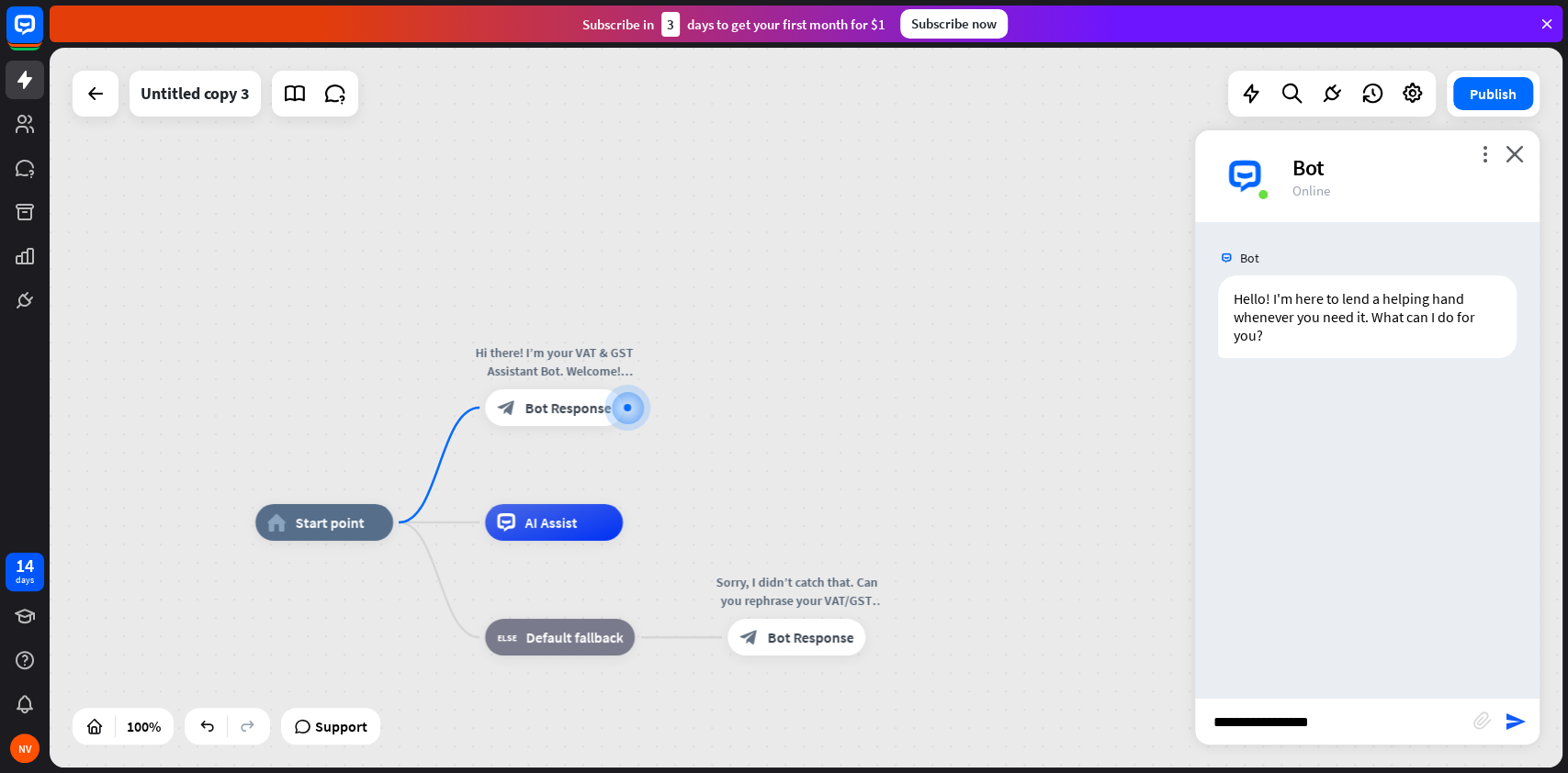 scroll, scrollTop: 0, scrollLeft: 0, axis: both 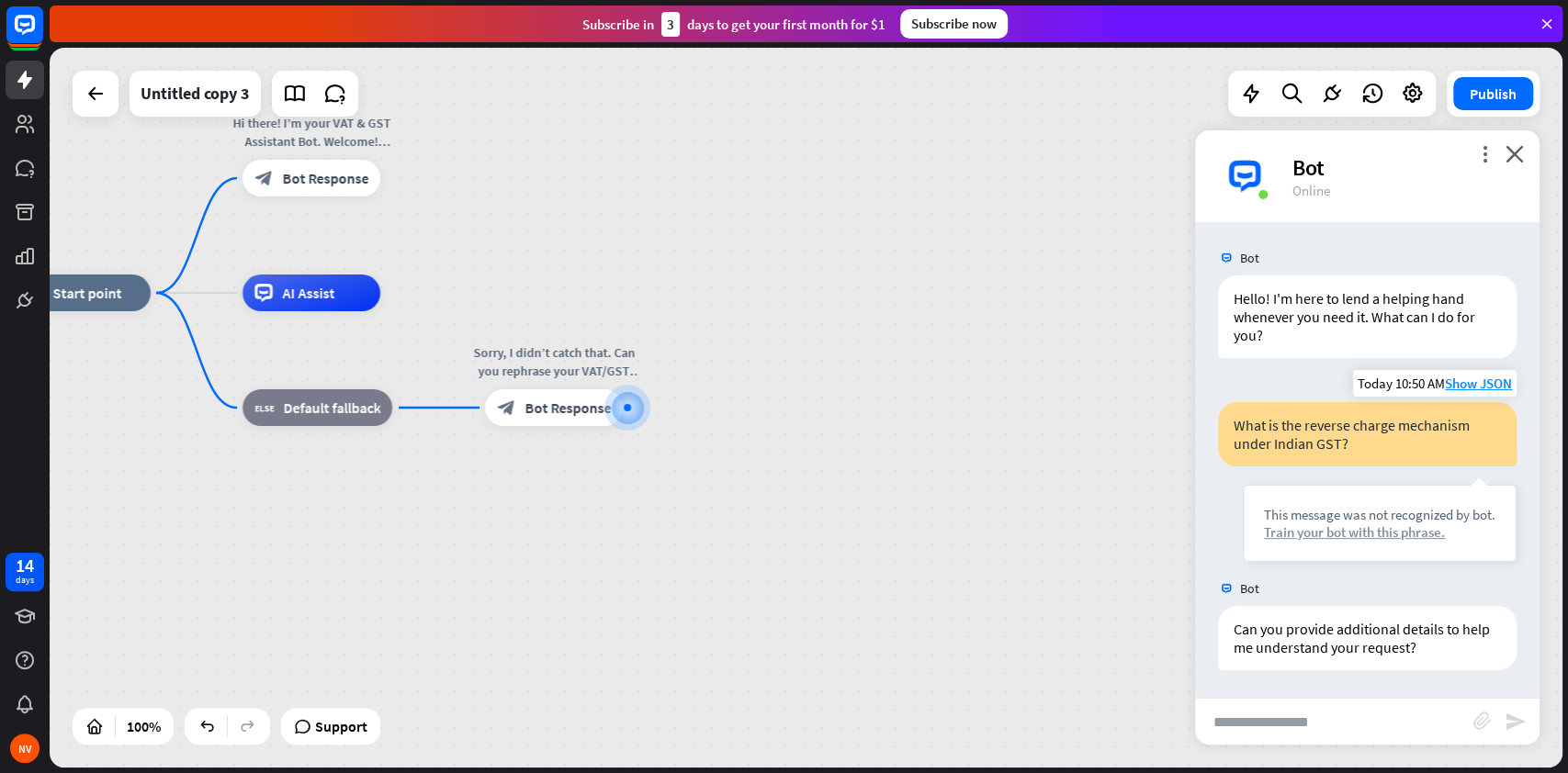 click on "Train your bot with this phrase." at bounding box center (1380, 532) 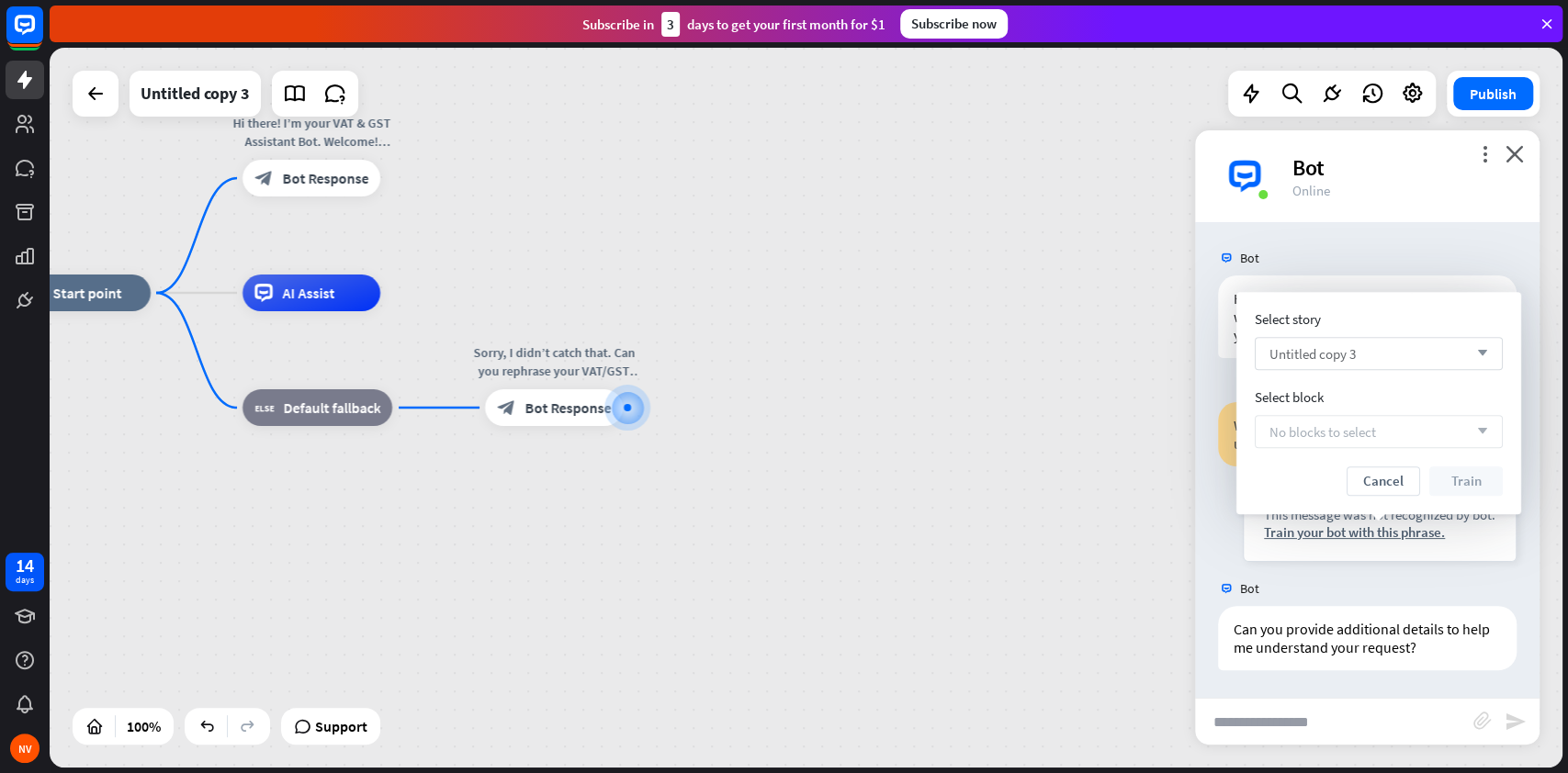 click on "Untitled copy 3
arrow_down" at bounding box center [1379, 353] 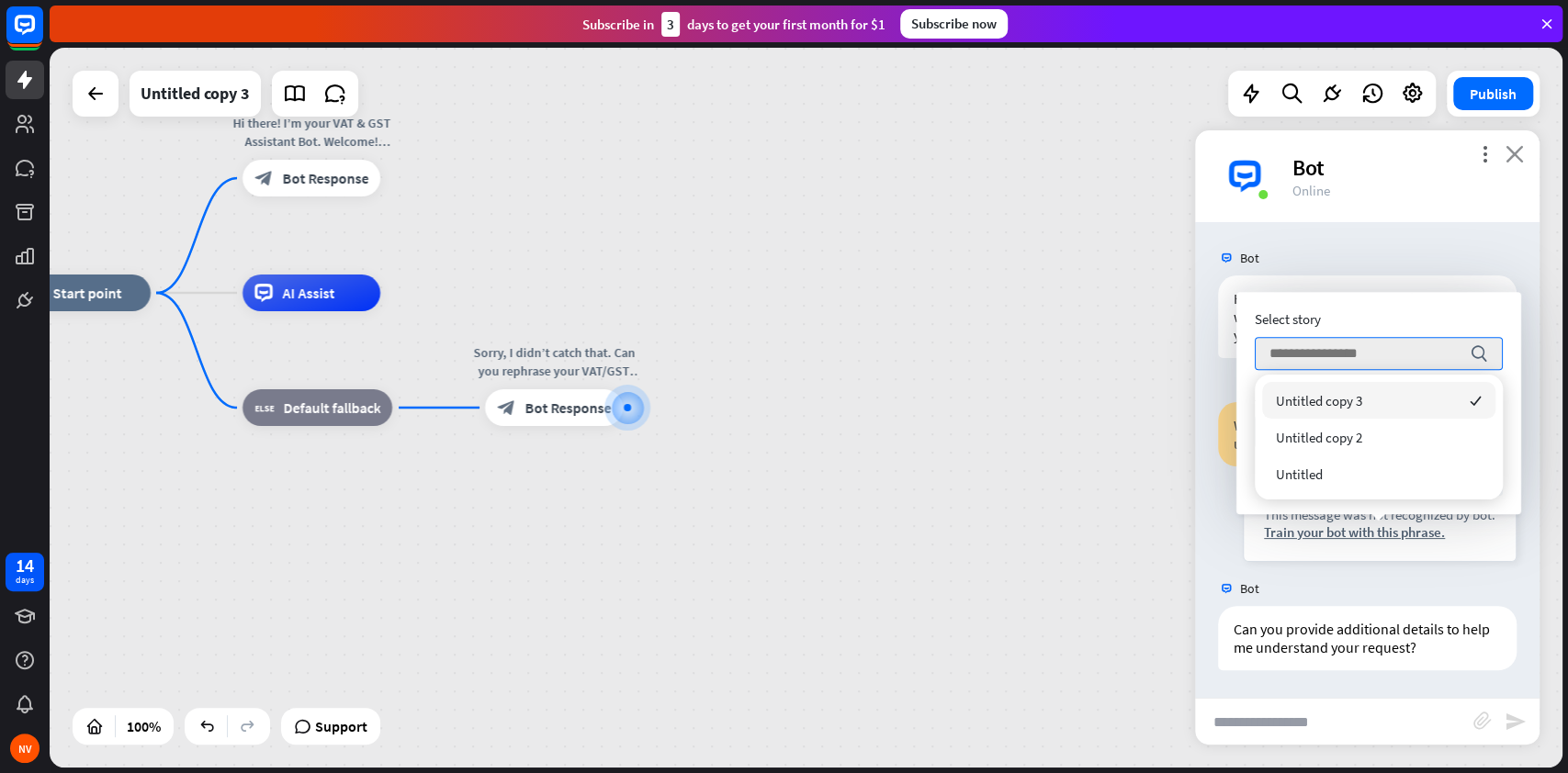 click on "close" at bounding box center [1515, 153] 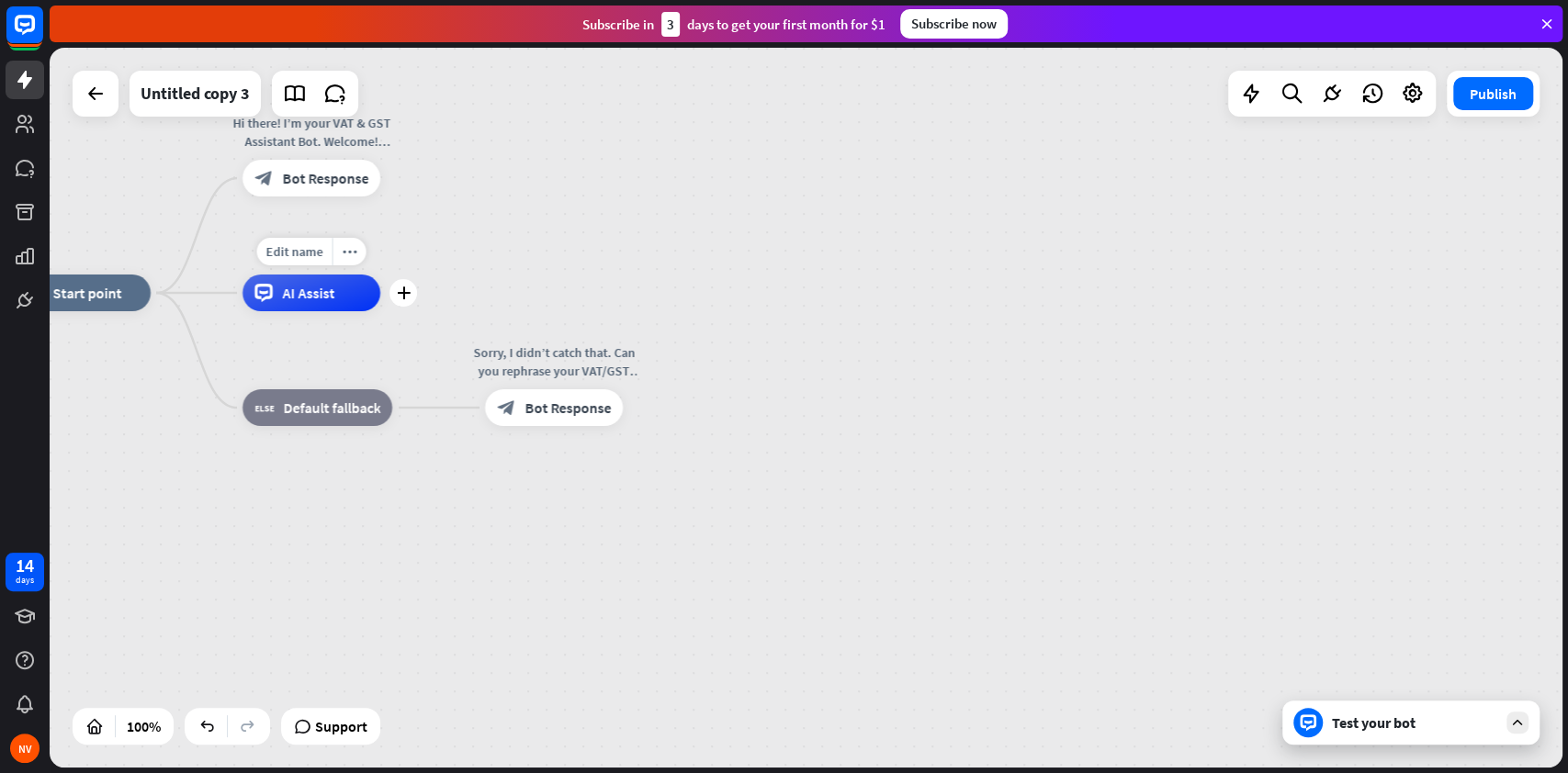 click on "AI Assist" at bounding box center [308, 293] 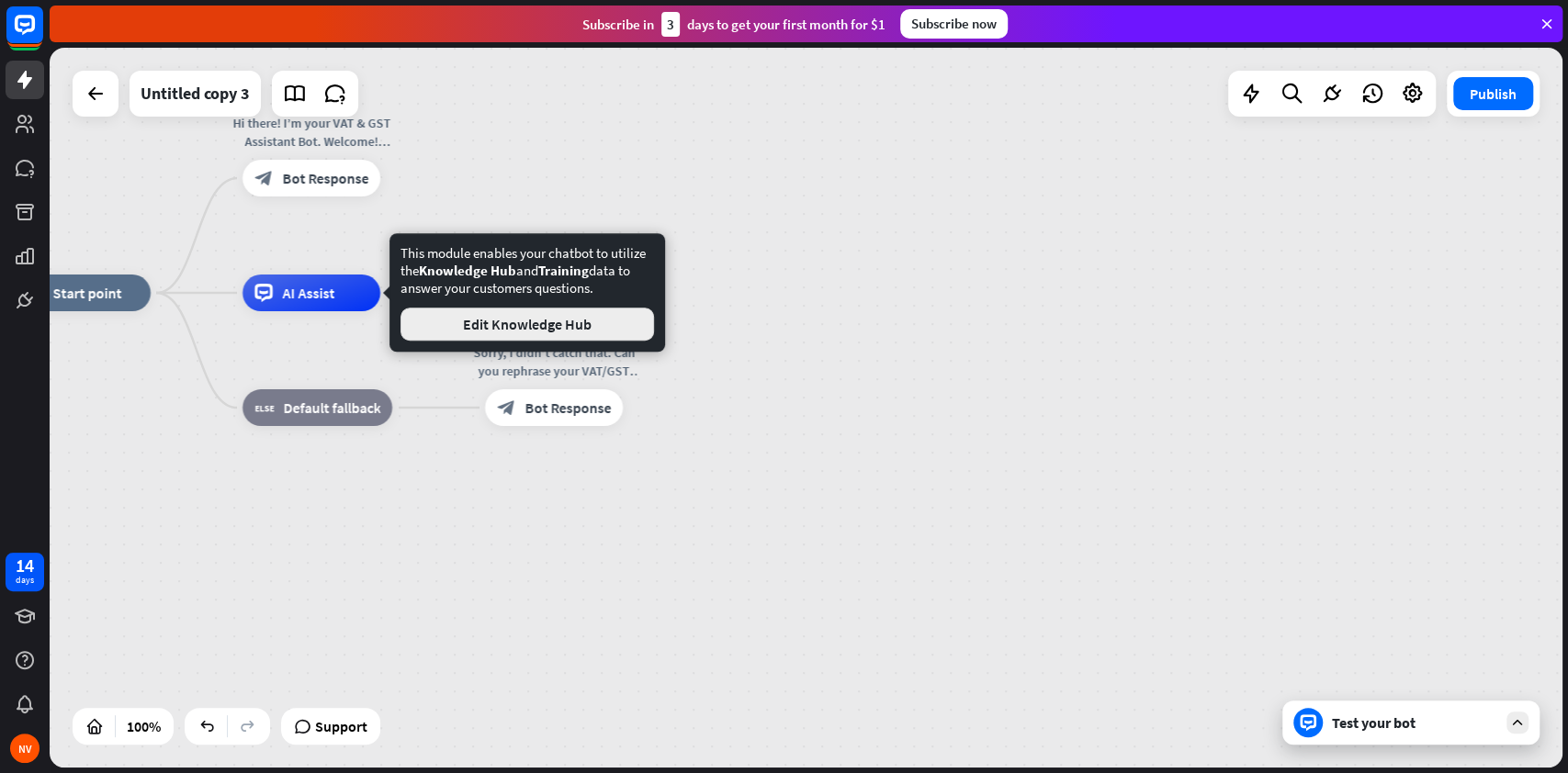 click on "Edit Knowledge Hub" at bounding box center (527, 324) 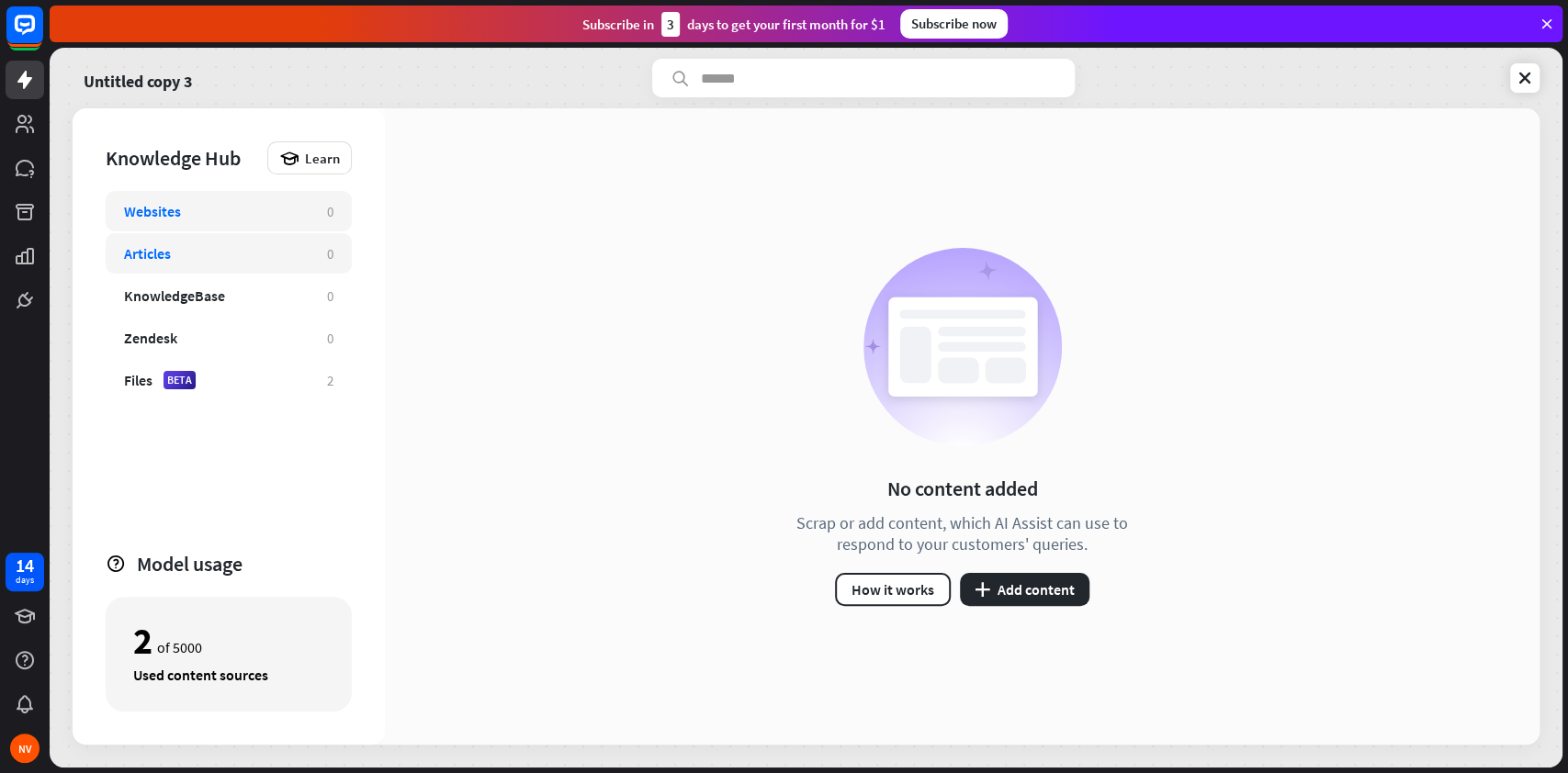 click on "Articles" at bounding box center [216, 253] 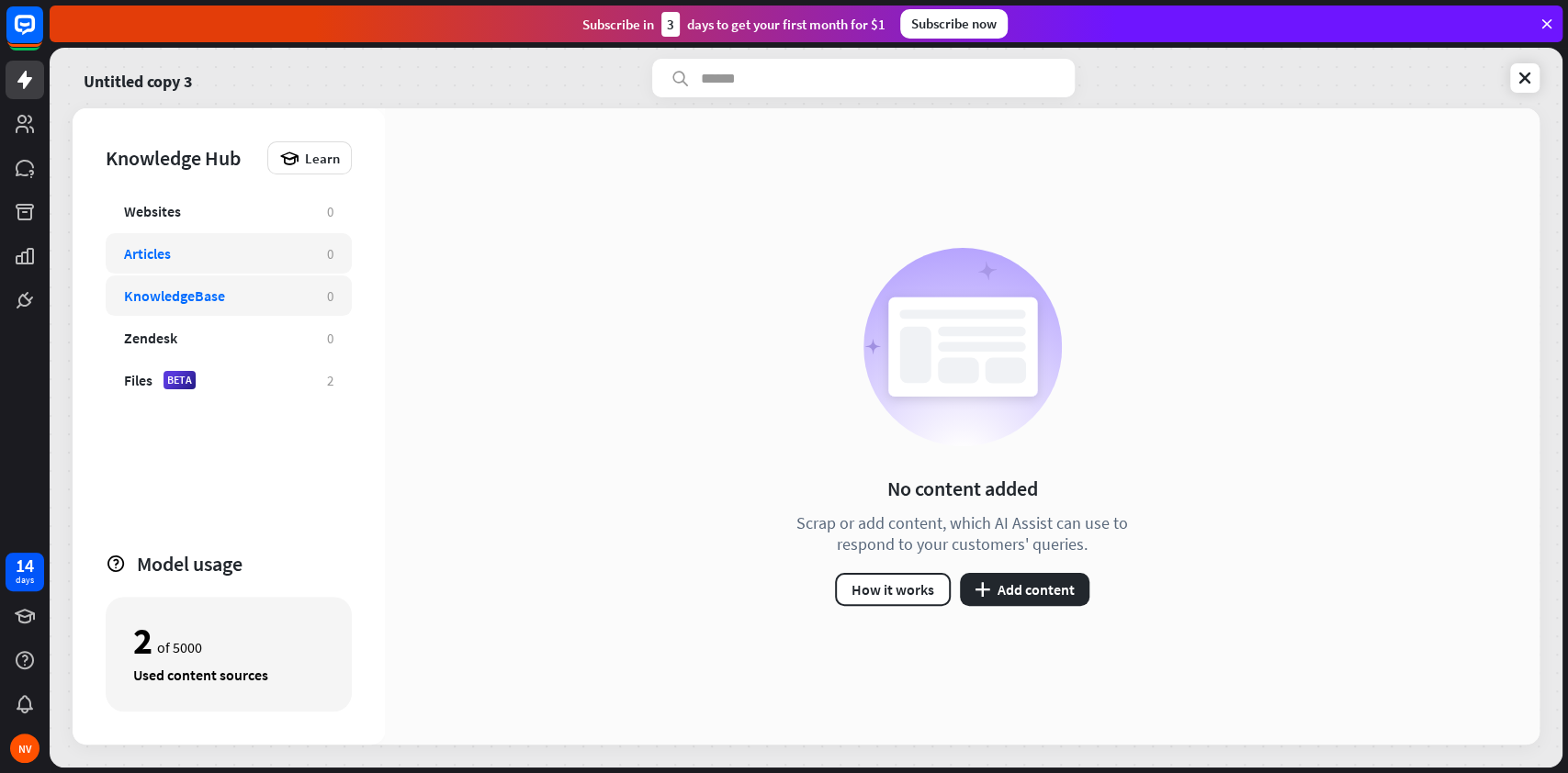 click on "KnowledgeBase" at bounding box center [175, 296] 